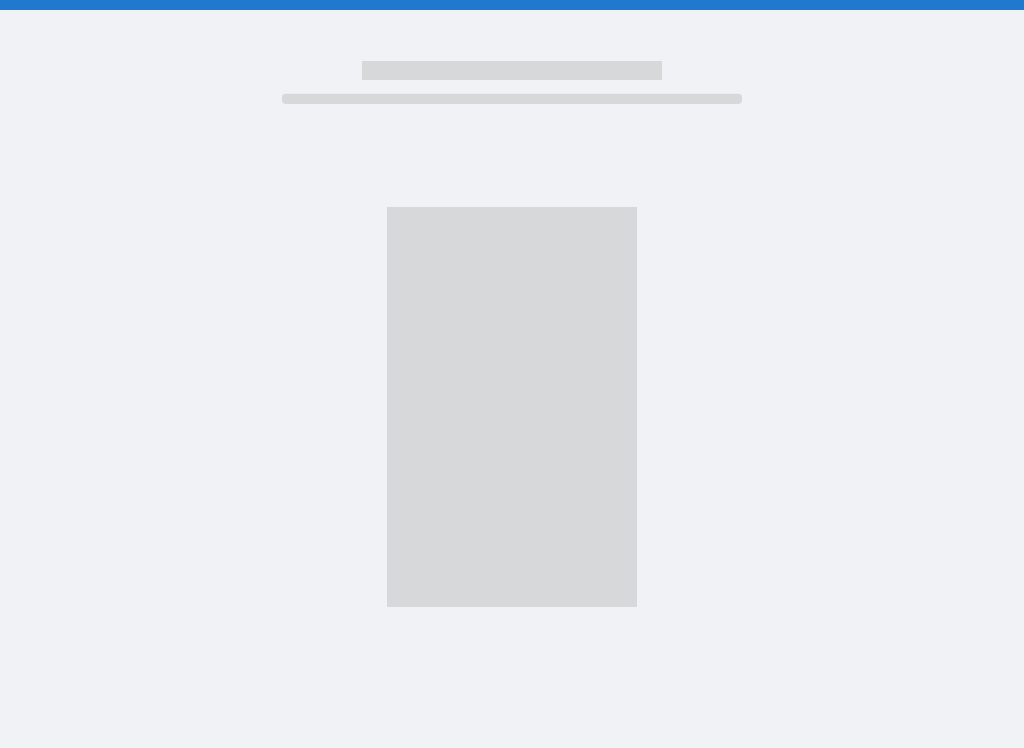 scroll, scrollTop: 0, scrollLeft: 0, axis: both 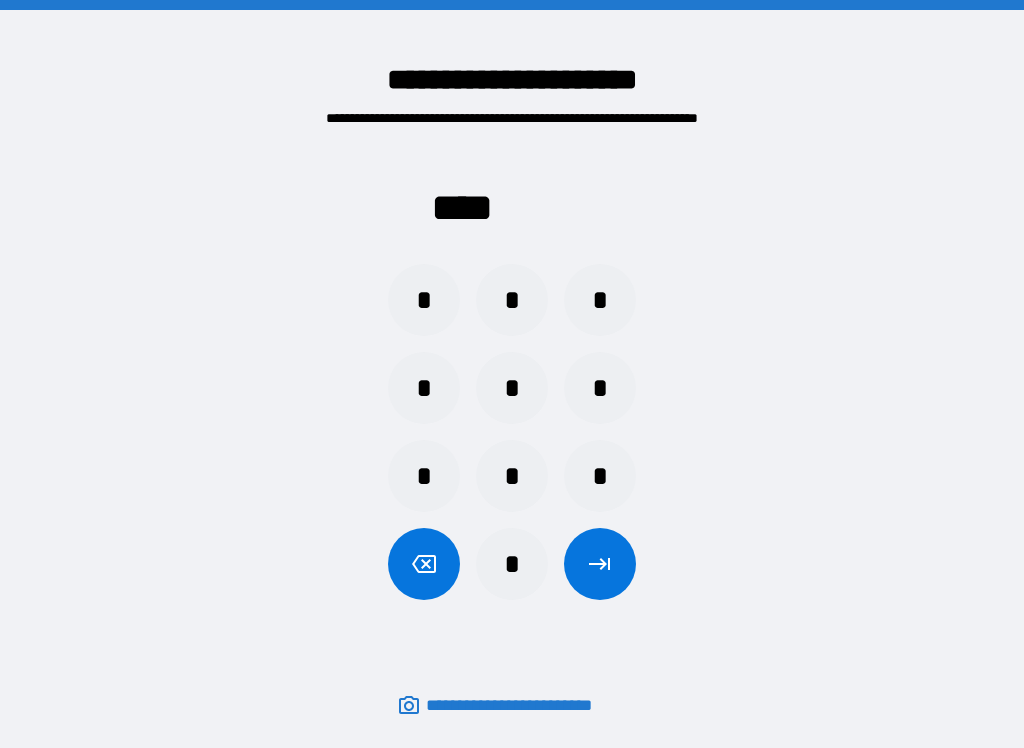 click on "*" at bounding box center (600, 476) 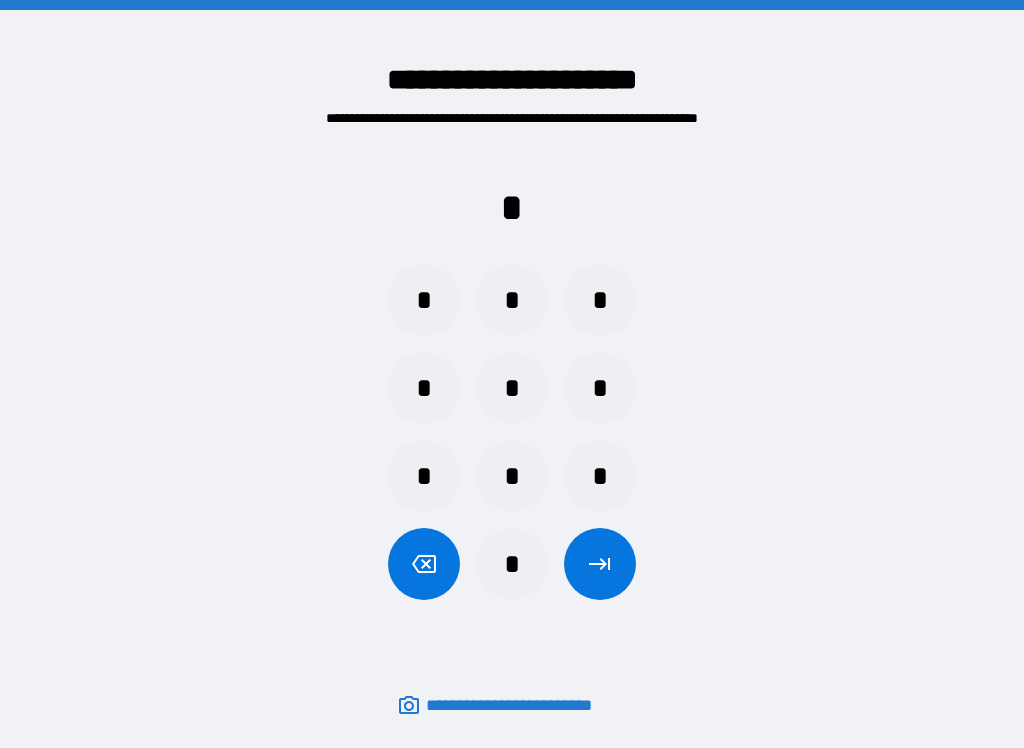 click on "*" at bounding box center [424, 388] 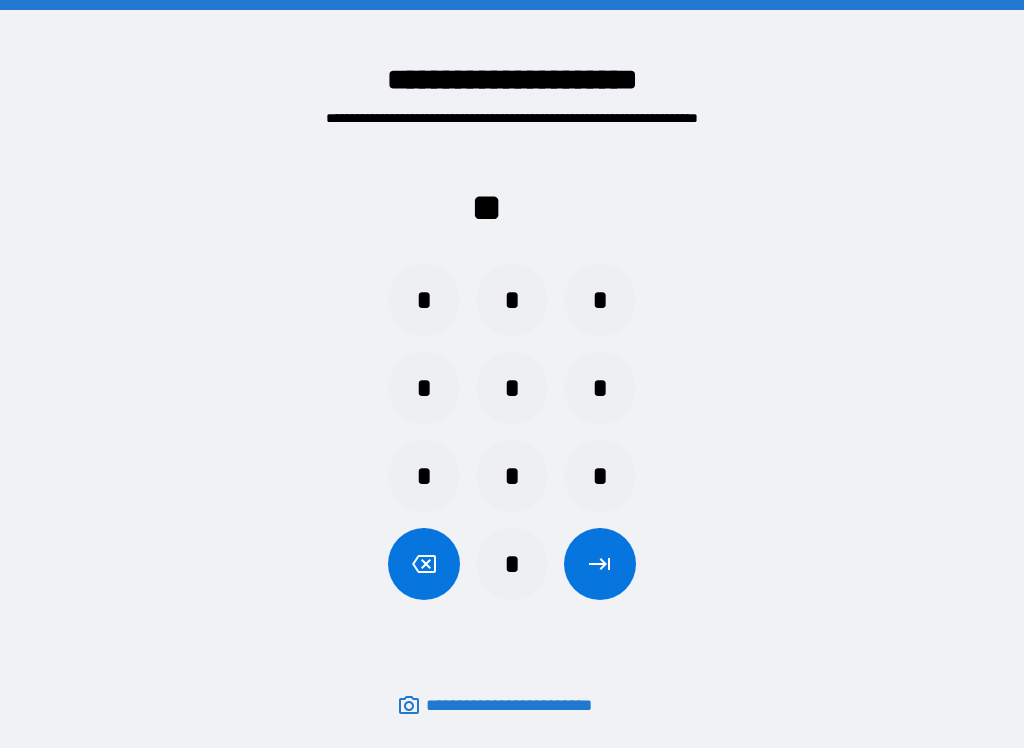 click on "* * *" at bounding box center (512, 476) 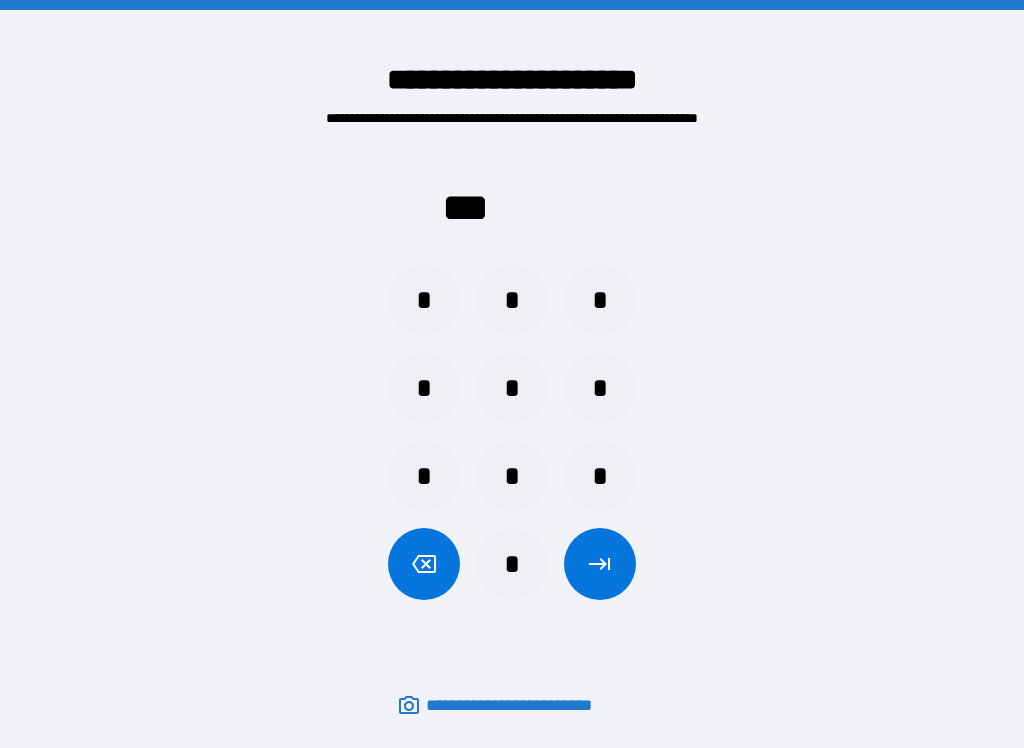 click at bounding box center [600, 564] 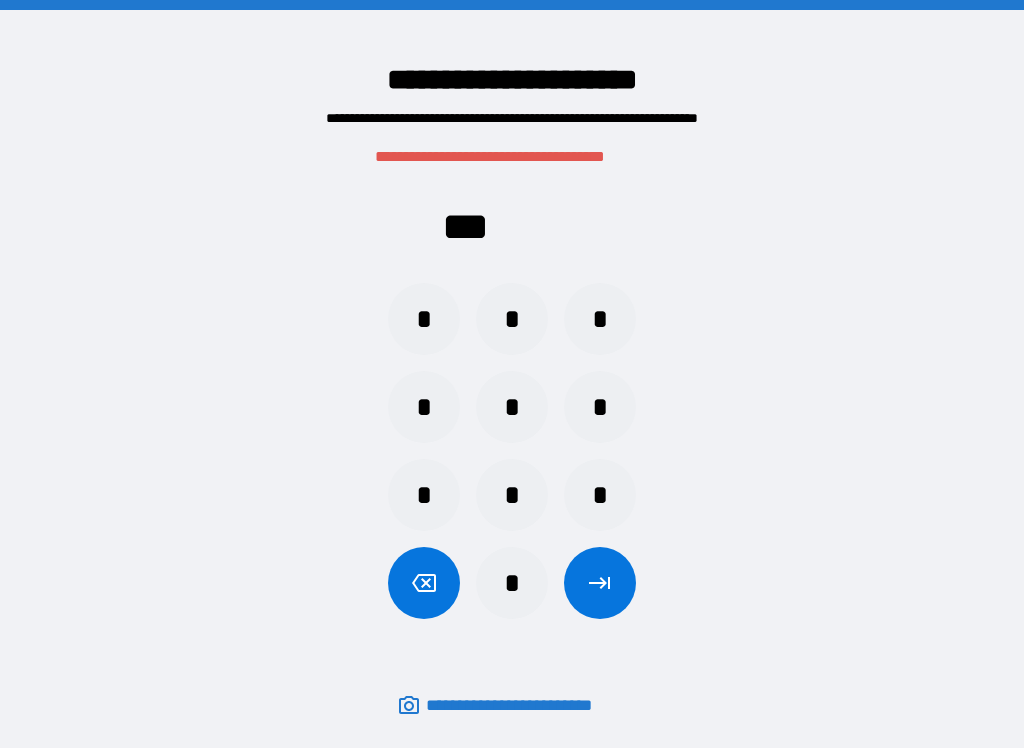 click 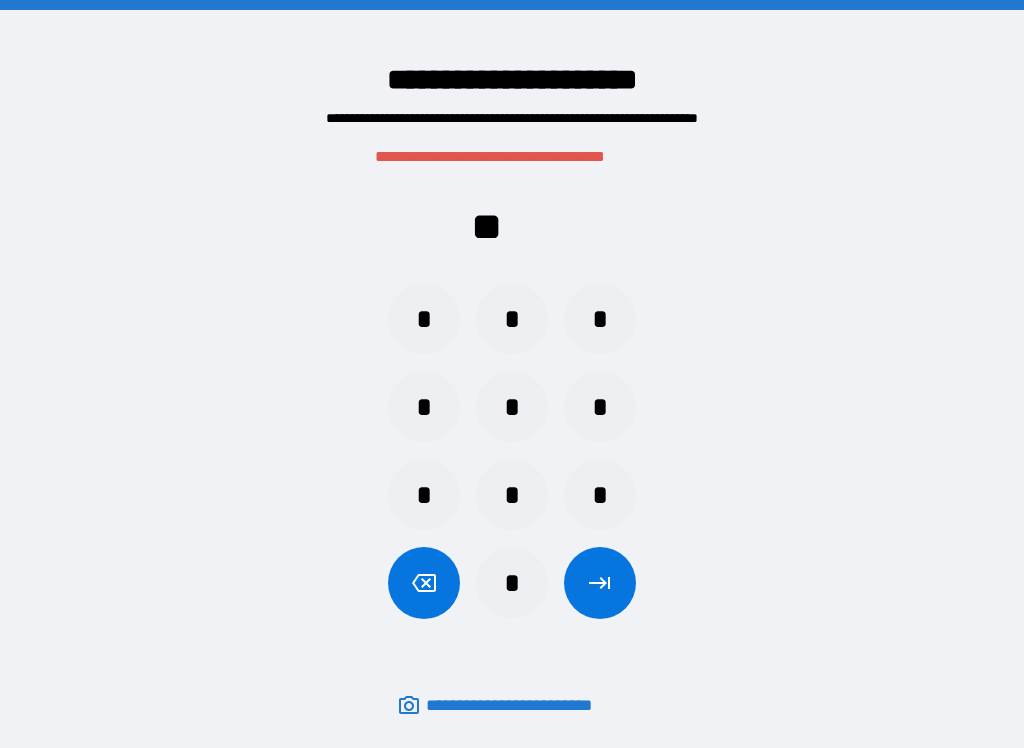 click on "*" at bounding box center (600, 495) 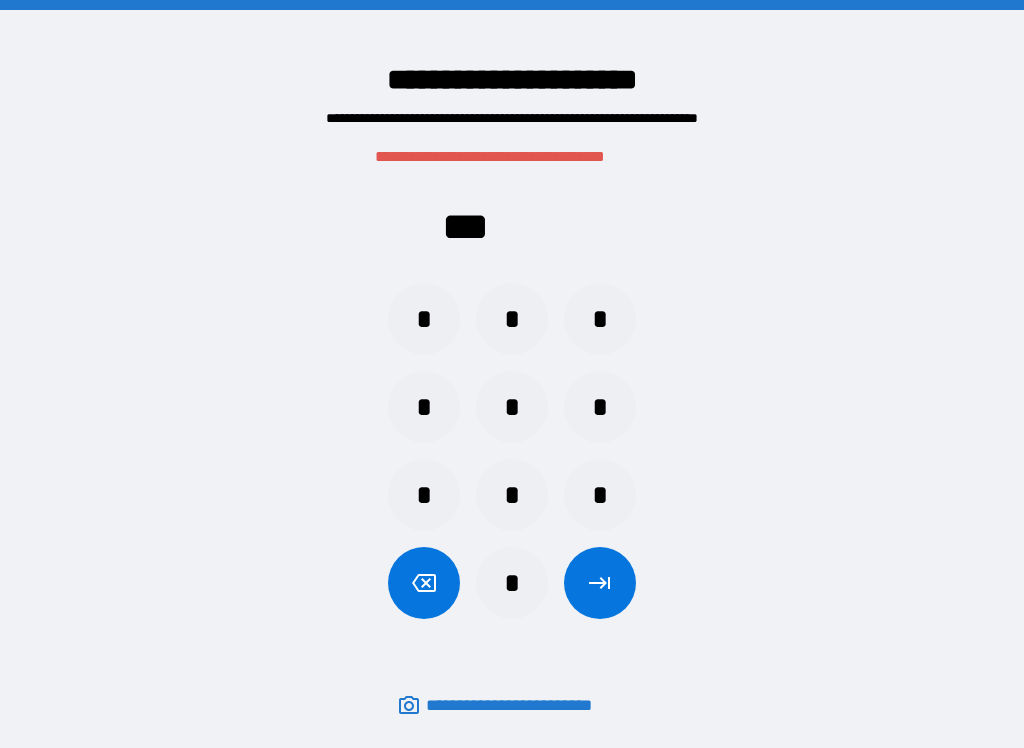 click on "*" at bounding box center [424, 407] 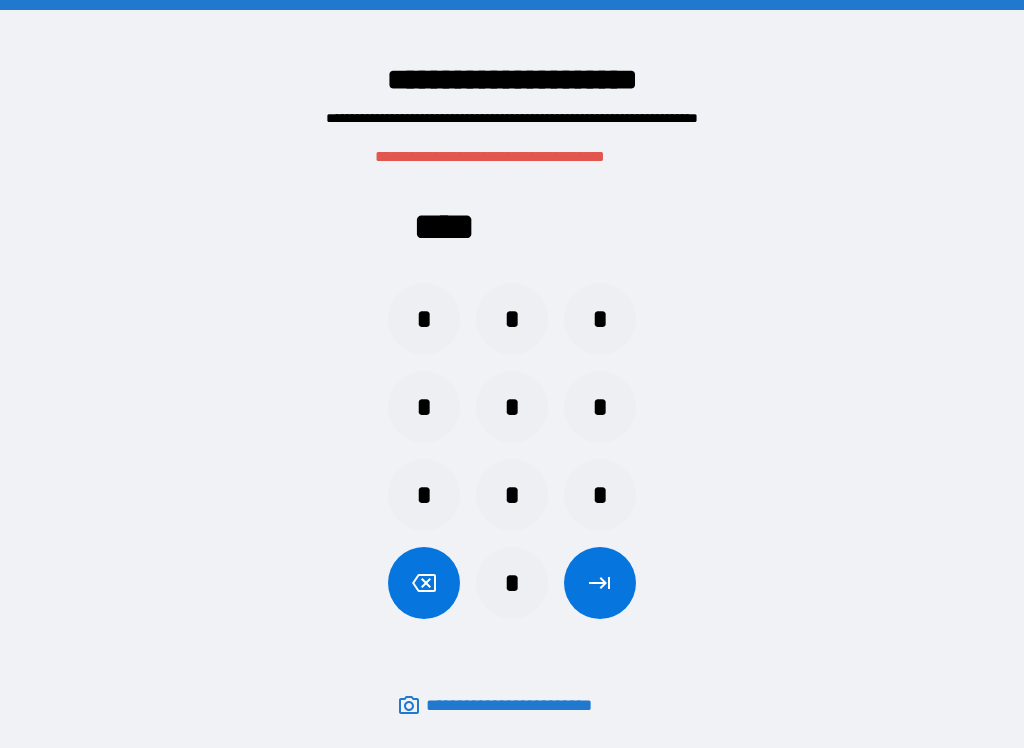 click 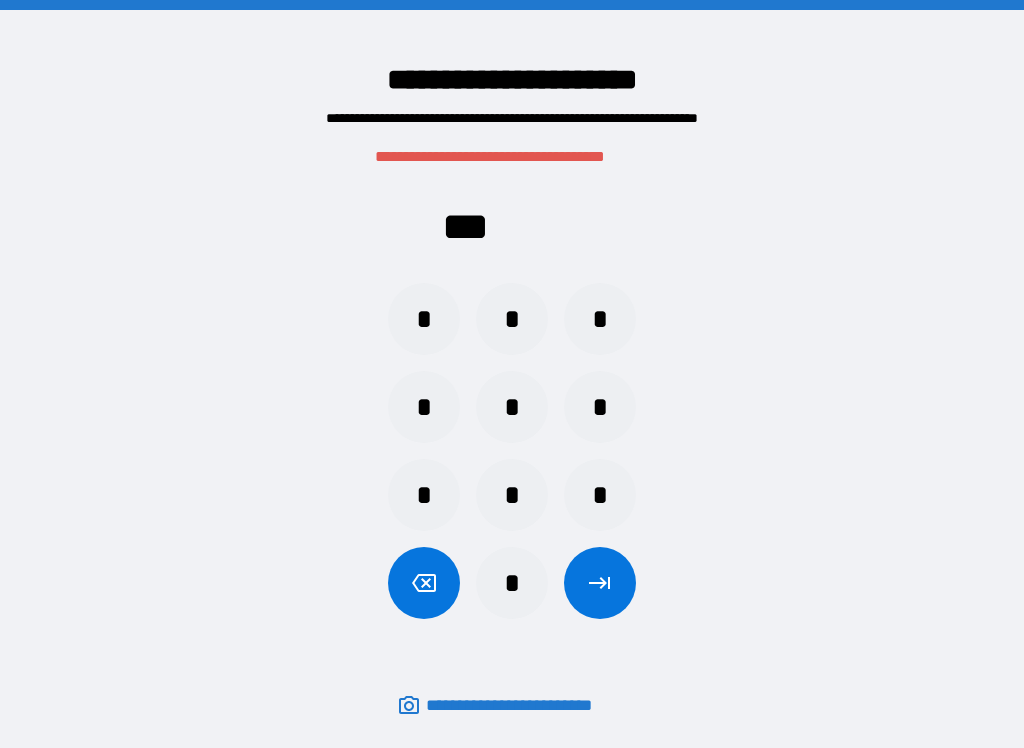 click on "*" at bounding box center [512, 407] 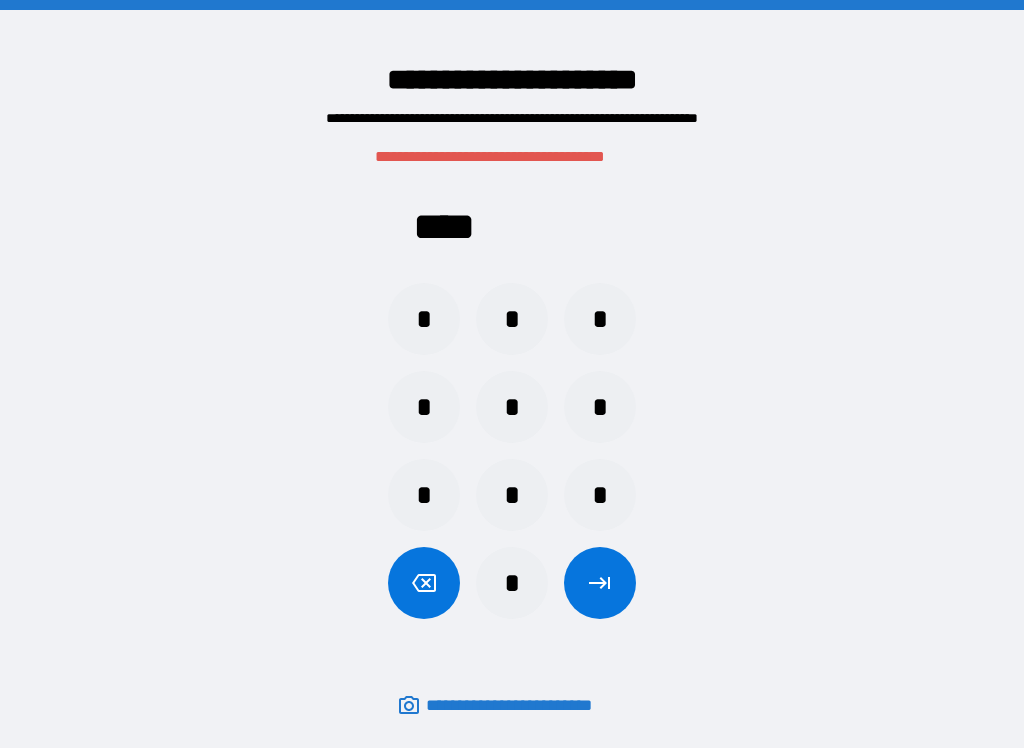click at bounding box center [600, 583] 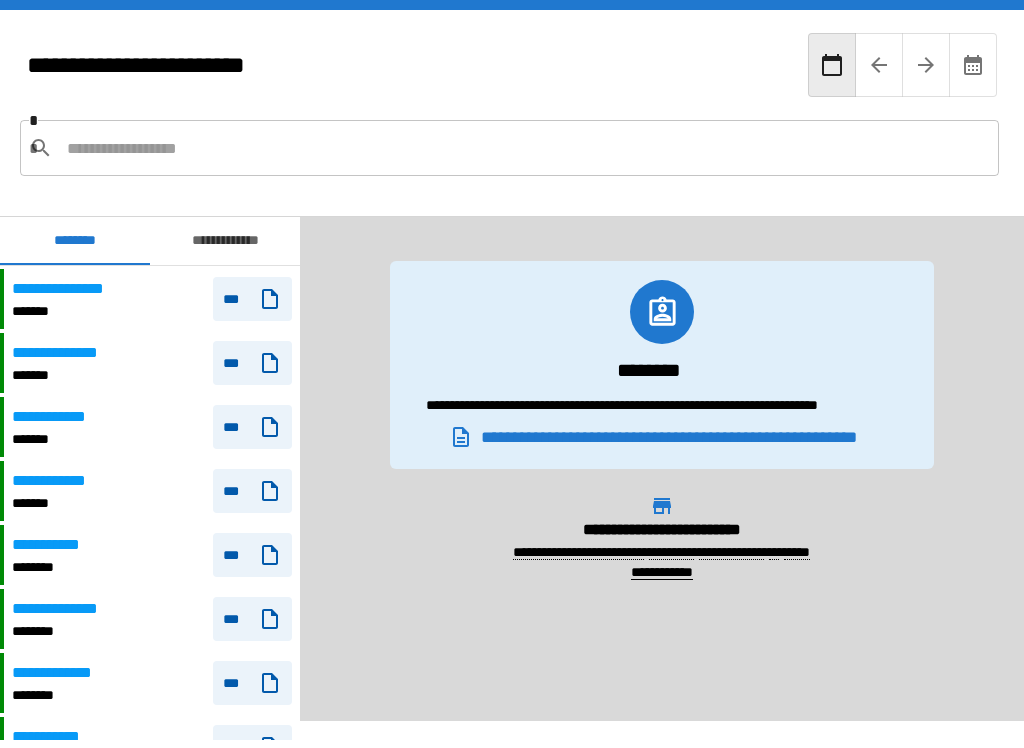 scroll, scrollTop: 483, scrollLeft: 0, axis: vertical 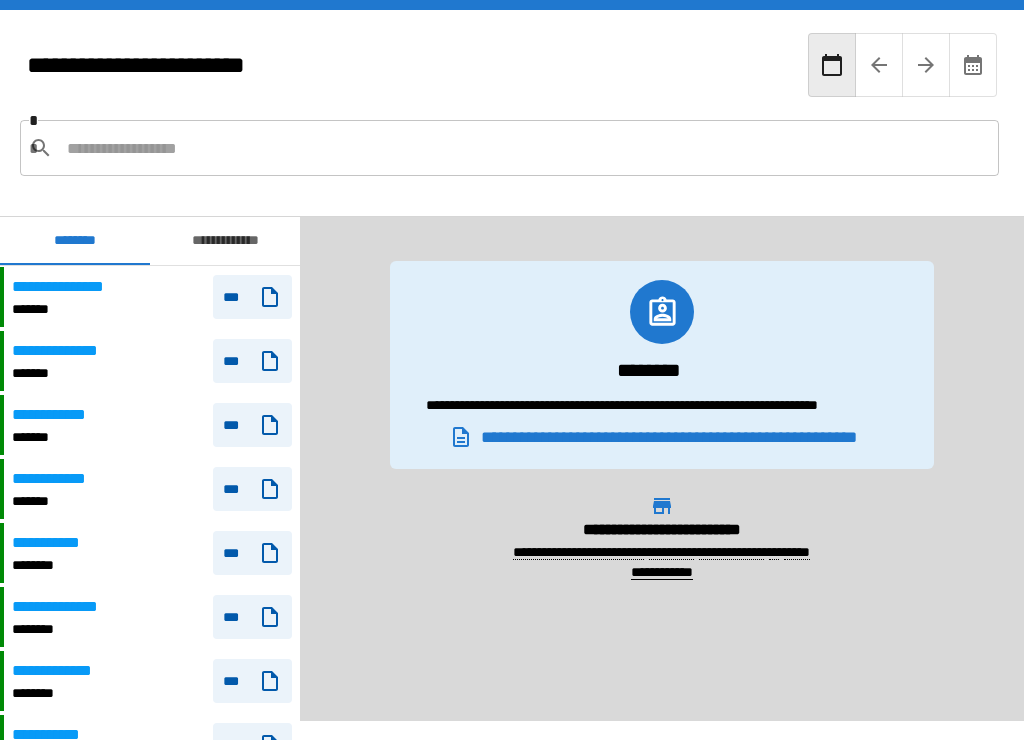 click on "**********" at bounding box center (152, 425) 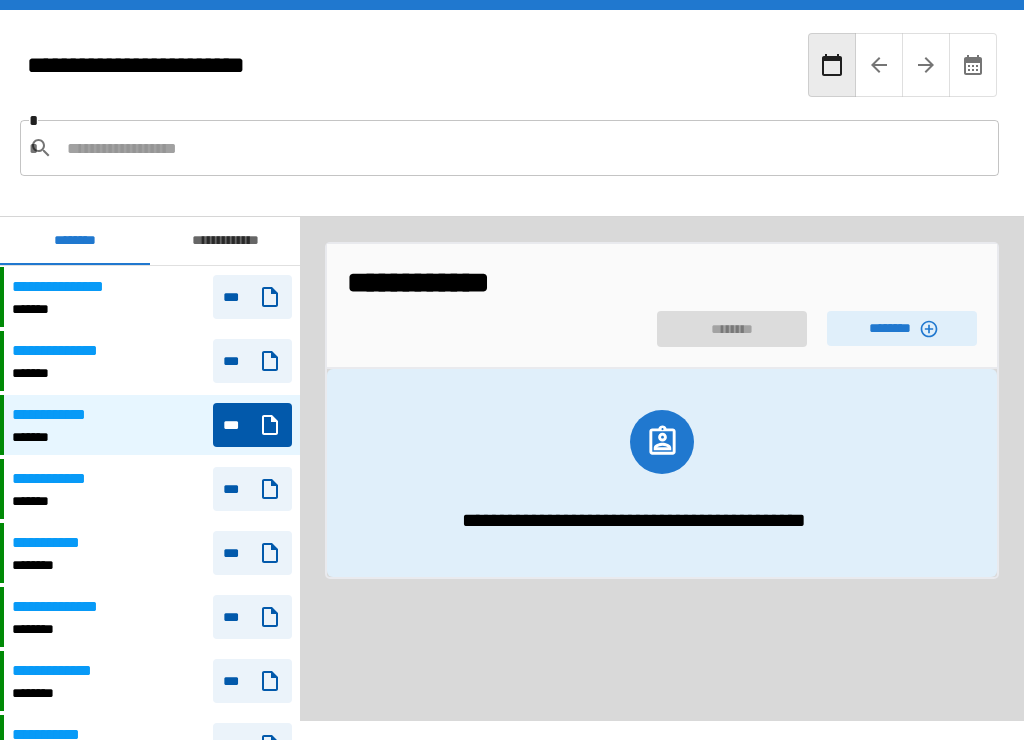 click on "********" at bounding box center (902, 328) 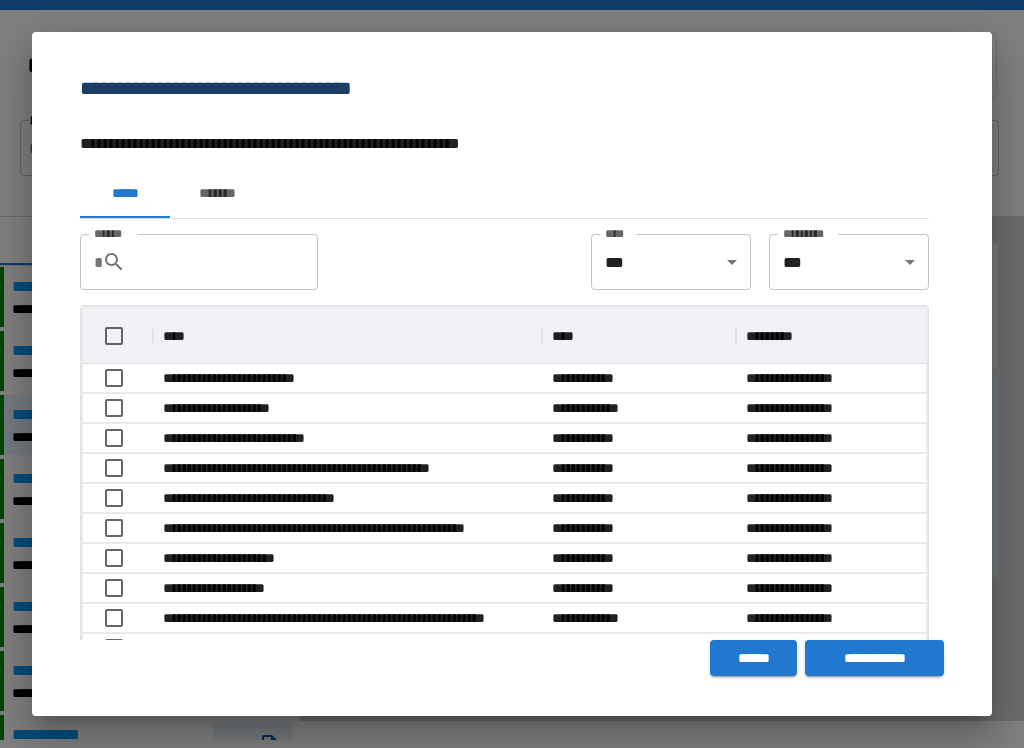 scroll, scrollTop: 356, scrollLeft: 843, axis: both 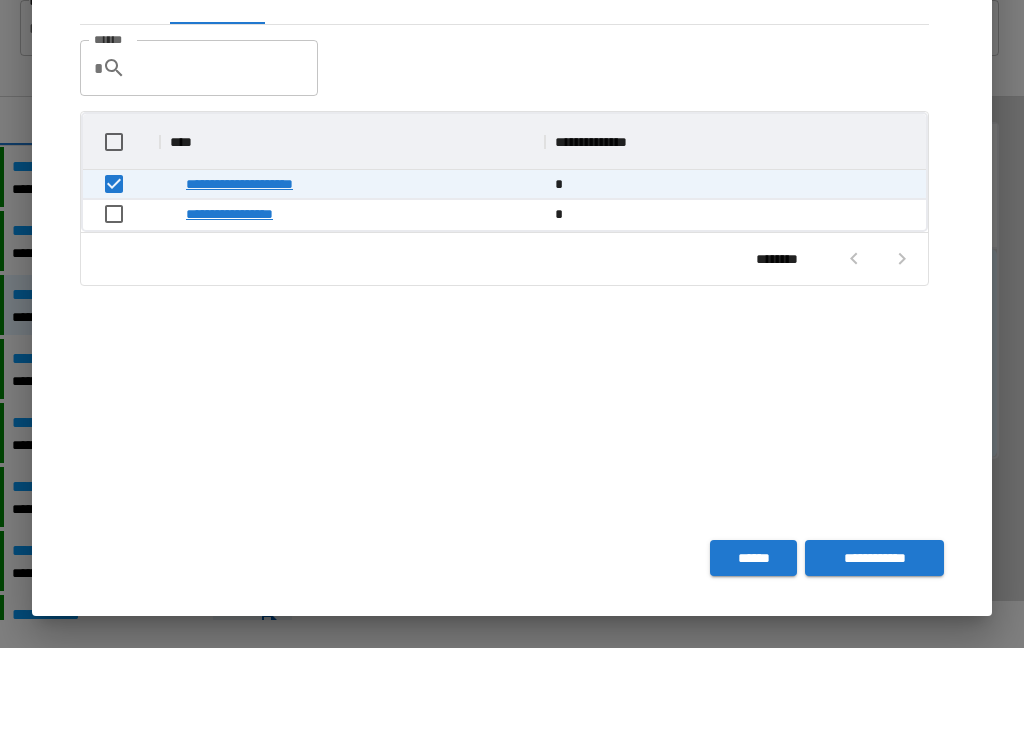 click on "**********" at bounding box center [874, 658] 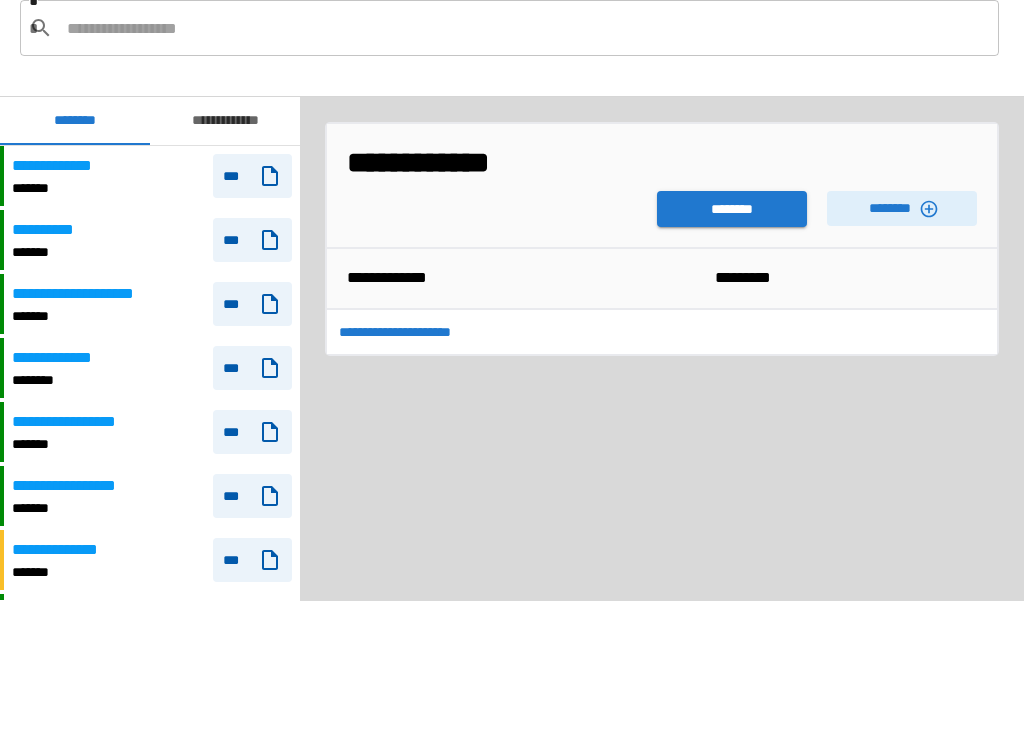 scroll, scrollTop: 420, scrollLeft: 0, axis: vertical 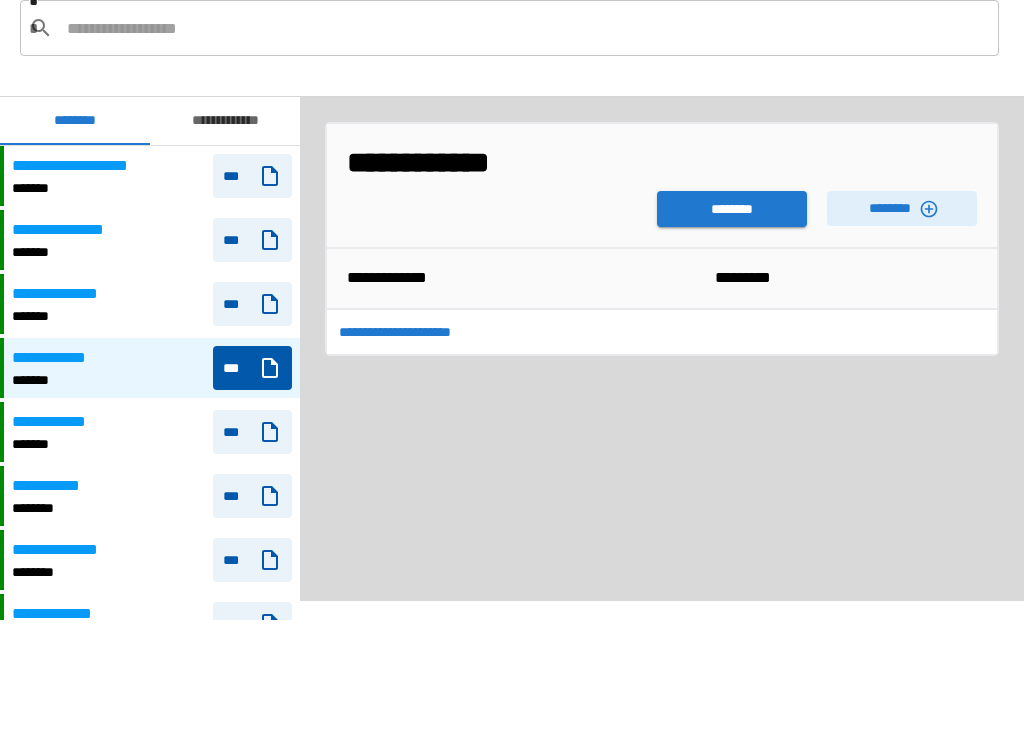click on "********" at bounding box center [732, 309] 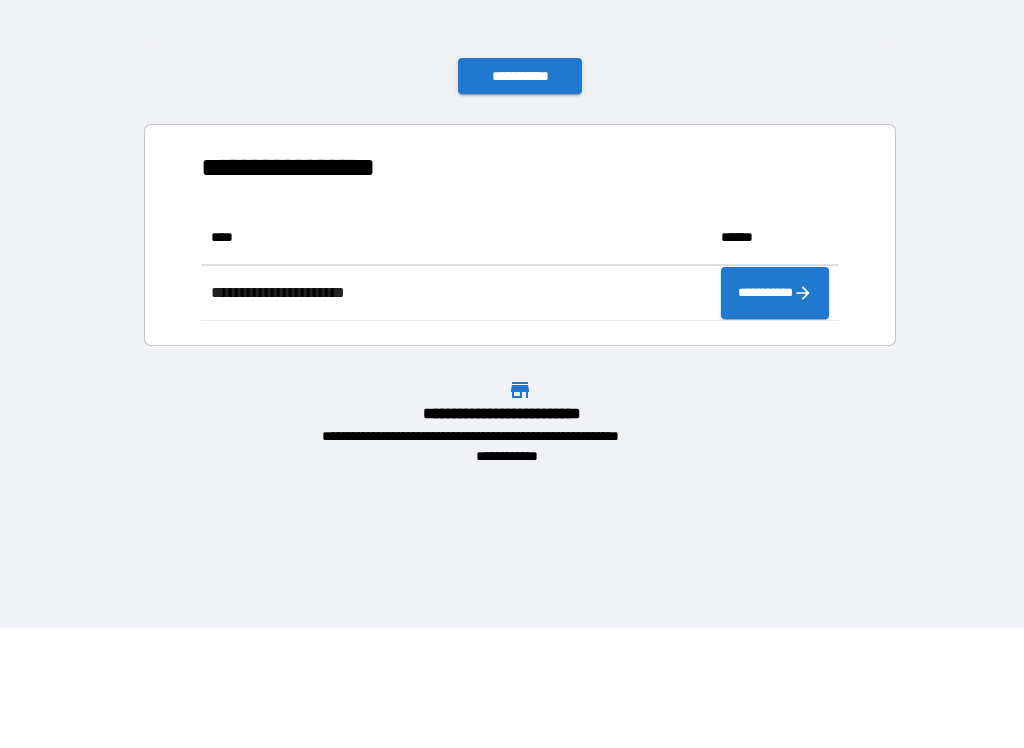 scroll, scrollTop: 111, scrollLeft: 638, axis: both 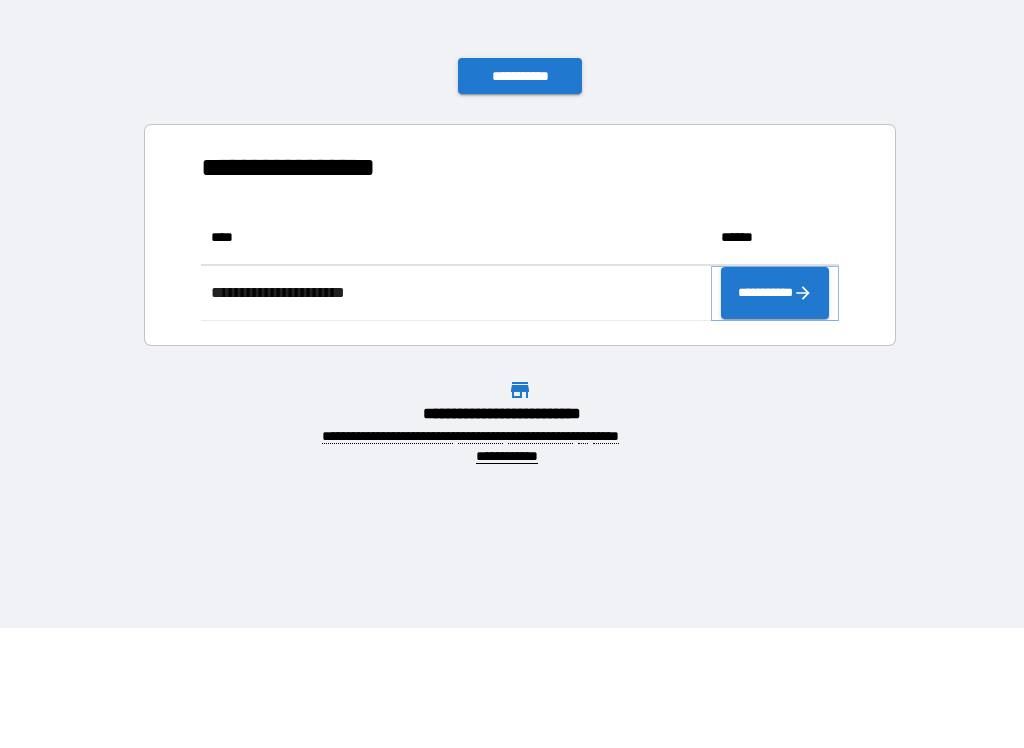 click on "**********" at bounding box center [775, 393] 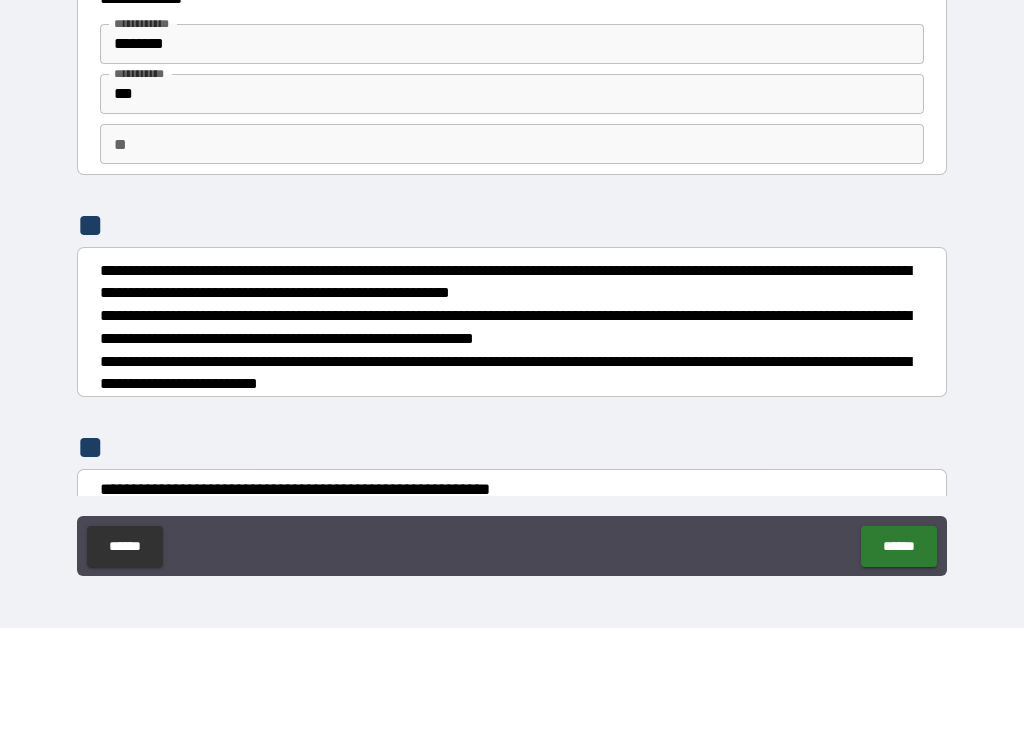type on "*" 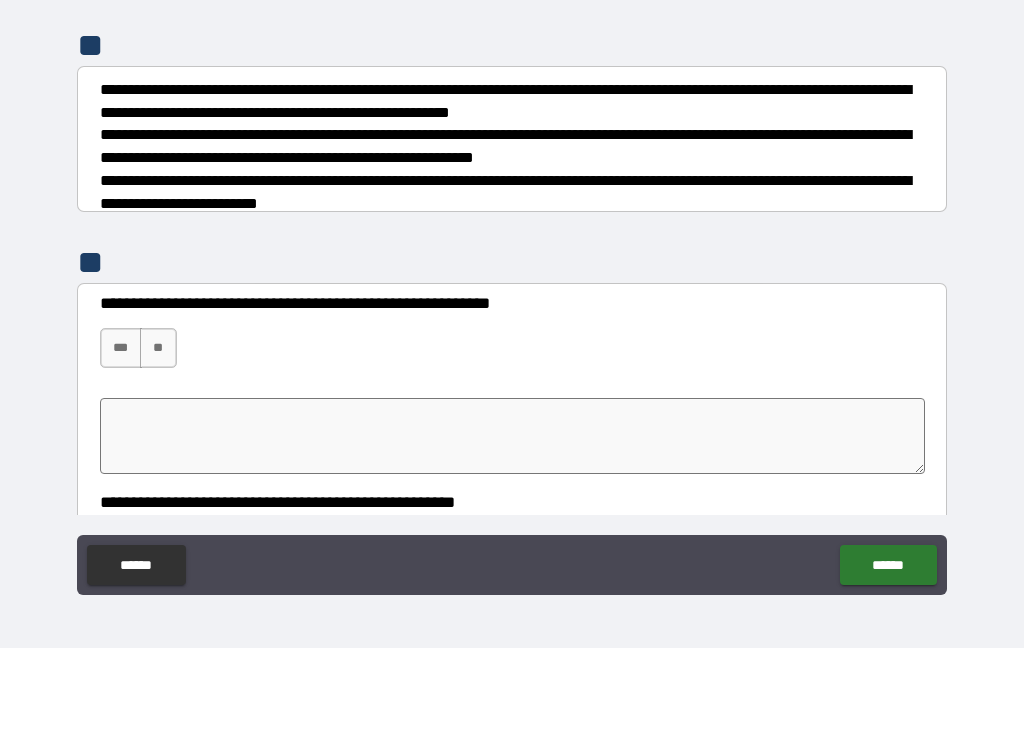 scroll, scrollTop: 193, scrollLeft: 0, axis: vertical 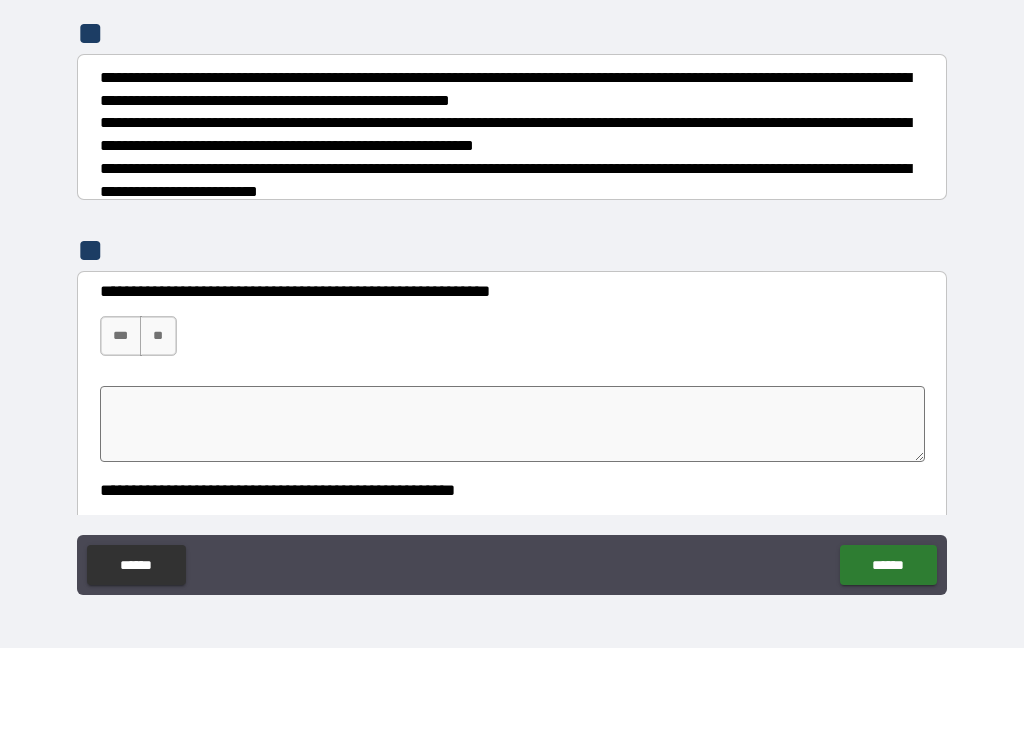 click on "***" at bounding box center (121, 436) 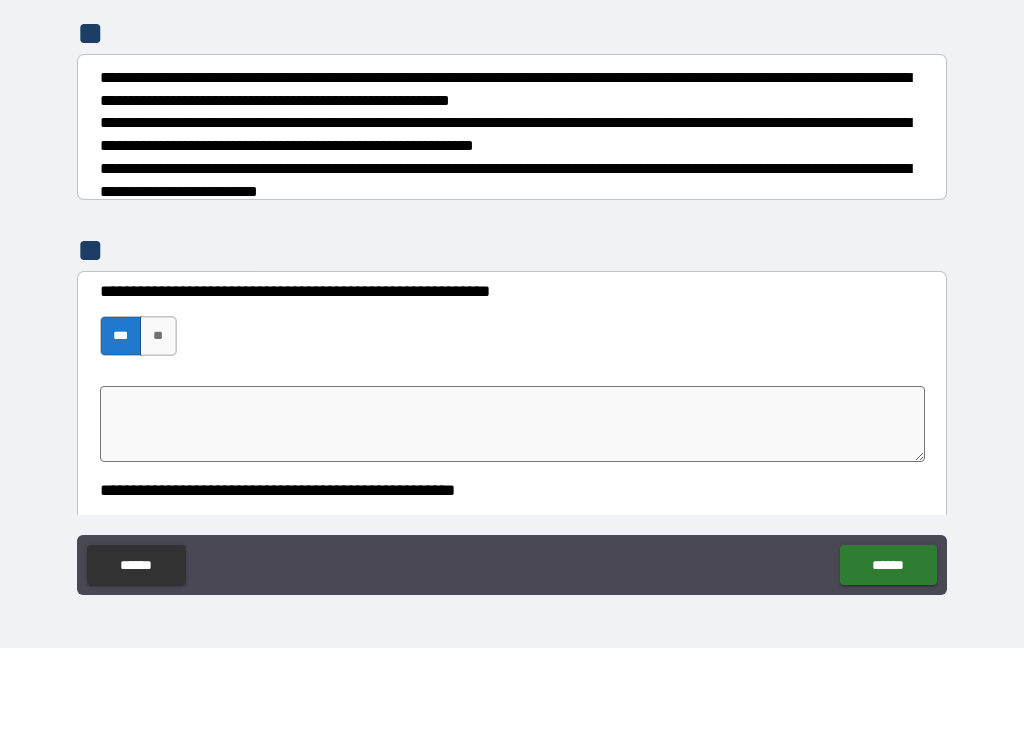 type on "*" 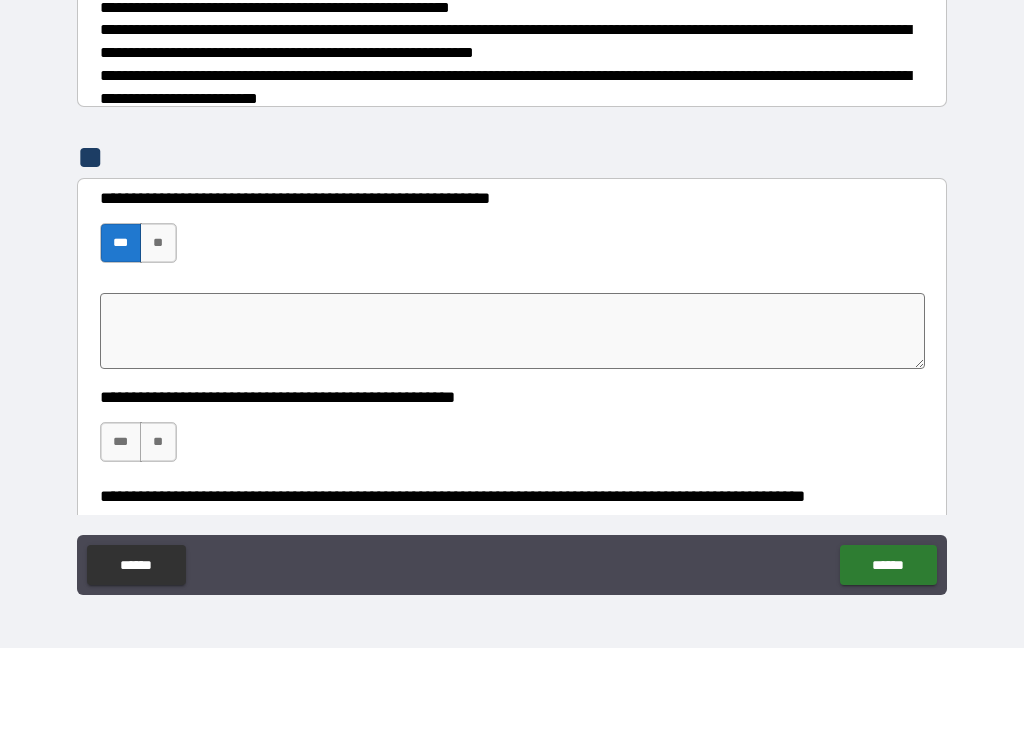 scroll, scrollTop: 285, scrollLeft: 0, axis: vertical 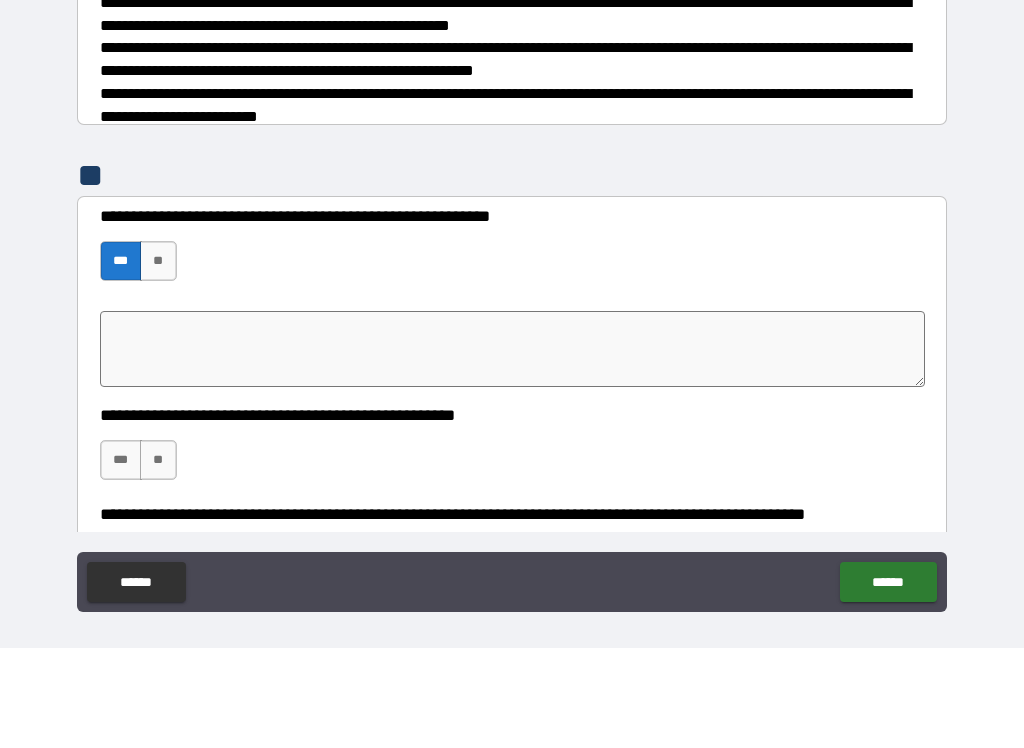 type on "*" 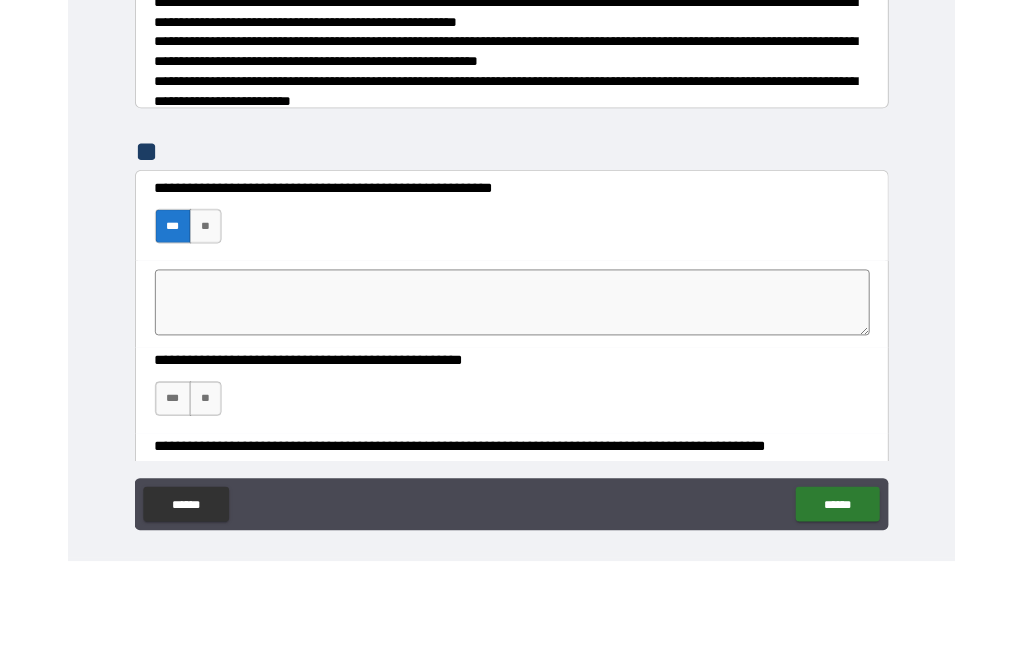 scroll, scrollTop: 0, scrollLeft: 0, axis: both 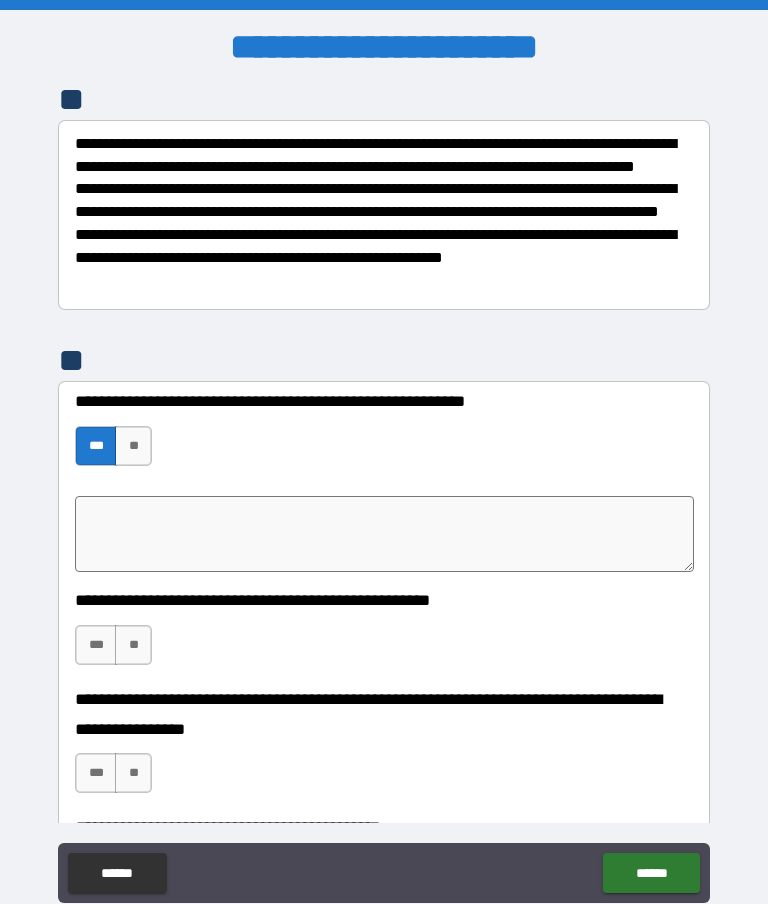 type on "*" 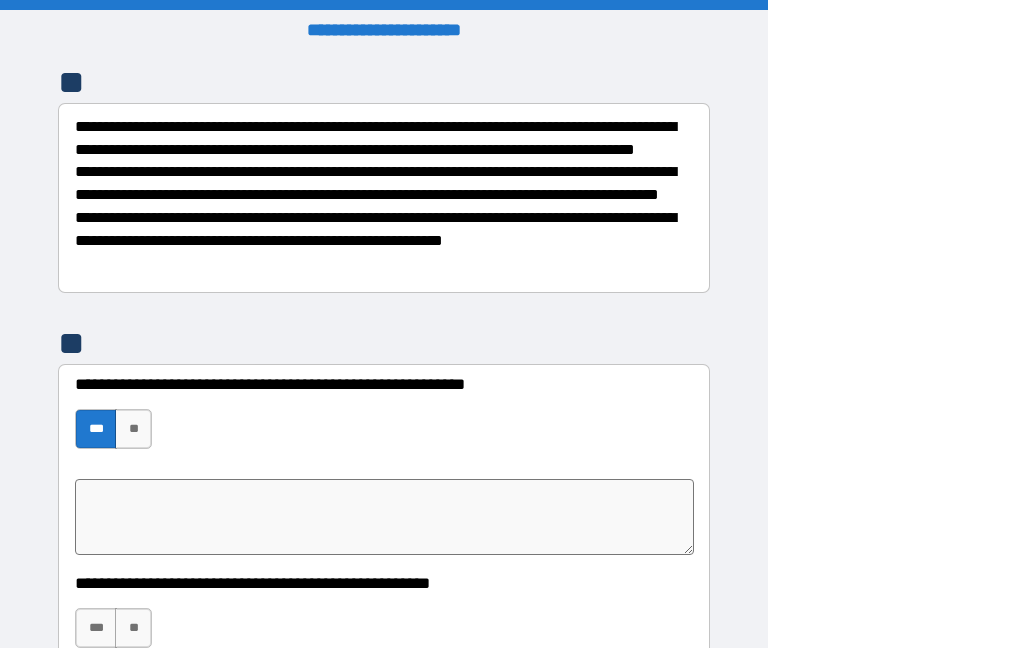 type on "*" 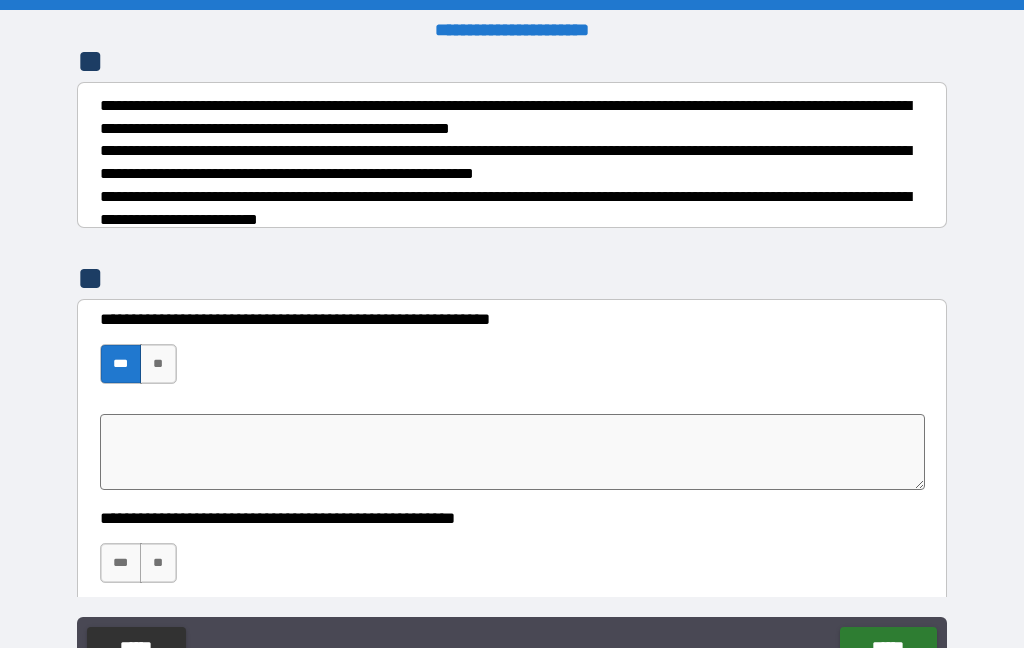 click on "**********" at bounding box center [512, 366] 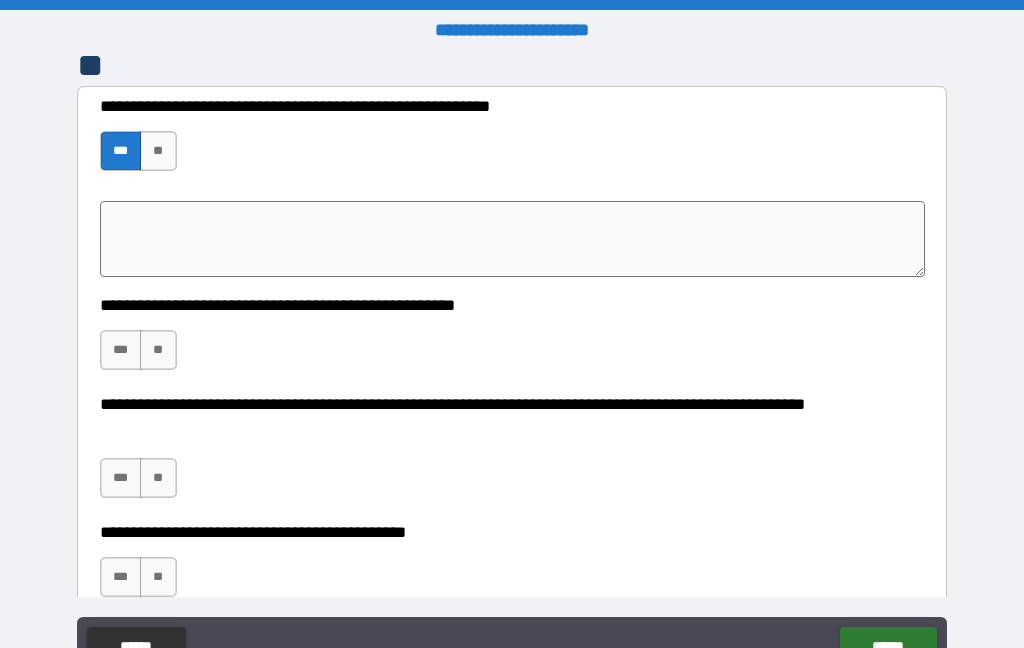 scroll, scrollTop: 500, scrollLeft: 0, axis: vertical 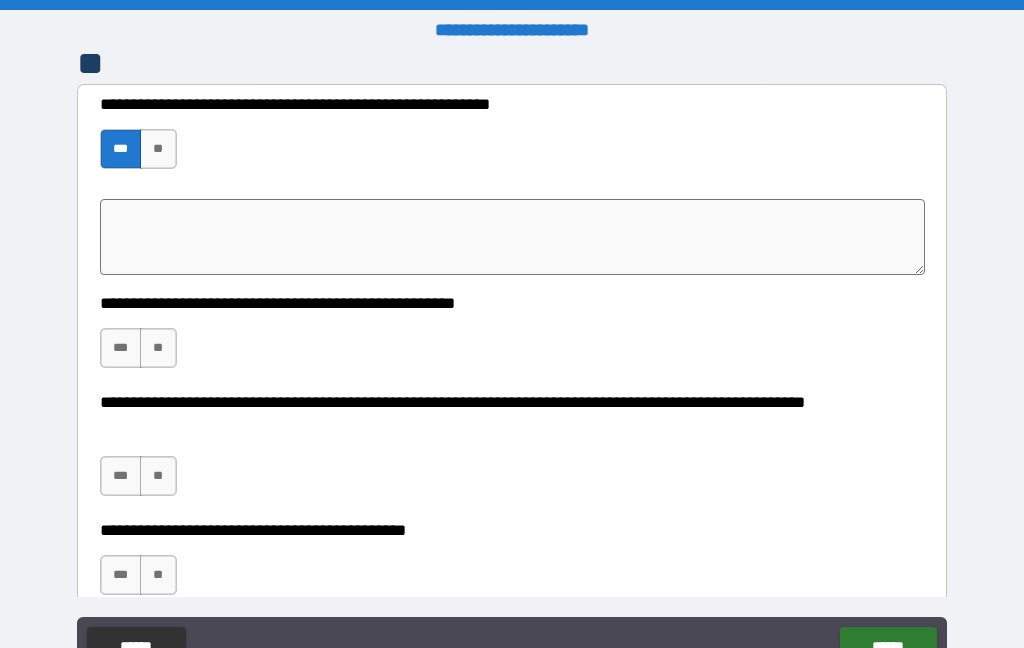 click on "**" at bounding box center (158, 348) 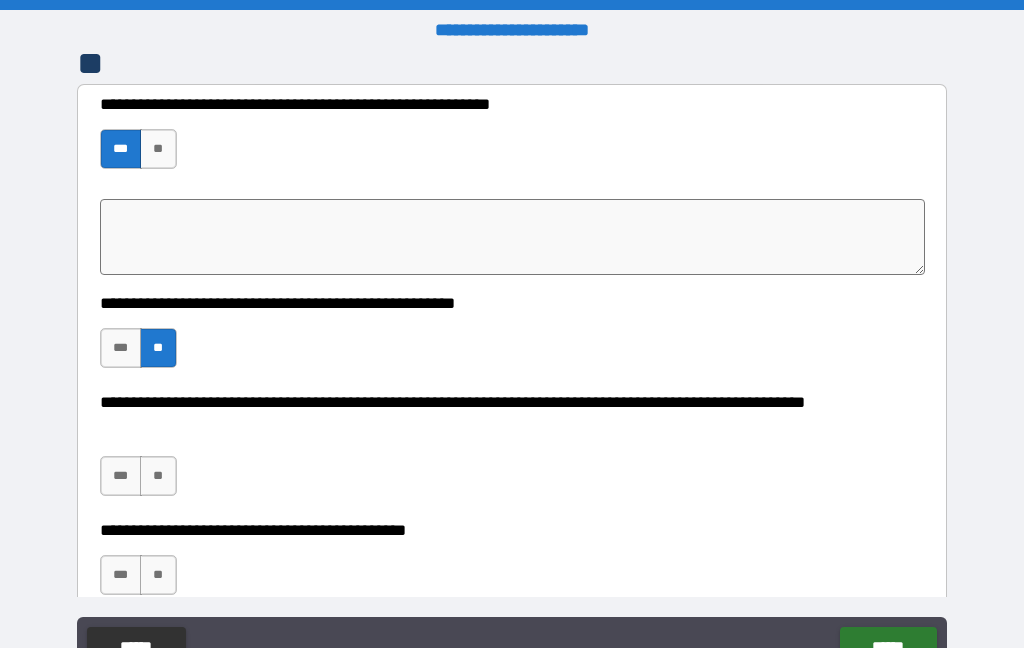 type on "*" 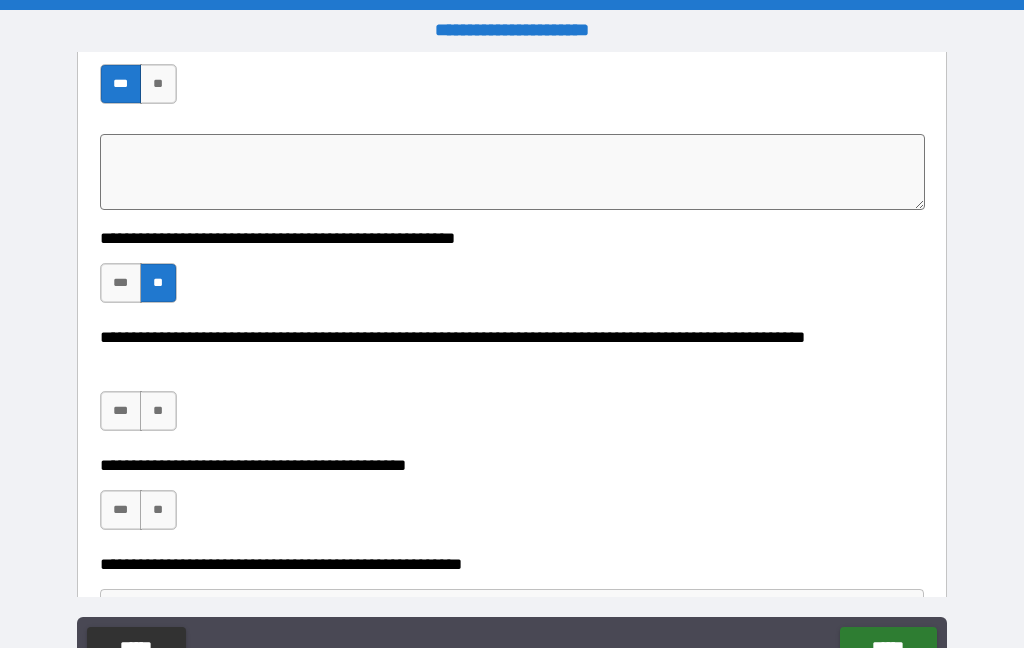 scroll, scrollTop: 583, scrollLeft: 0, axis: vertical 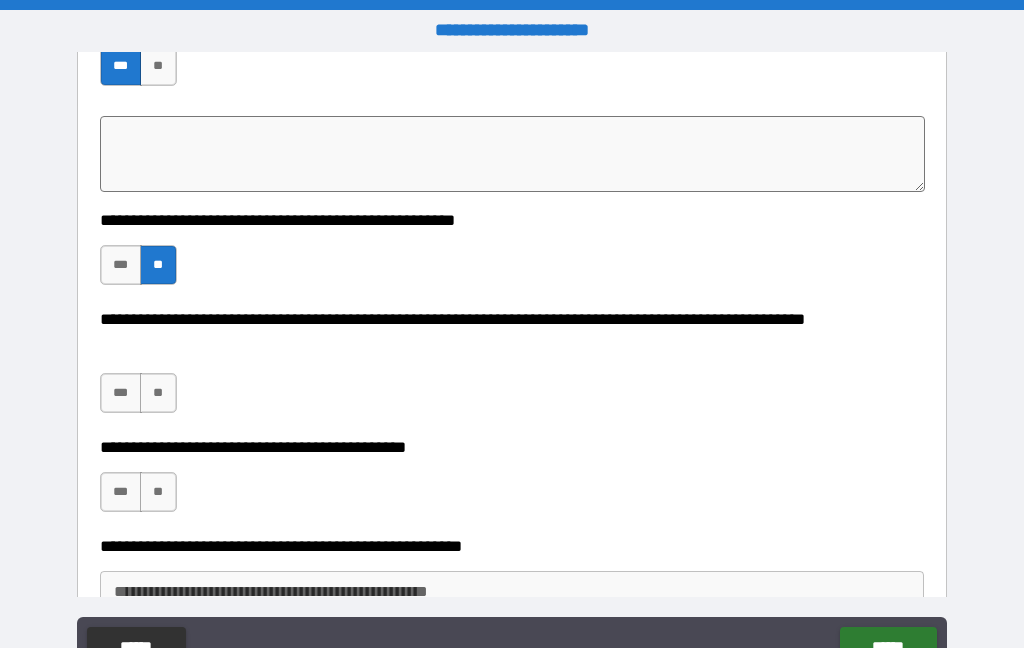 click on "**" at bounding box center [158, 393] 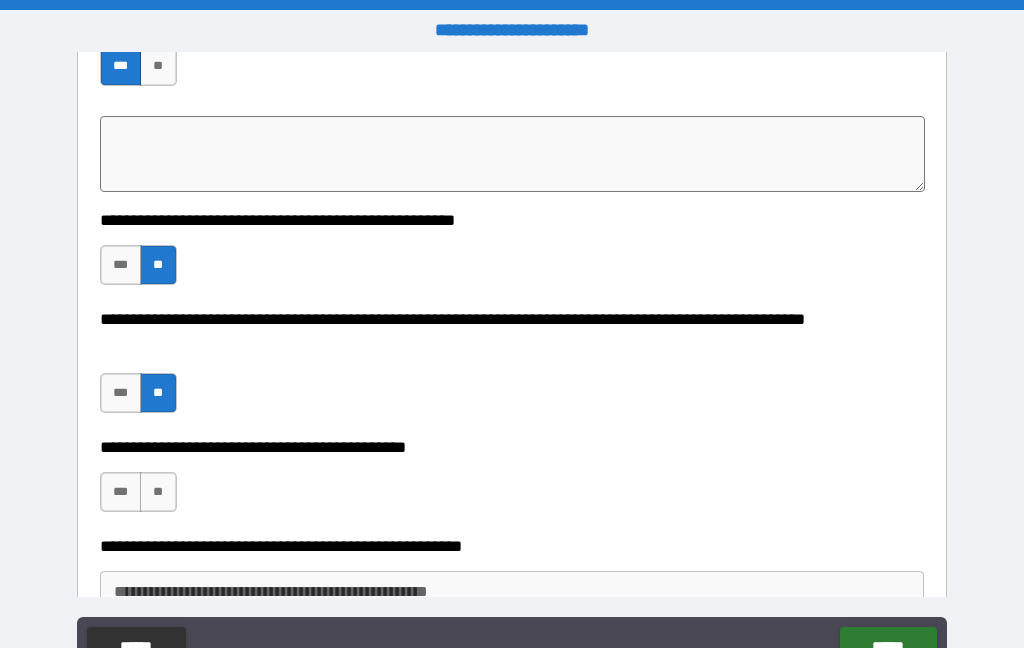 type on "*" 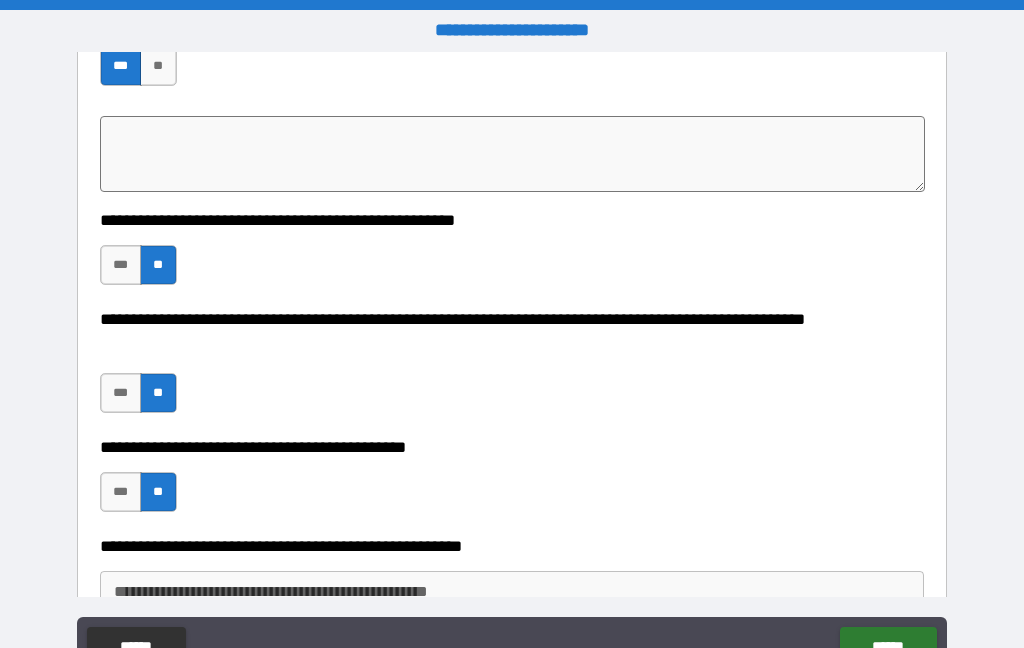 type on "*" 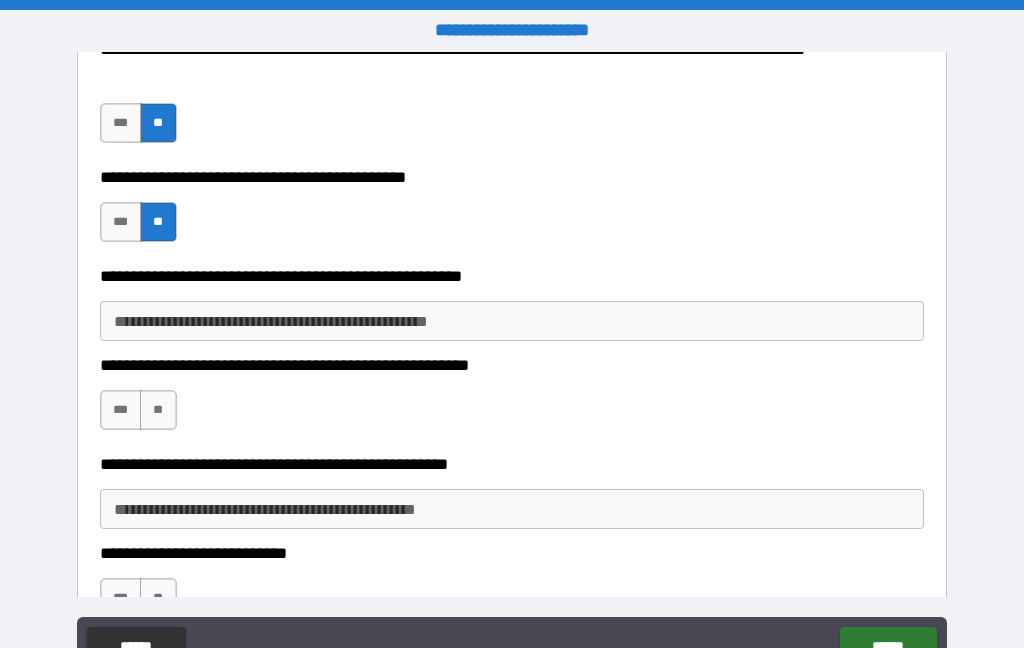 scroll, scrollTop: 854, scrollLeft: 0, axis: vertical 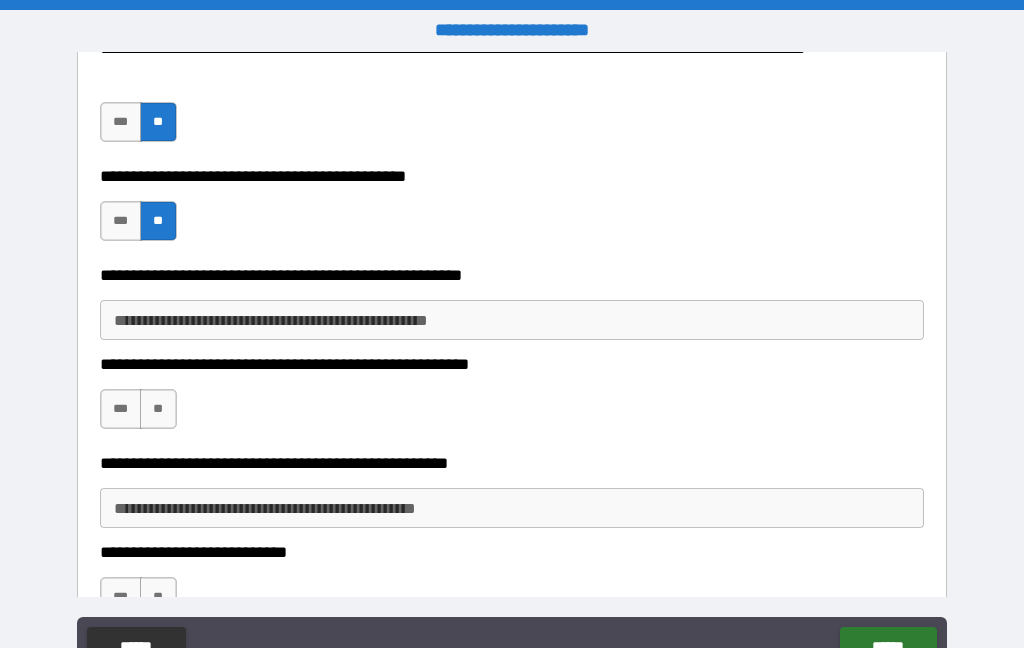 click on "**" at bounding box center [158, 409] 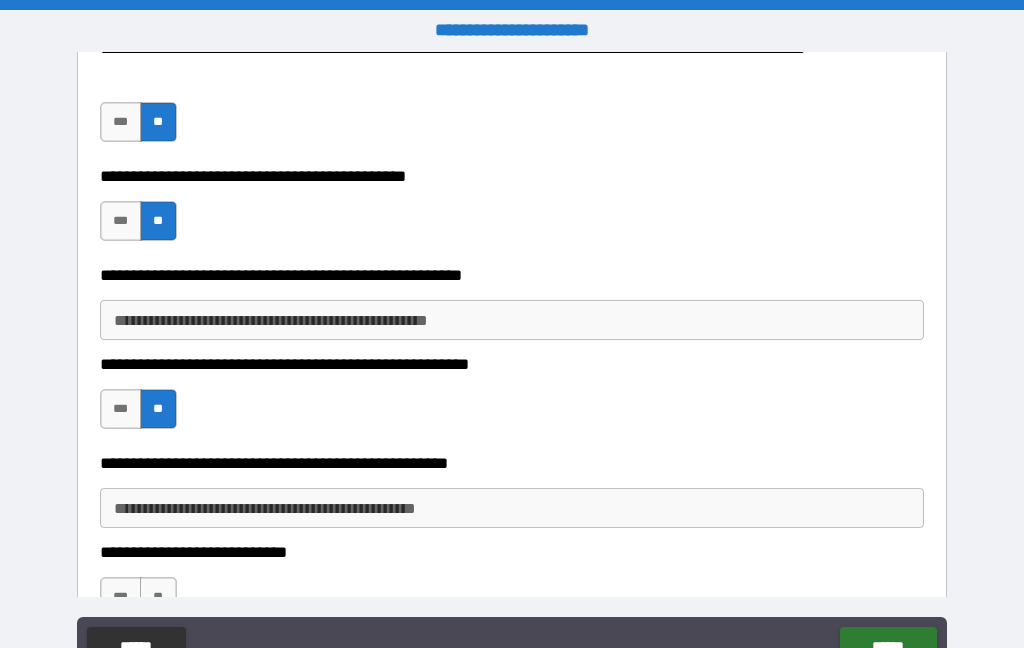 type on "*" 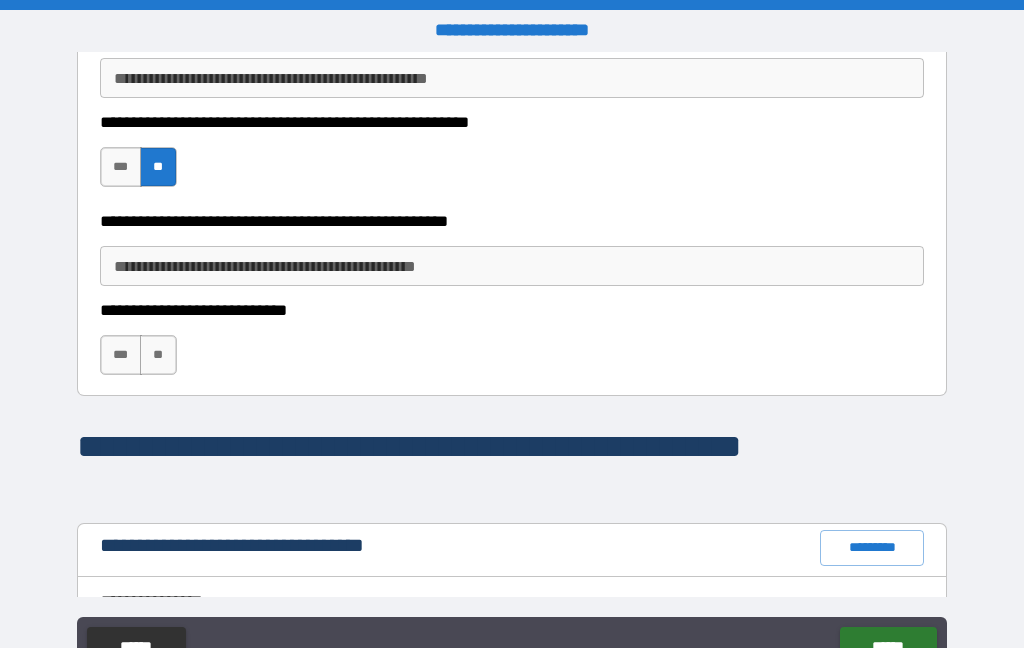 scroll, scrollTop: 1108, scrollLeft: 0, axis: vertical 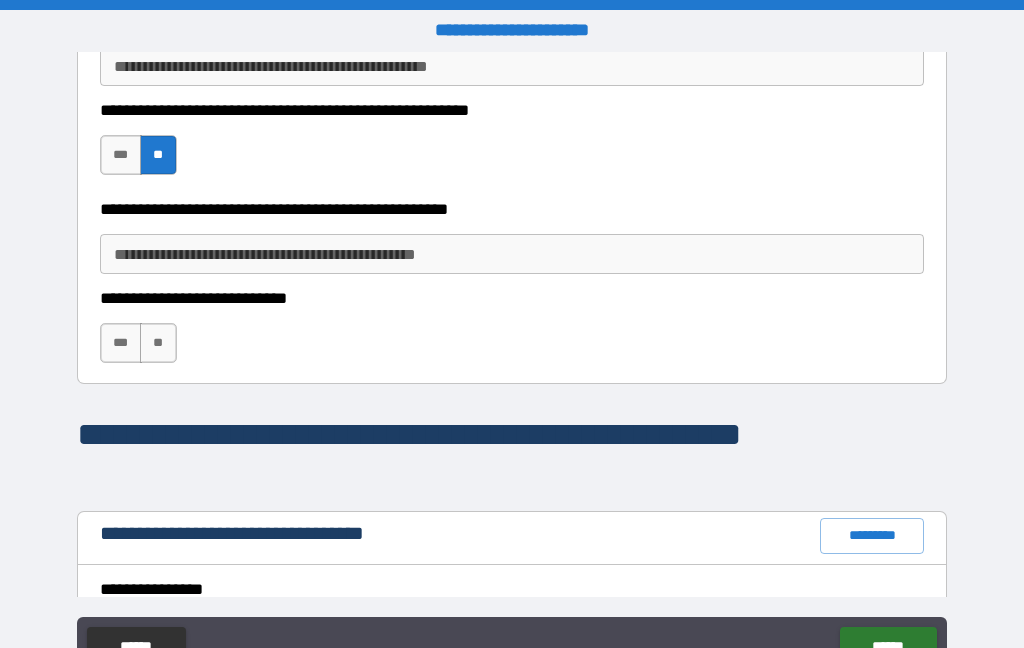 click on "**********" at bounding box center (512, 254) 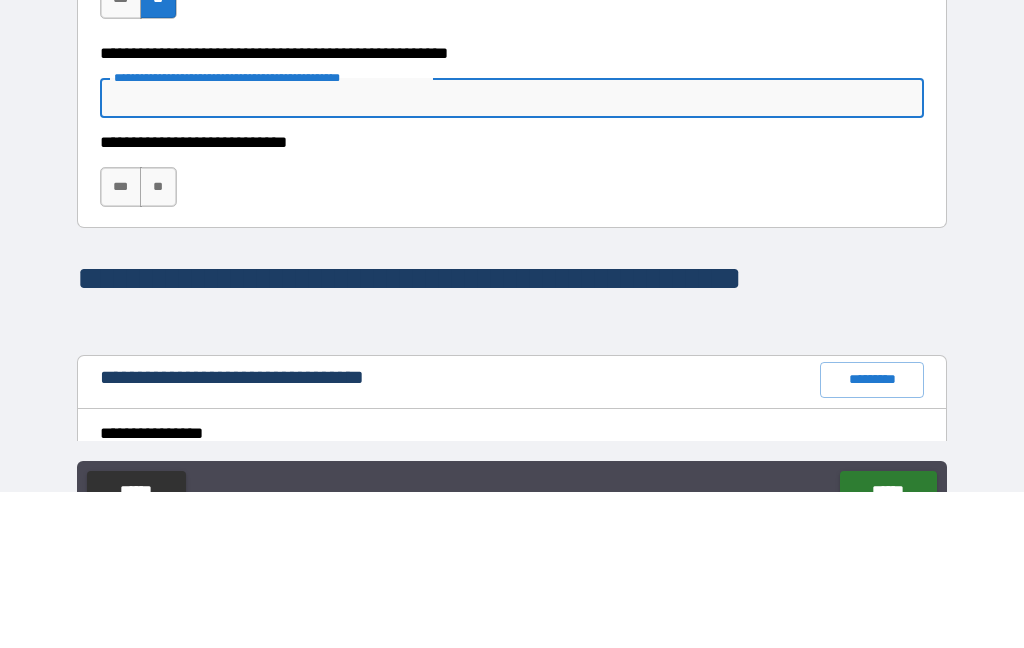 type on "*" 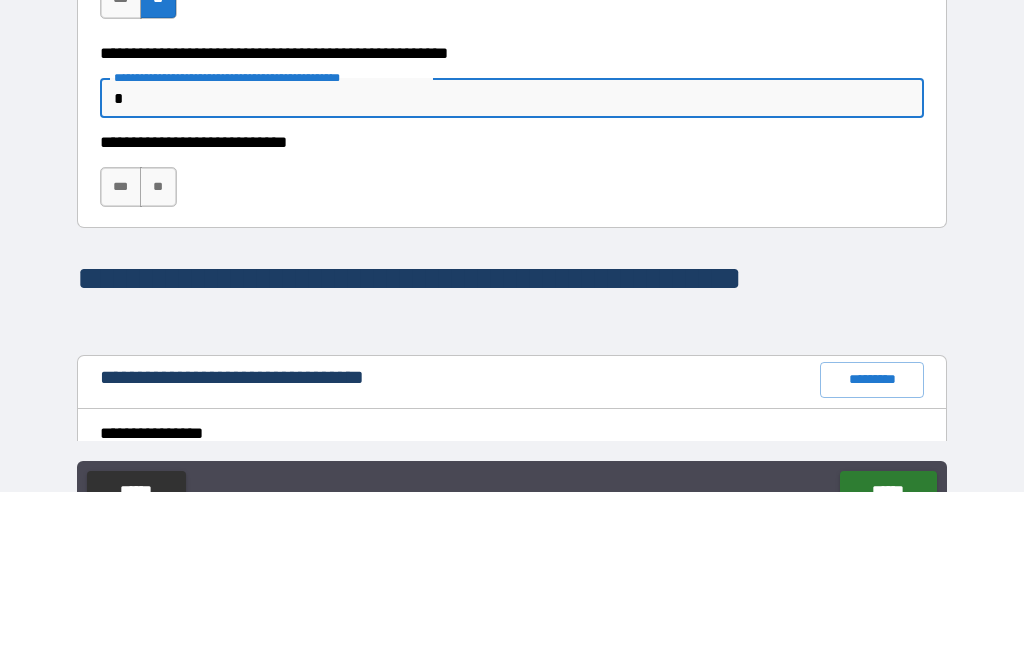 type on "*" 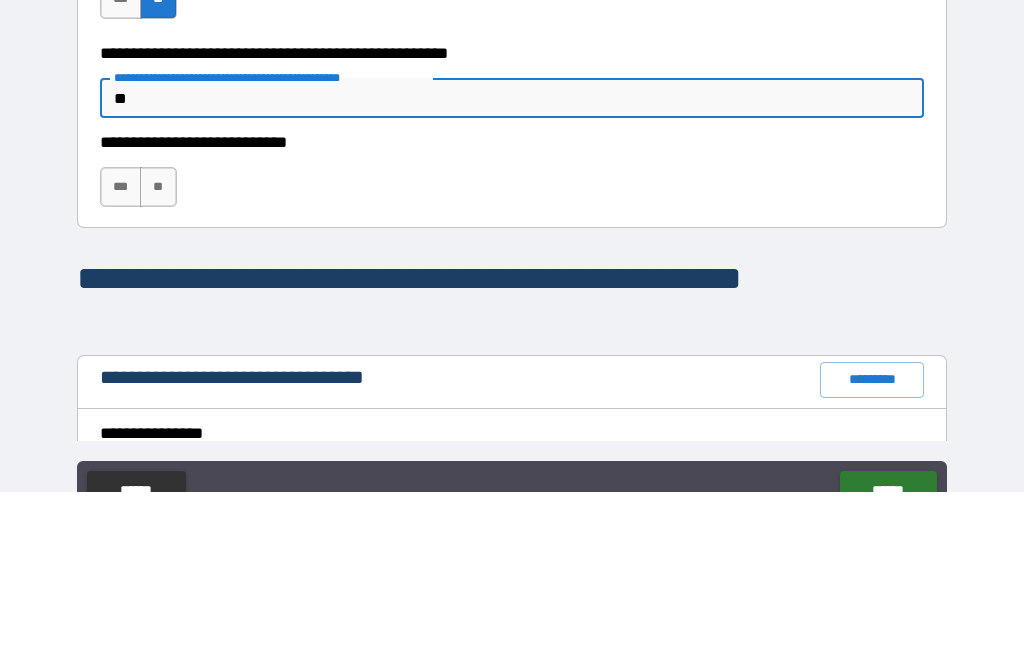 type on "*" 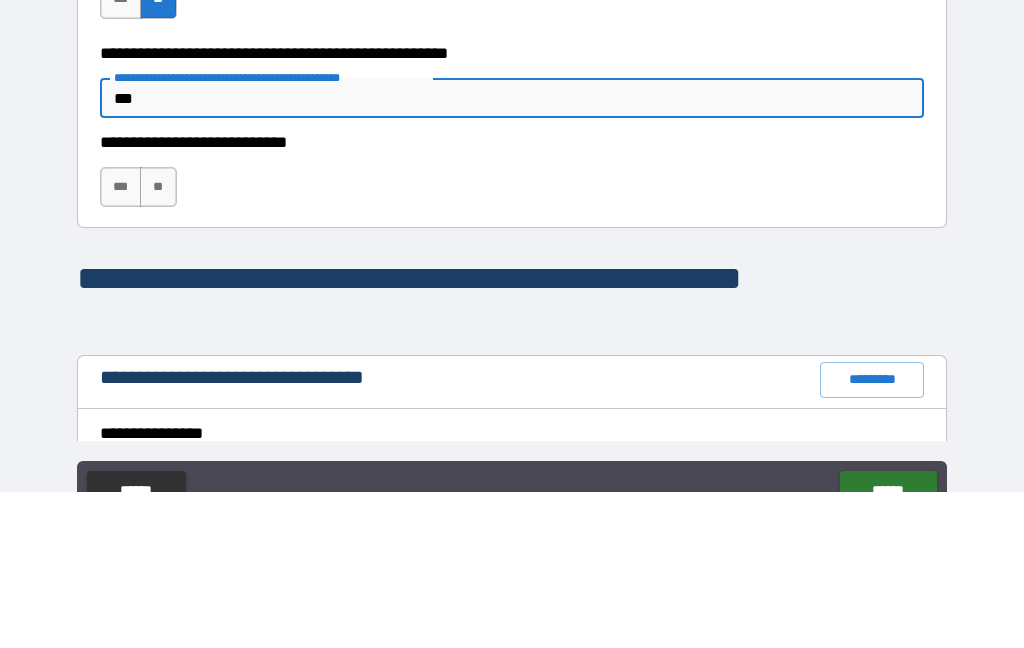 type on "*" 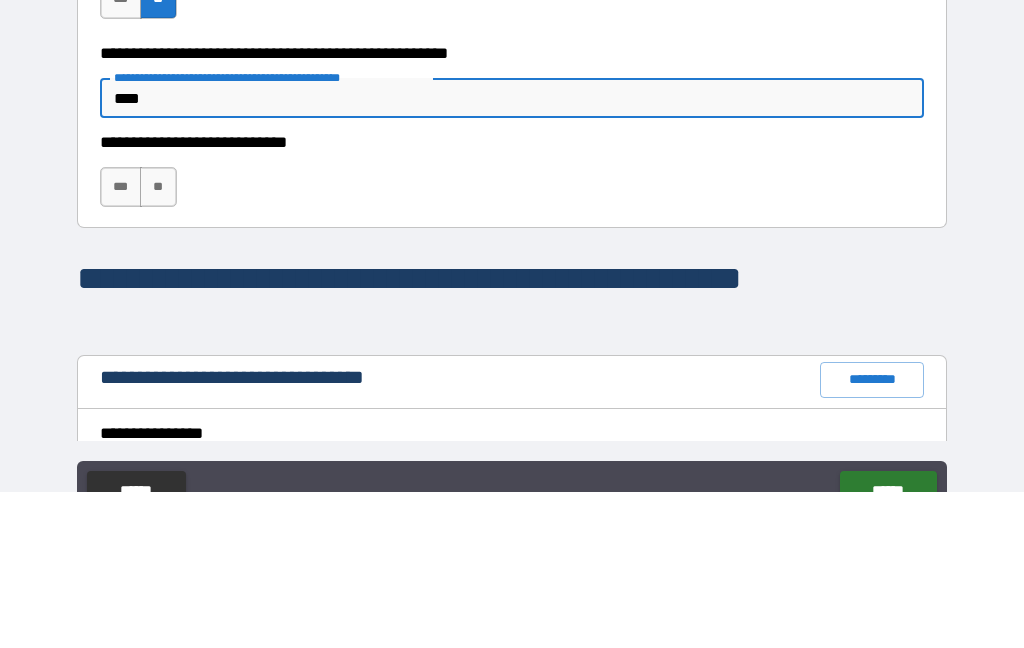 type on "*" 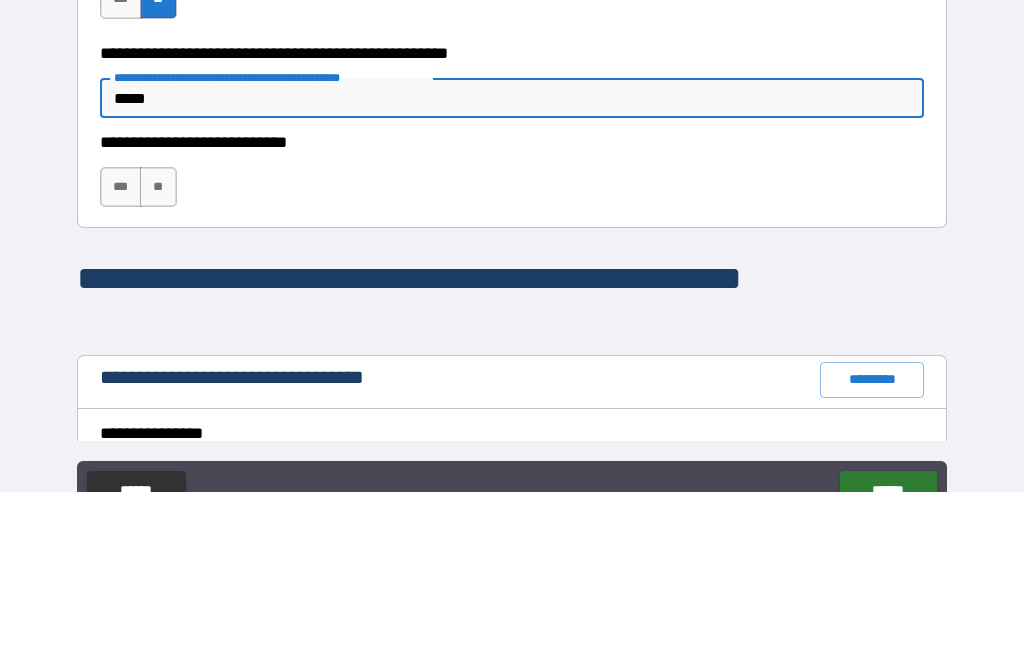 type on "*" 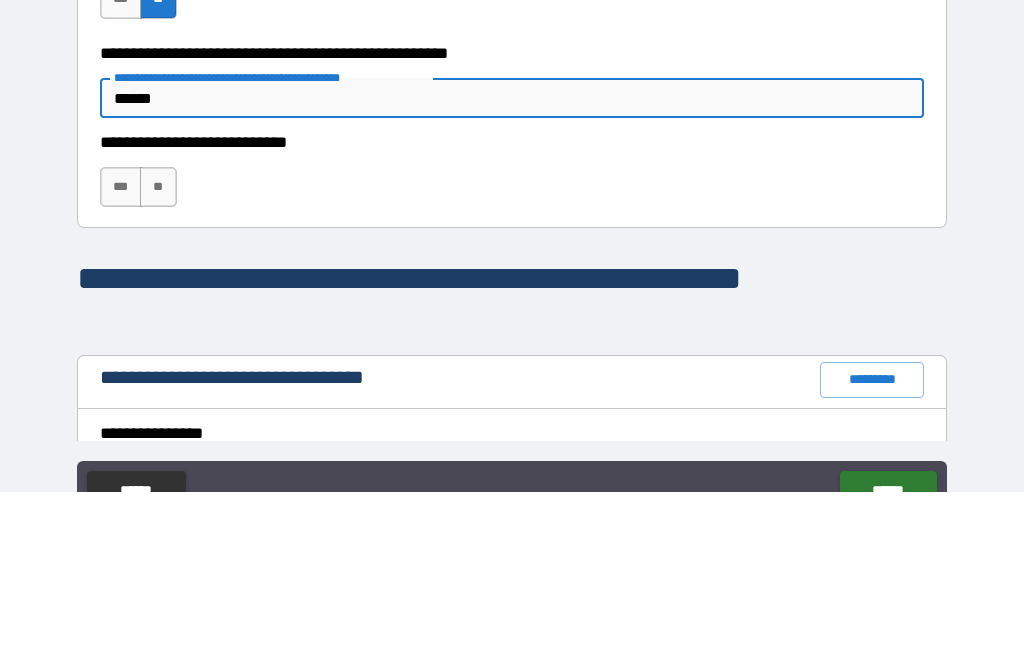 type on "*" 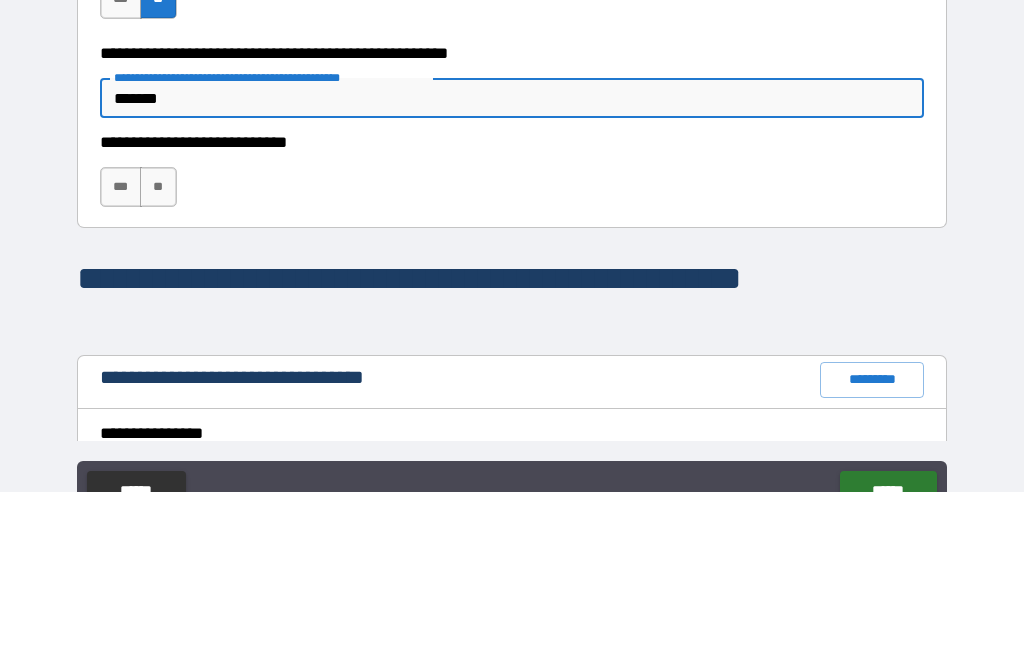 type on "*" 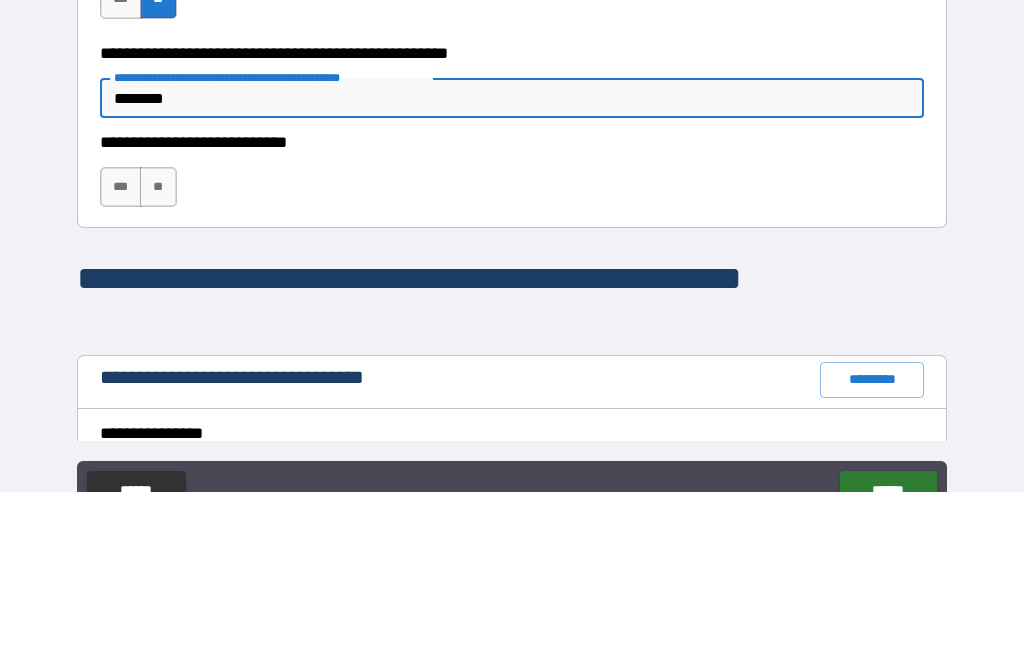 type on "*" 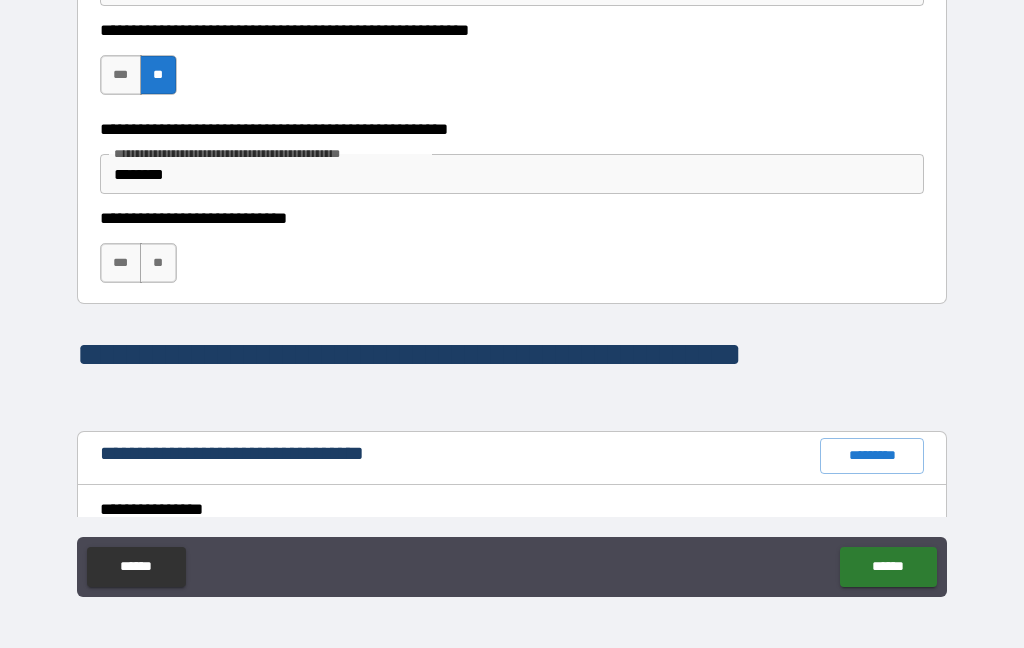 click on "**" at bounding box center [158, 263] 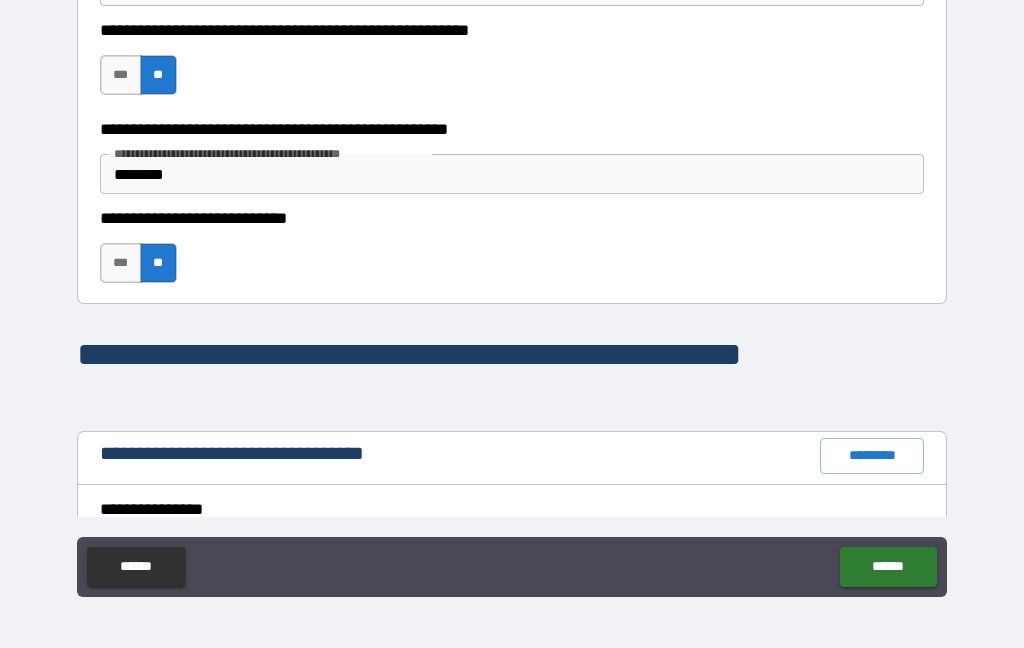 type on "*" 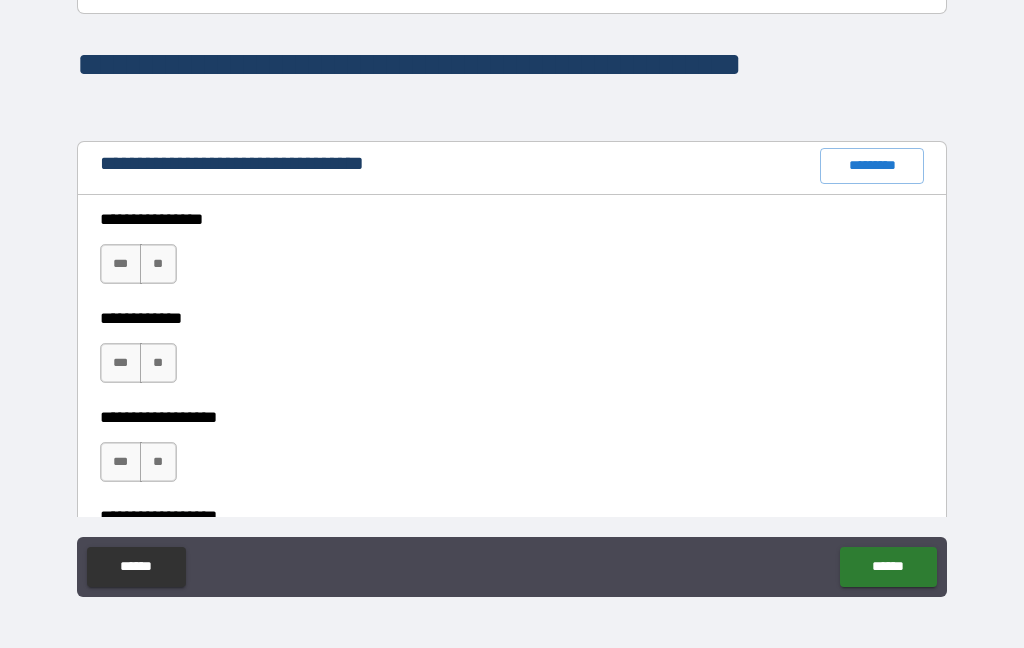 scroll, scrollTop: 1398, scrollLeft: 0, axis: vertical 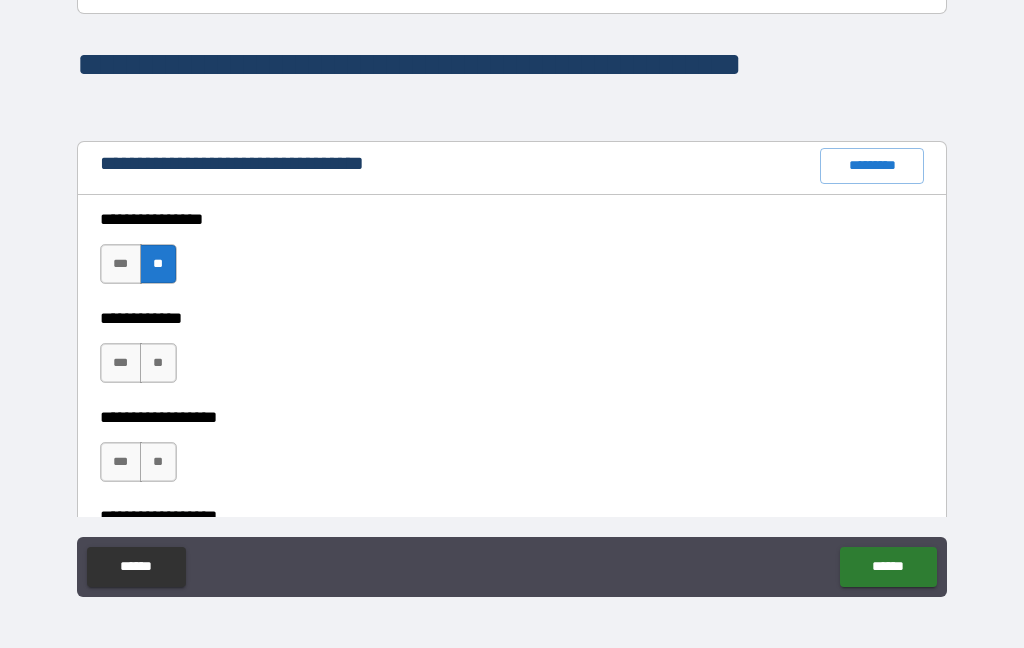 type on "*" 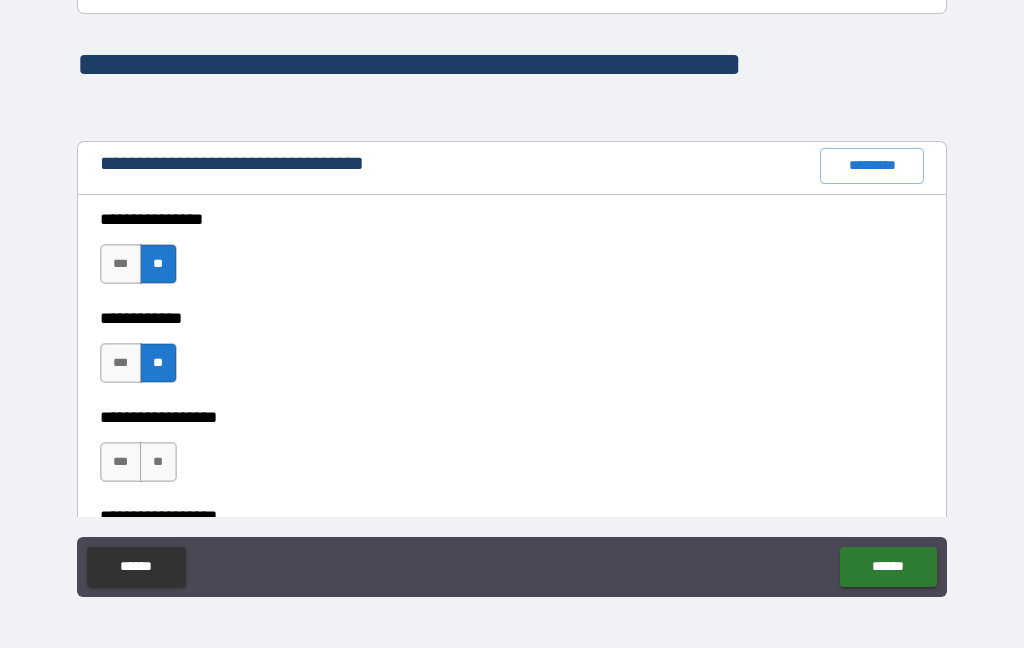type on "*" 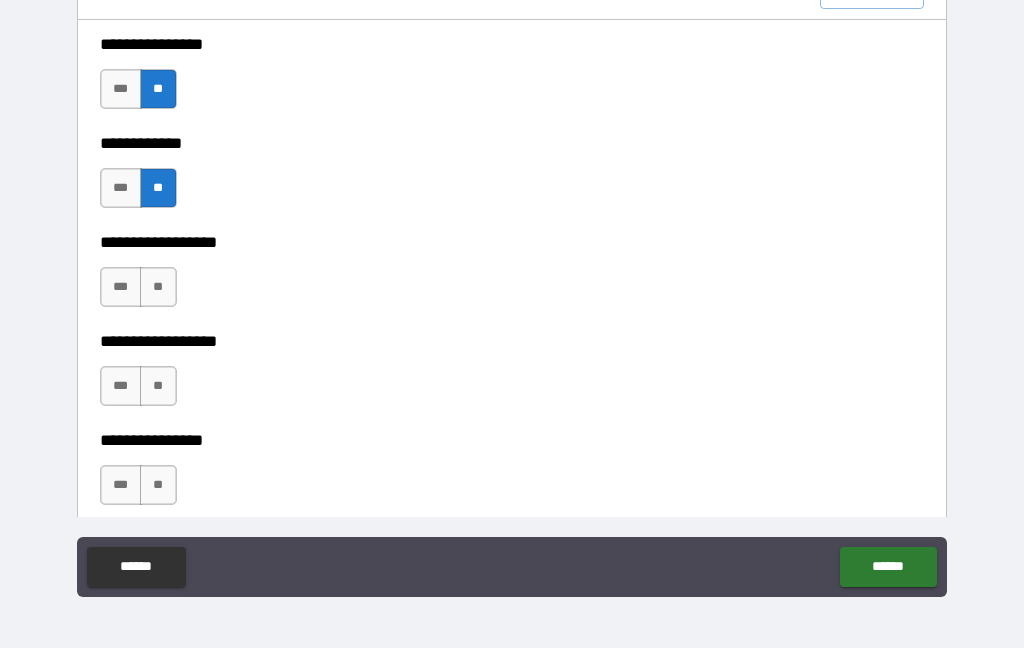 scroll, scrollTop: 1572, scrollLeft: 0, axis: vertical 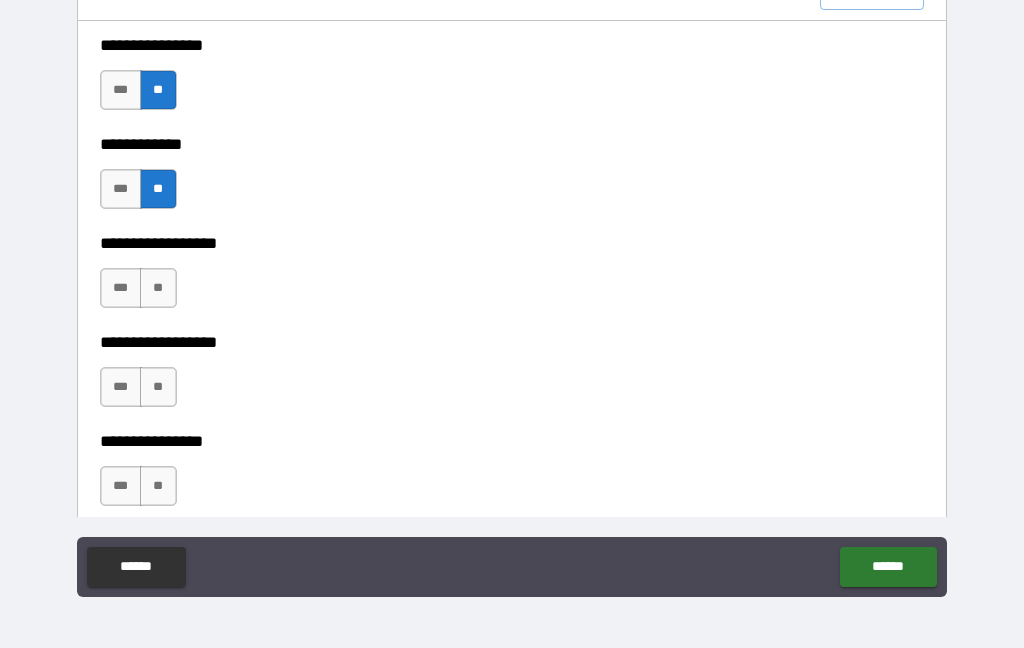 click on "**" at bounding box center [158, 288] 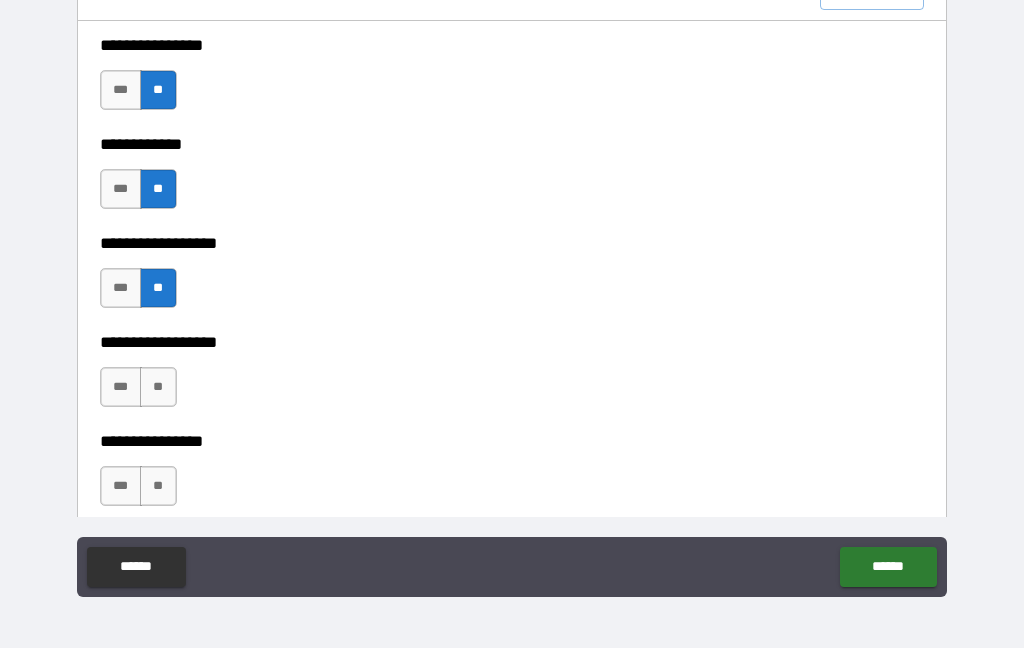 type on "*" 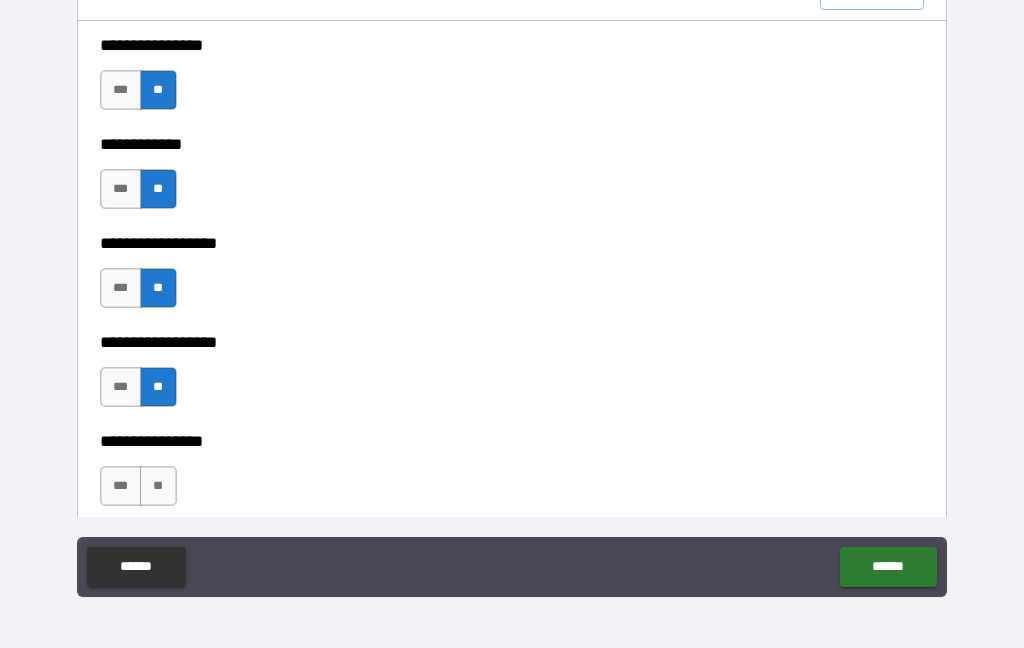 type on "*" 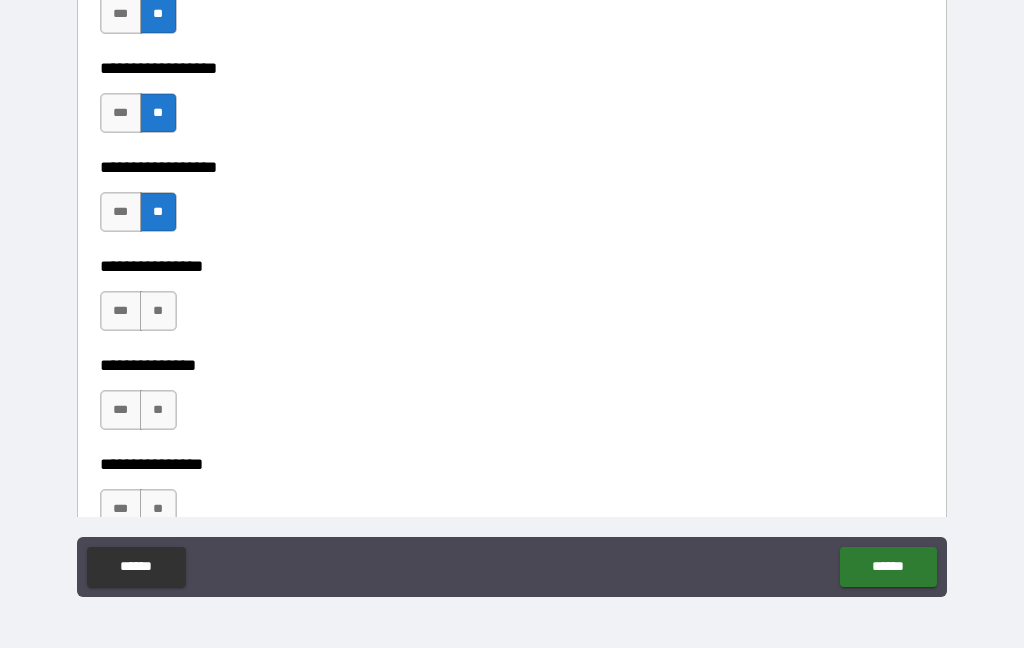 scroll, scrollTop: 1746, scrollLeft: 0, axis: vertical 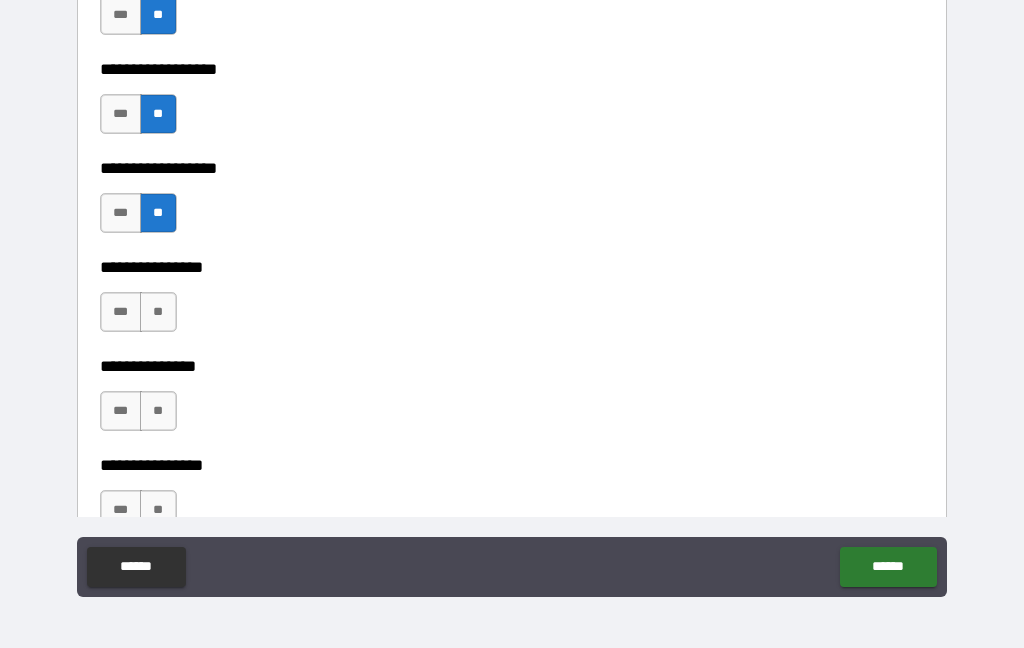 click on "**" at bounding box center (158, 312) 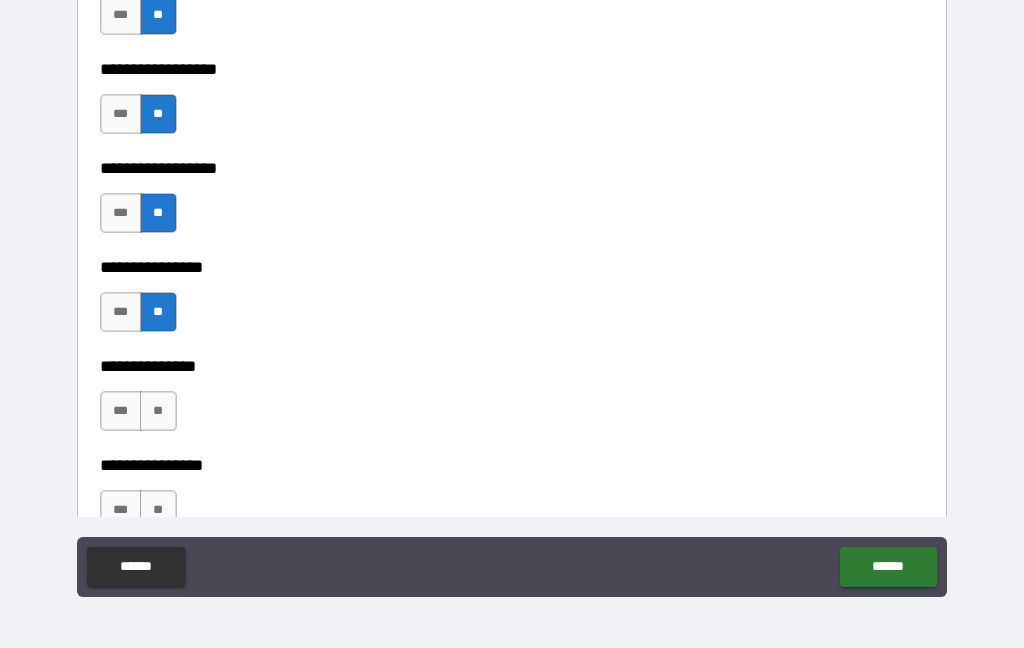 type on "*" 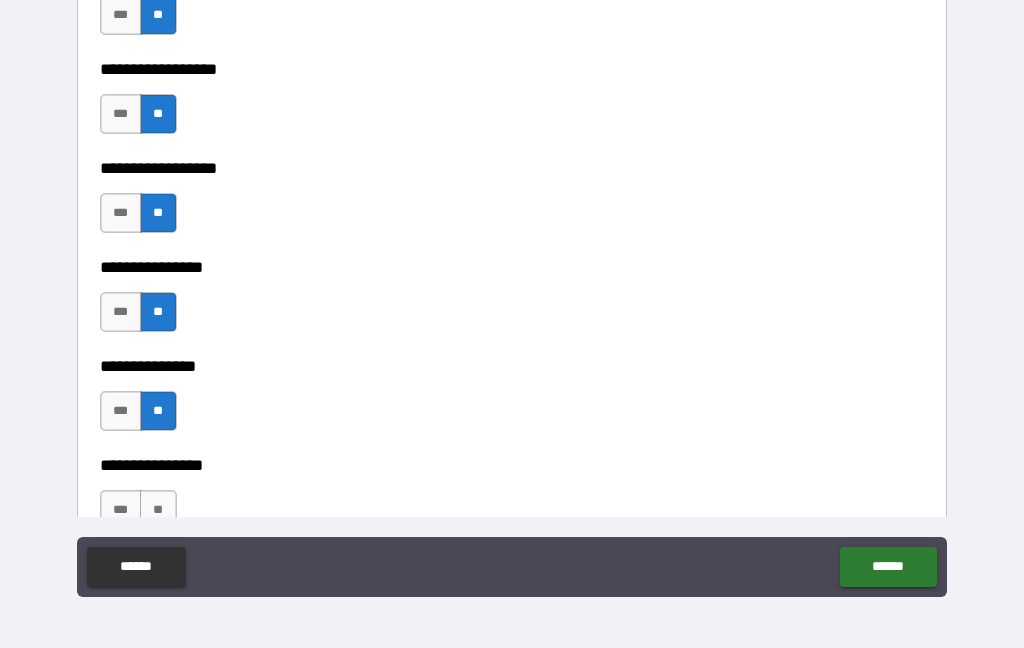 type on "*" 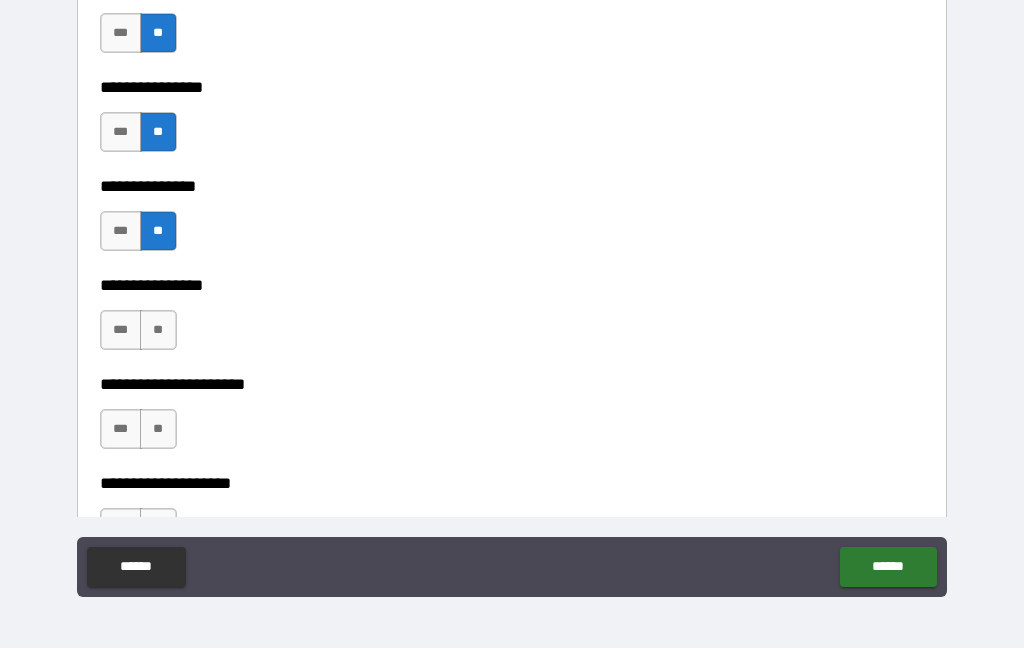 scroll, scrollTop: 1938, scrollLeft: 0, axis: vertical 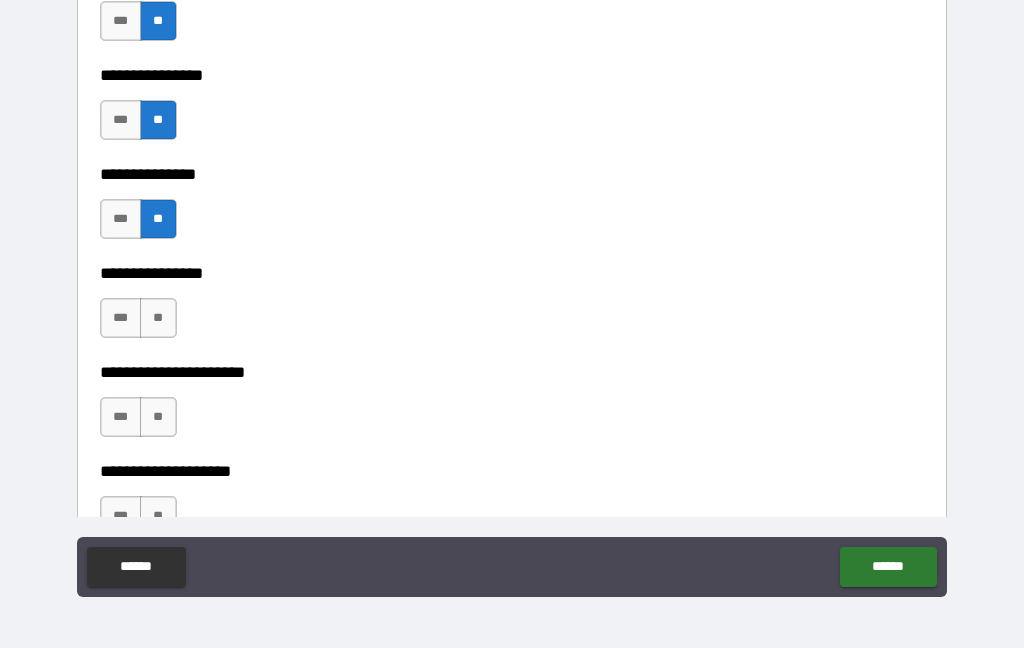 click on "**" at bounding box center (158, 318) 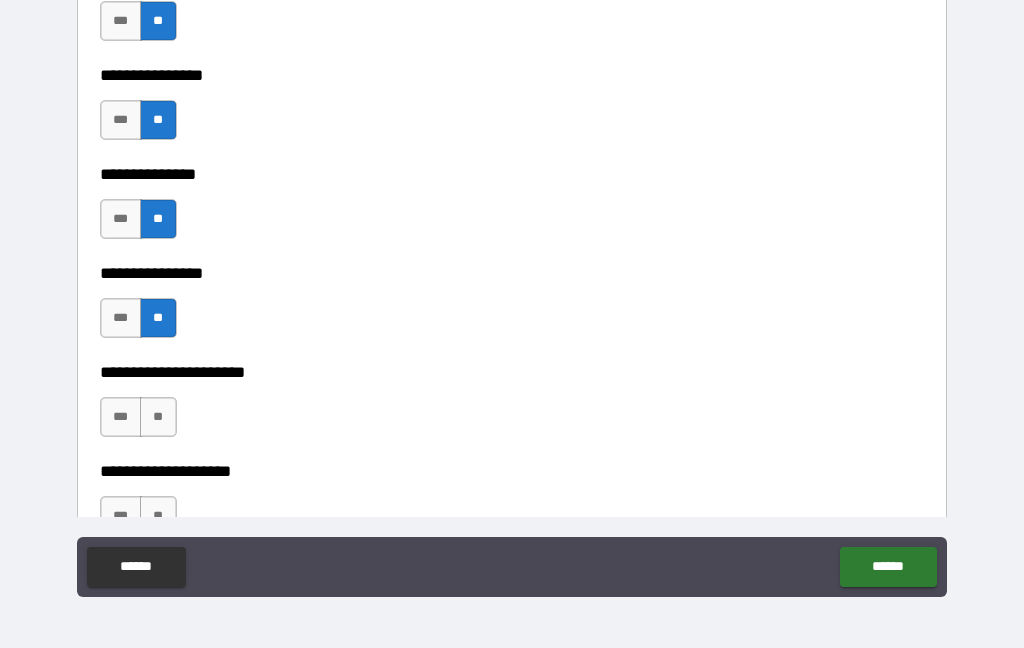 type on "*" 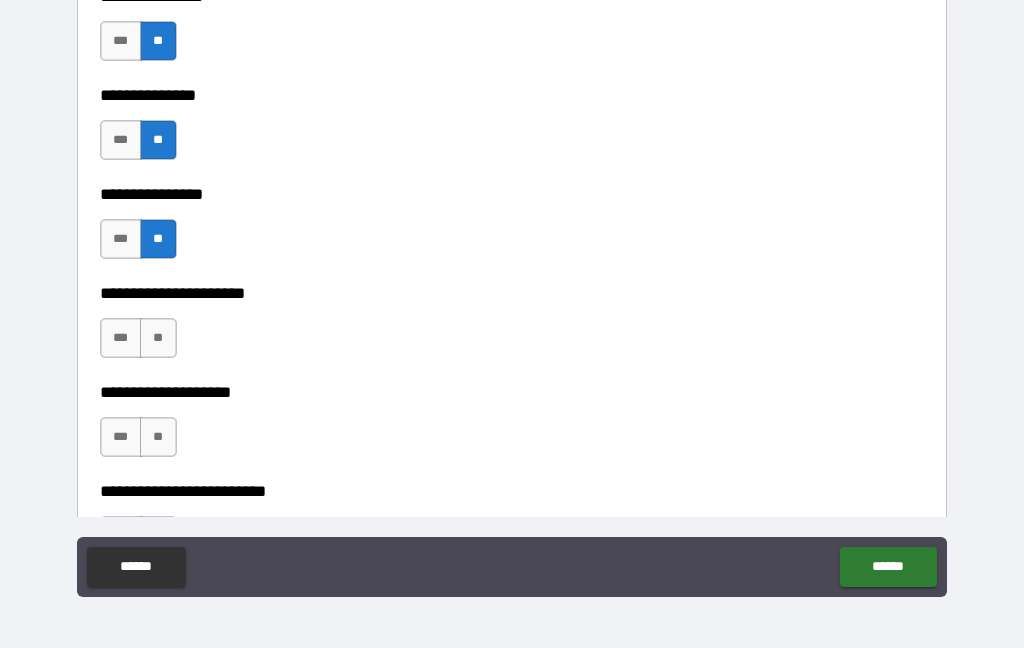 scroll, scrollTop: 2023, scrollLeft: 0, axis: vertical 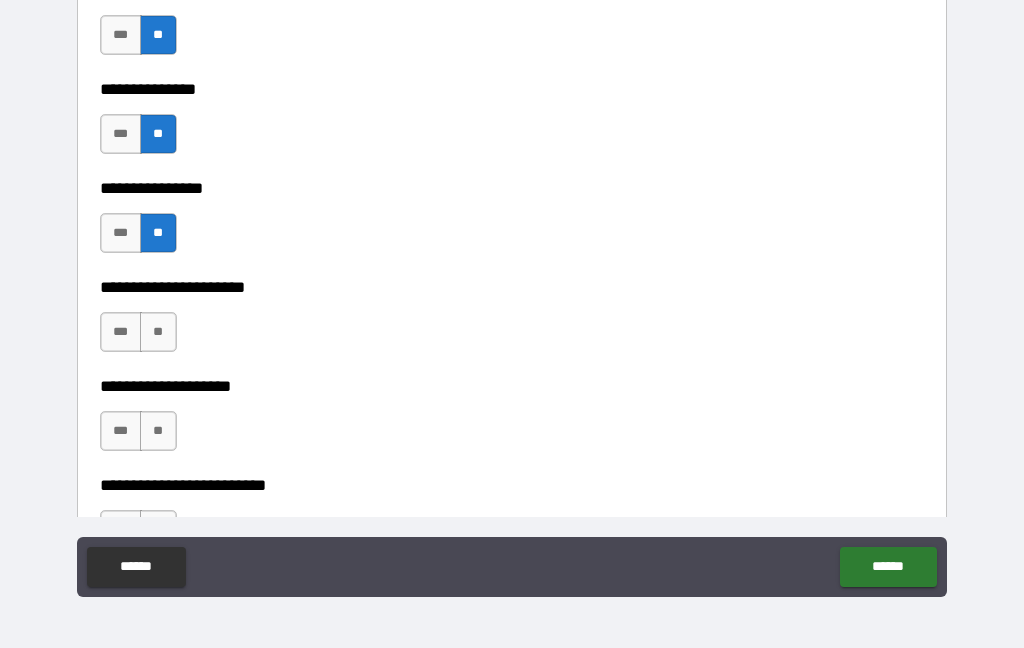 click on "**" at bounding box center [158, 332] 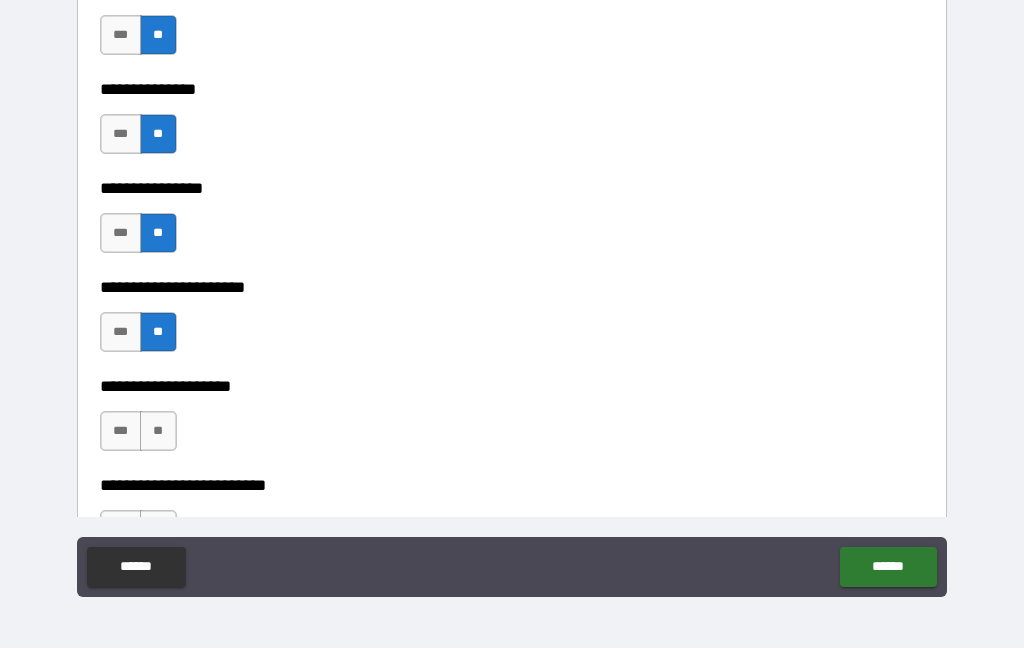 type on "*" 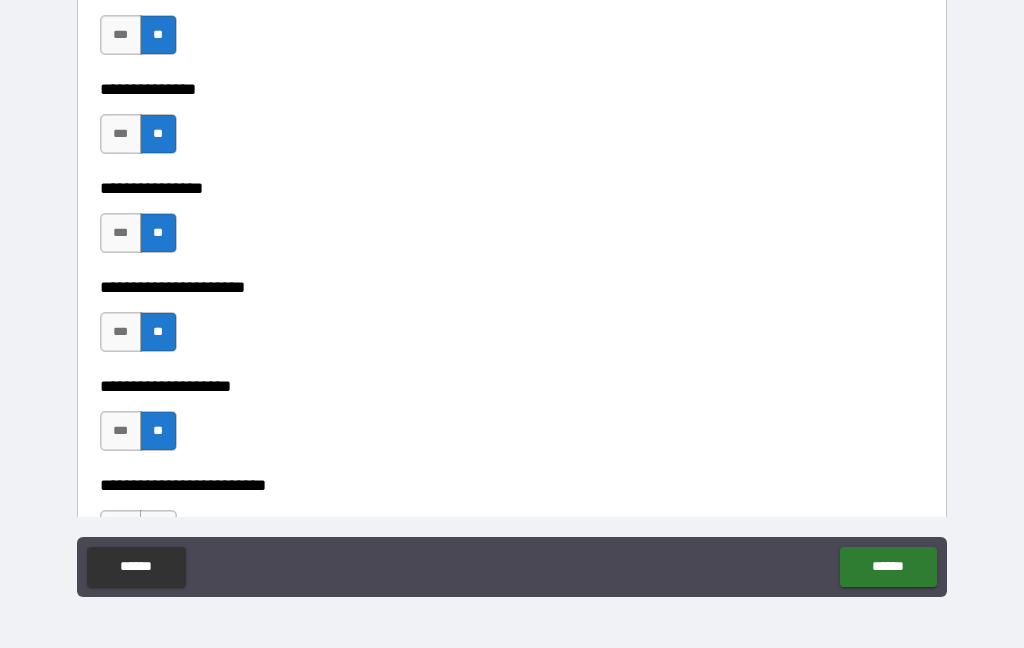 type on "*" 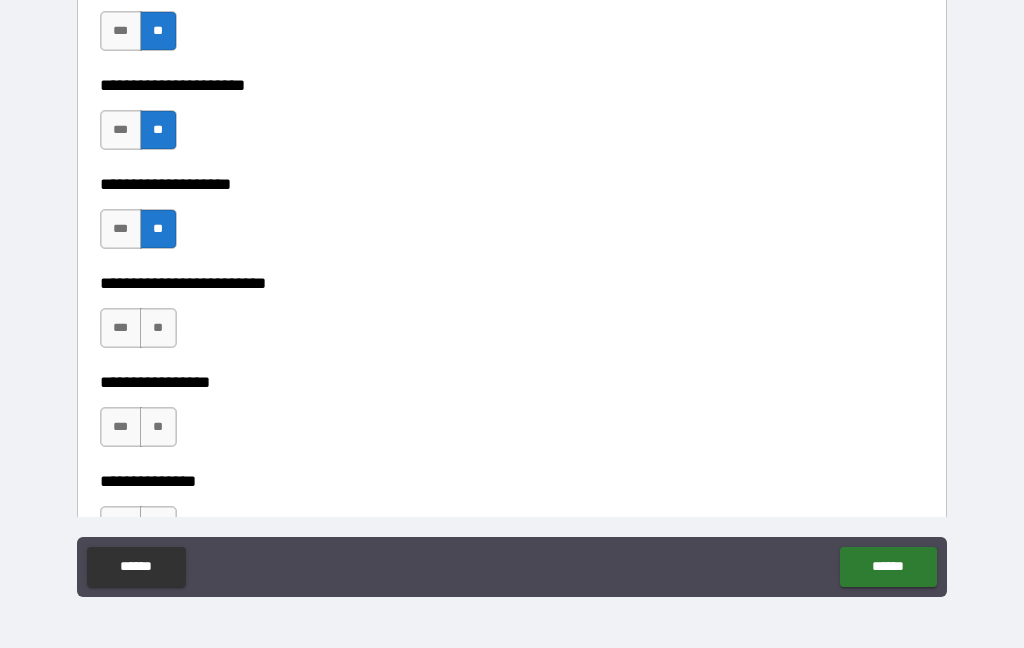 scroll, scrollTop: 2278, scrollLeft: 0, axis: vertical 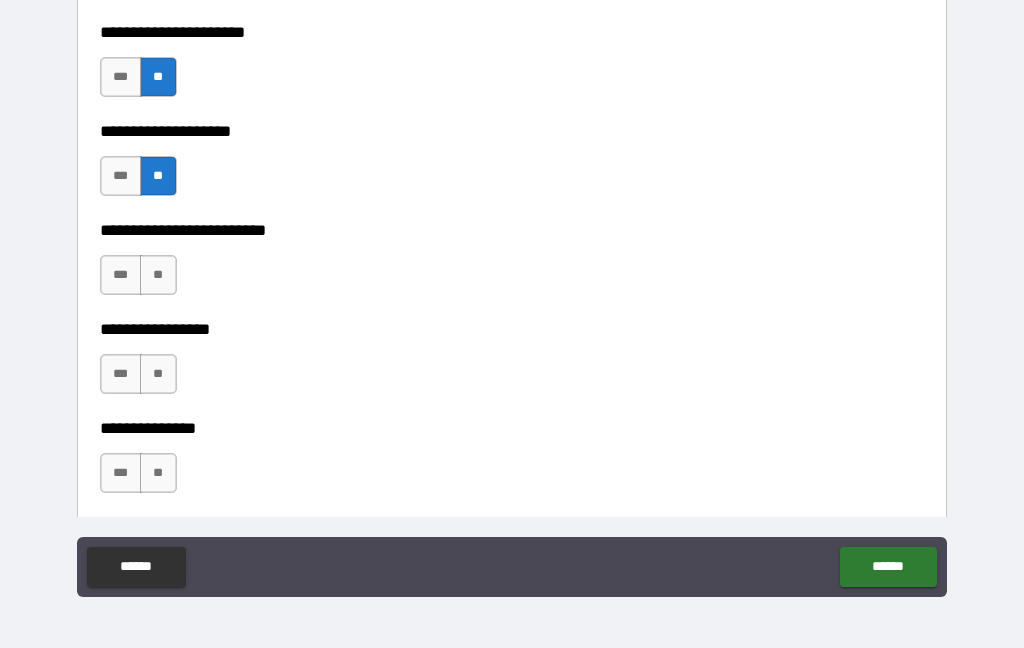 click on "**" at bounding box center [158, 275] 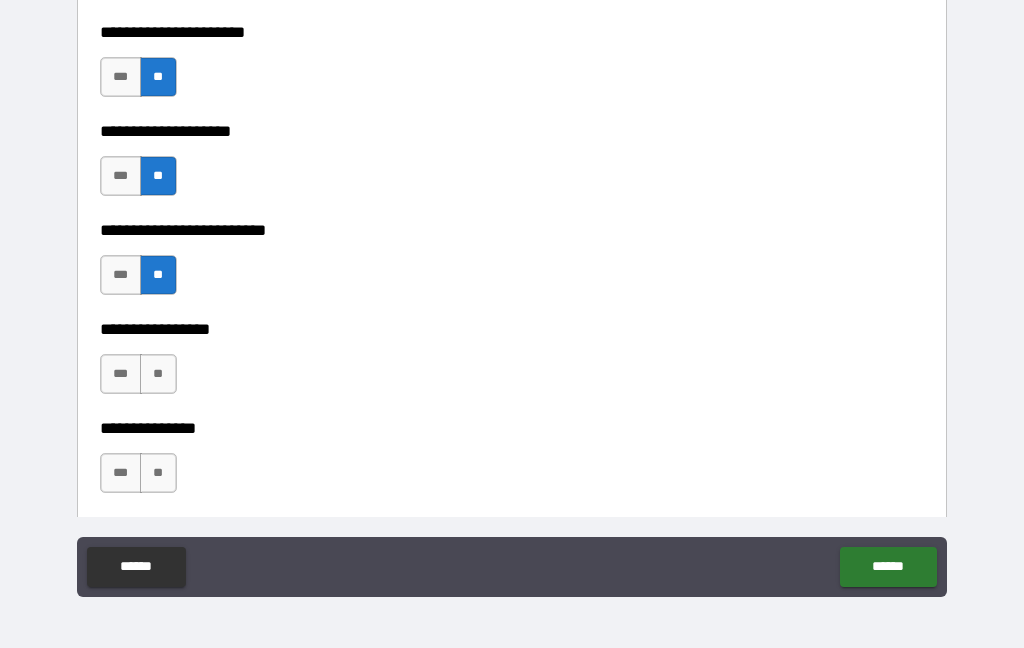 type on "*" 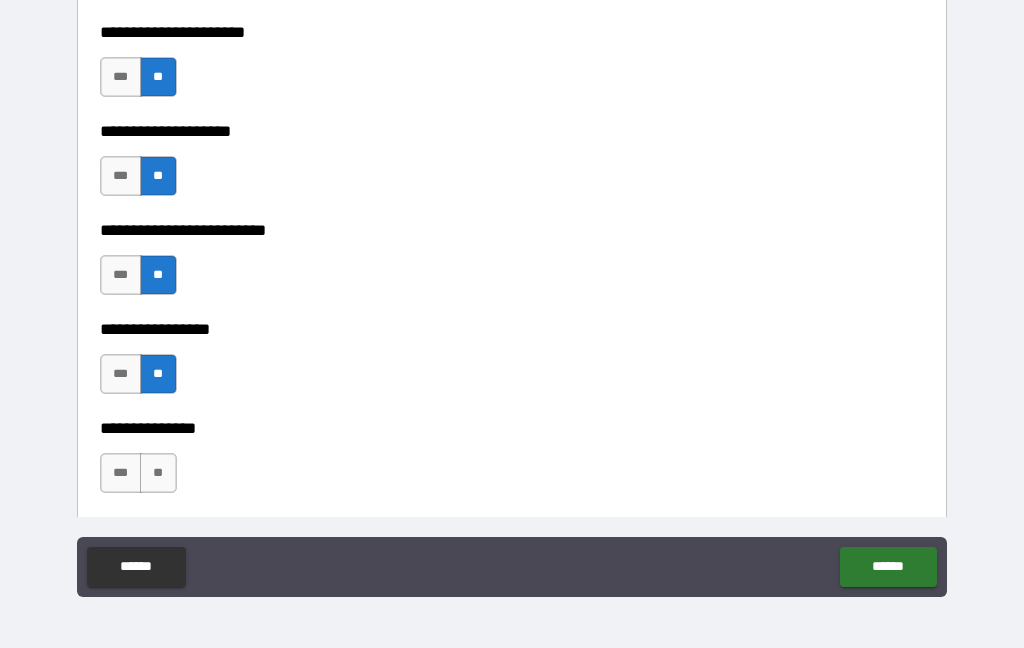 type on "*" 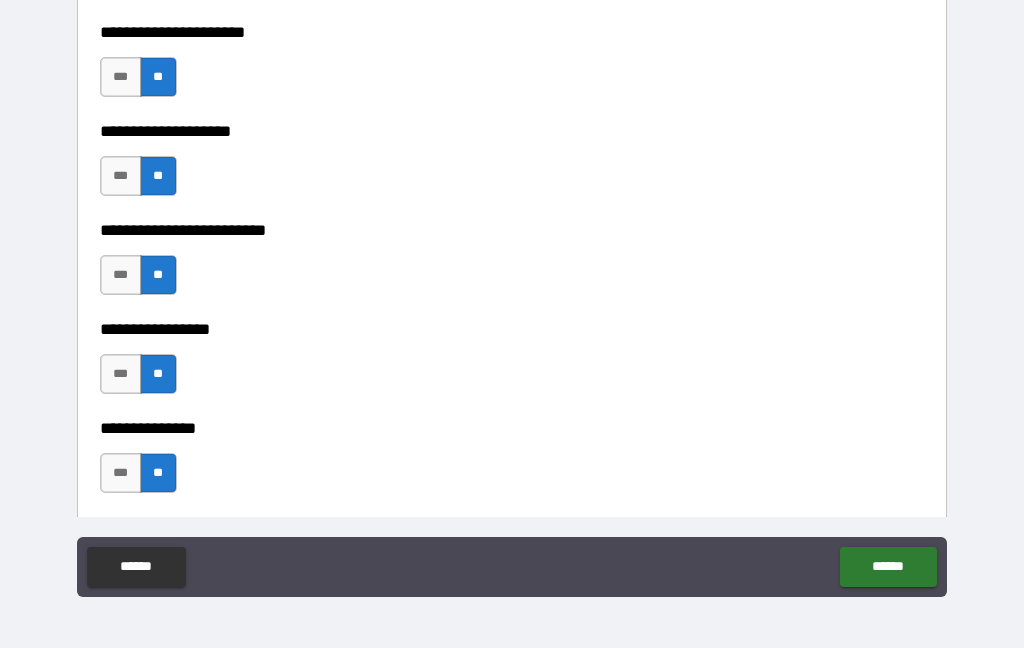 type on "*" 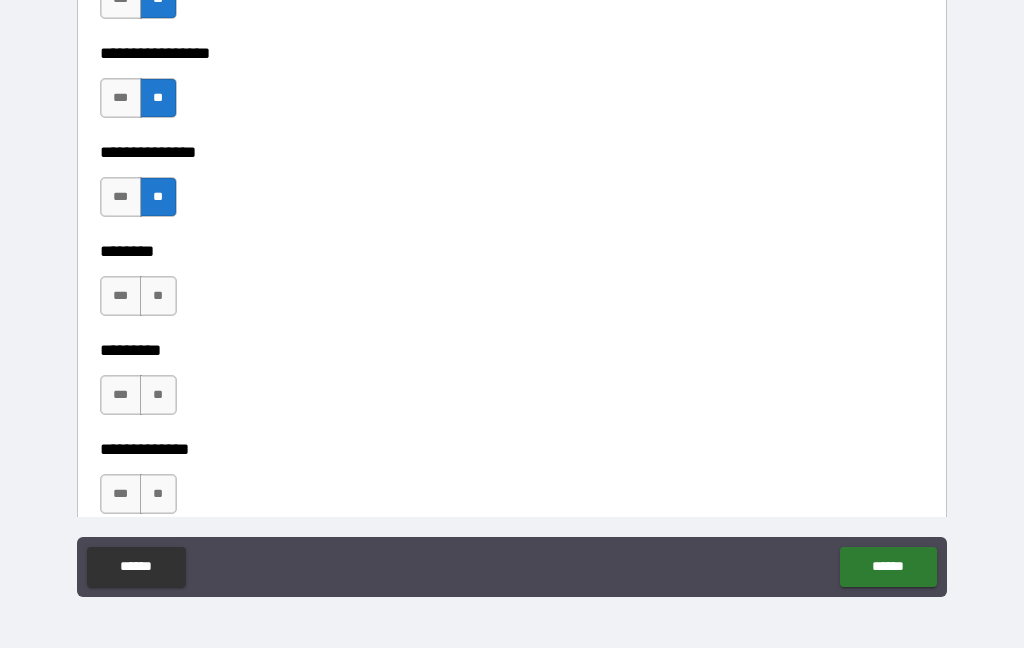 scroll, scrollTop: 2563, scrollLeft: 0, axis: vertical 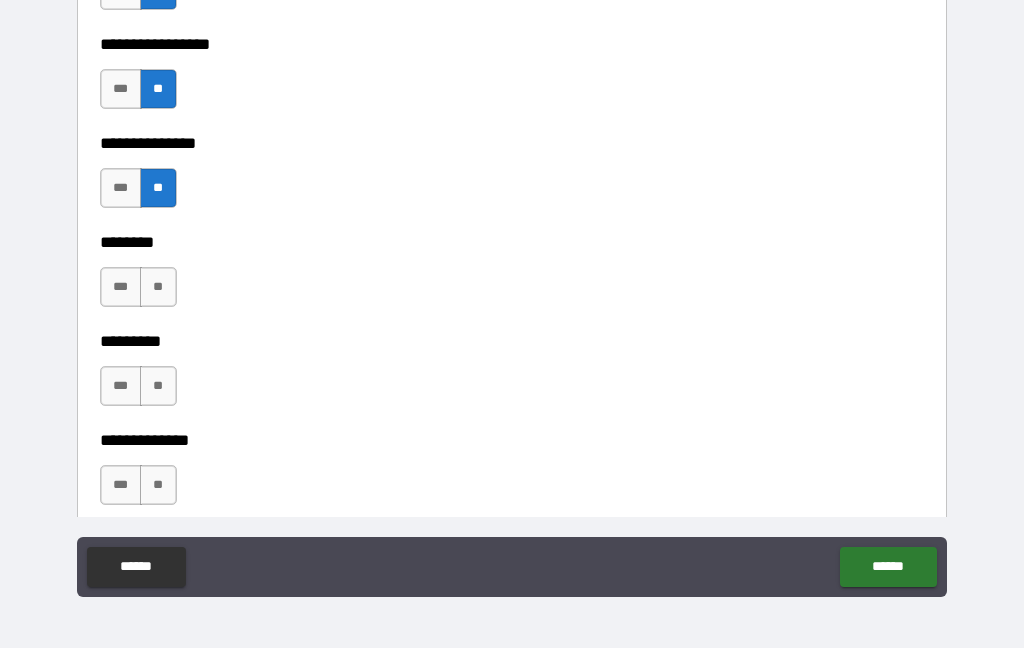 click on "**" at bounding box center (158, 287) 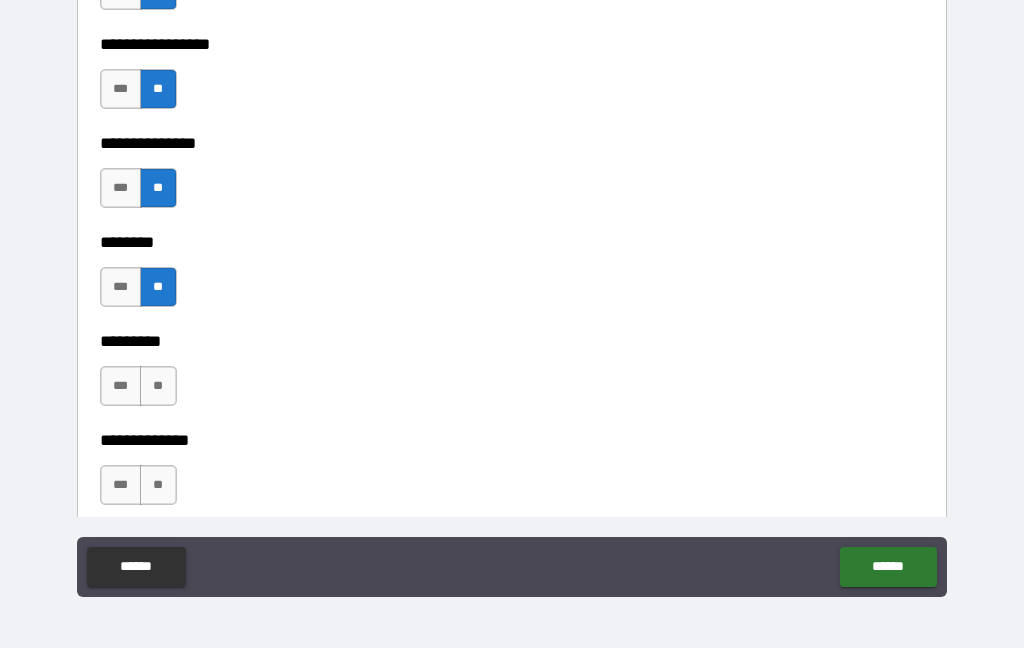 type on "*" 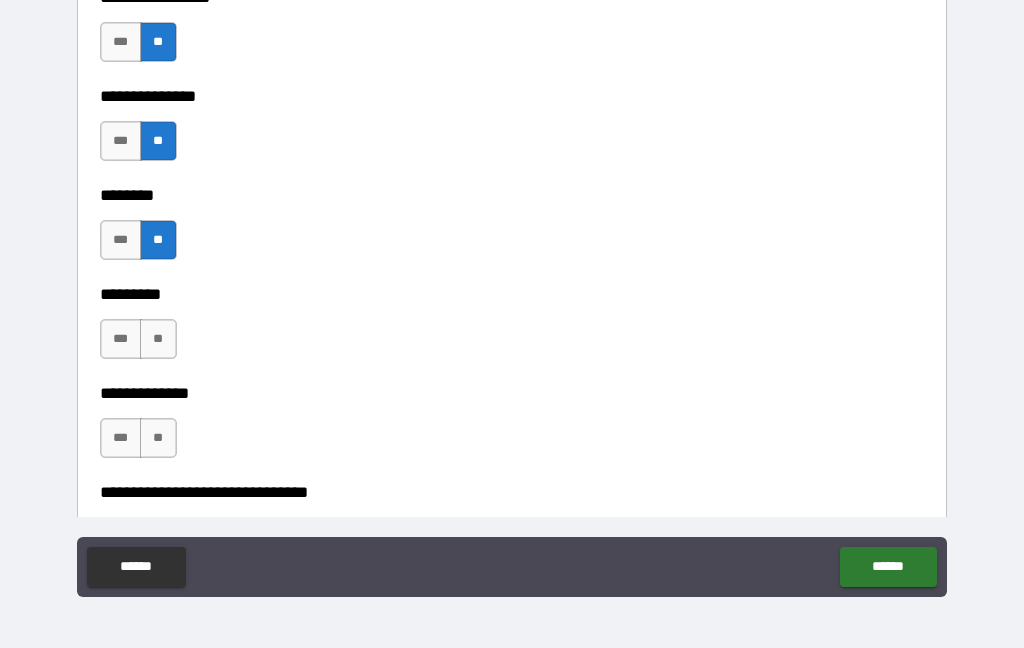 scroll, scrollTop: 2625, scrollLeft: 0, axis: vertical 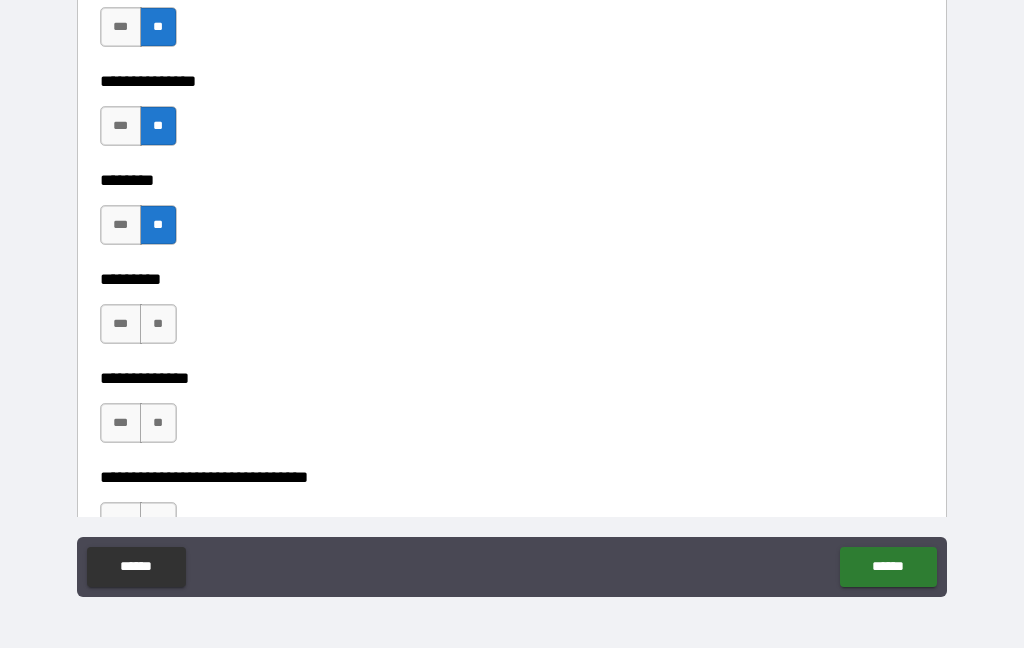 click on "**" at bounding box center (158, 324) 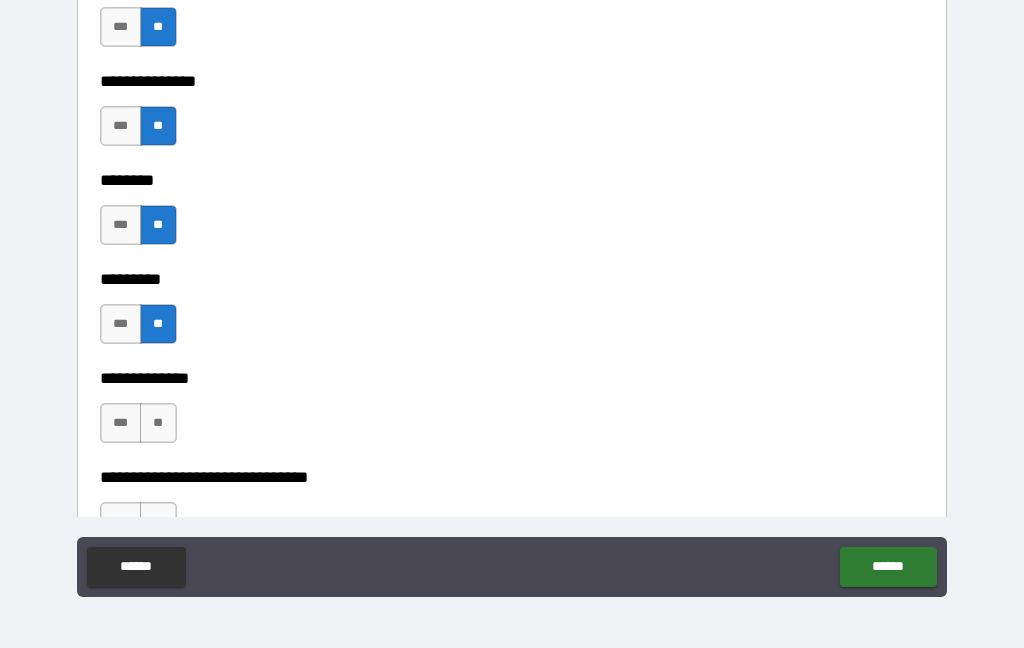 type on "*" 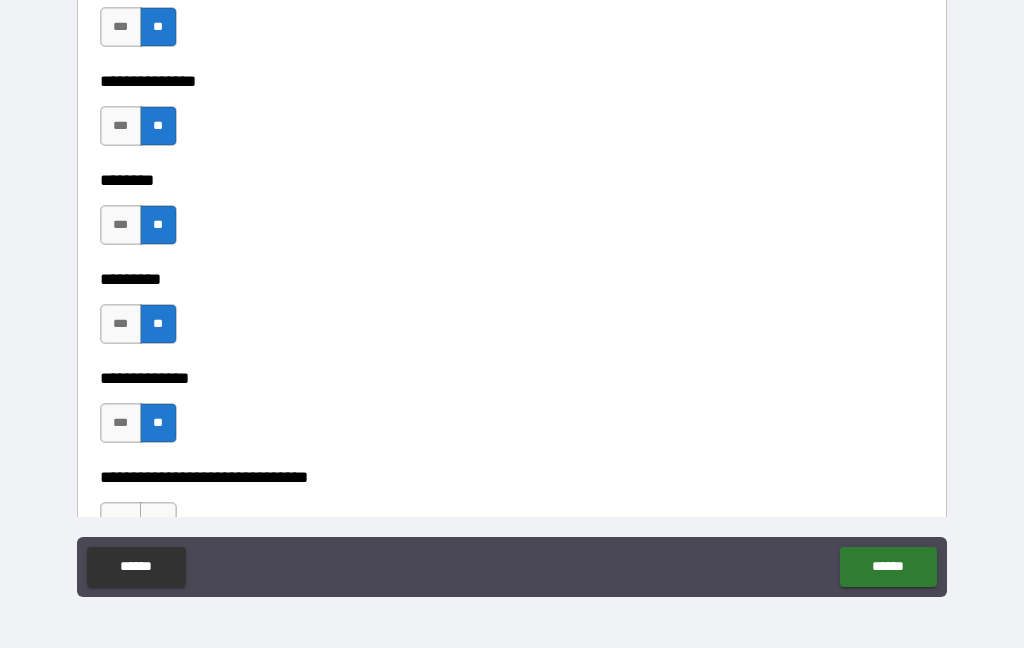 type on "*" 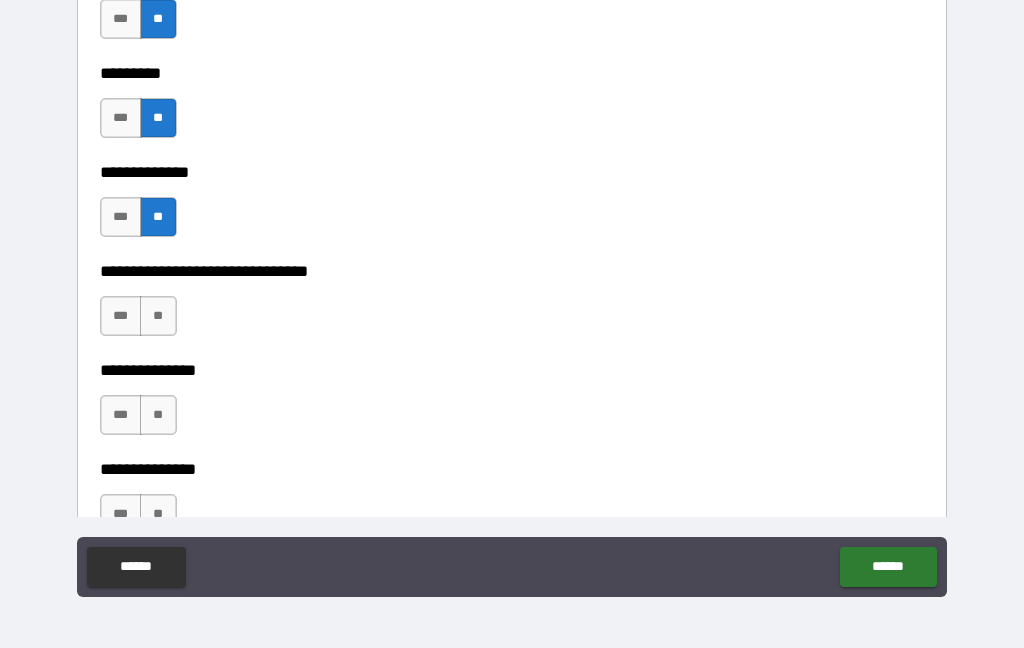 scroll, scrollTop: 2851, scrollLeft: 0, axis: vertical 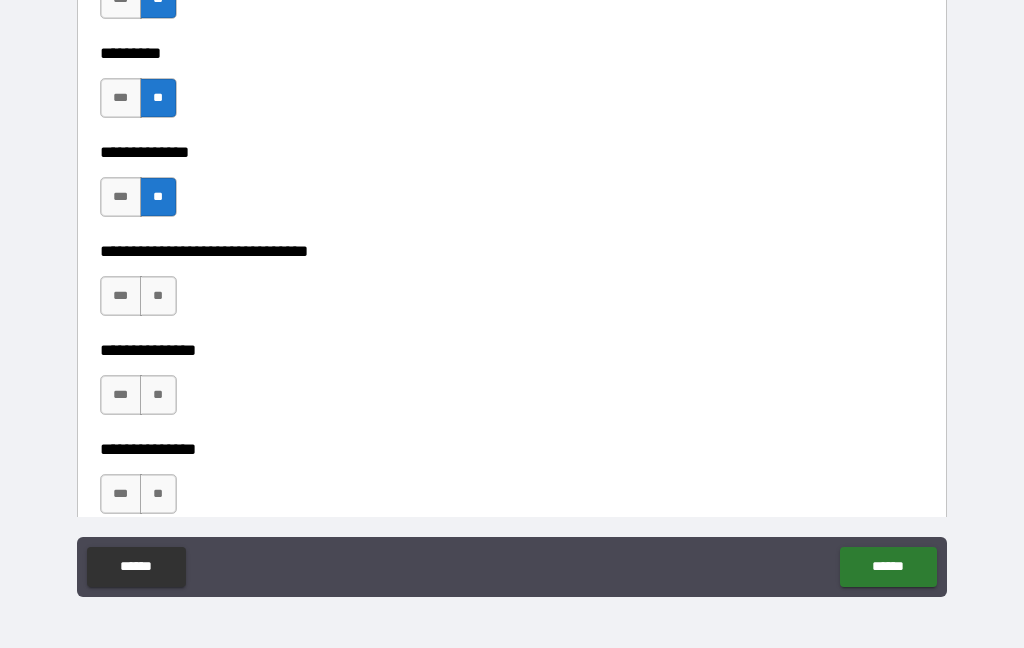 click on "**" at bounding box center (158, 296) 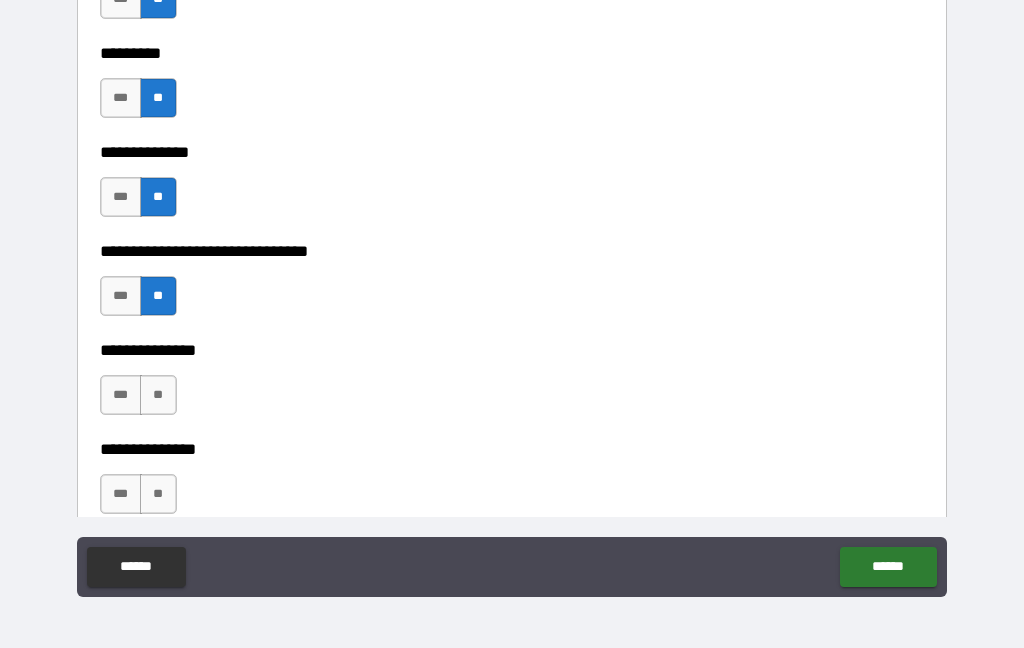 type on "*" 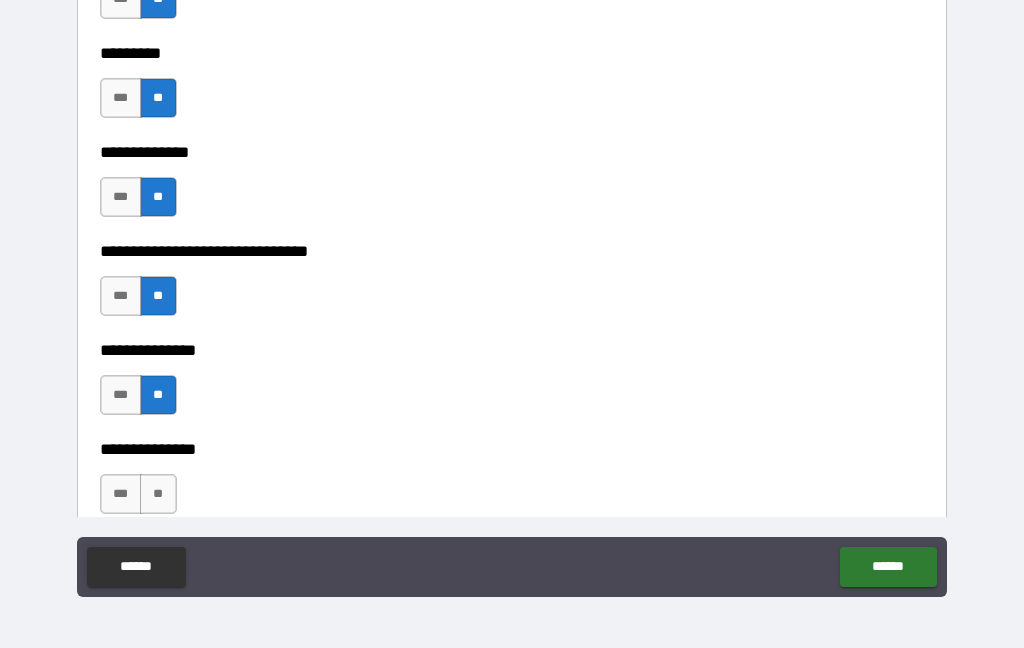 click on "**" at bounding box center [158, 494] 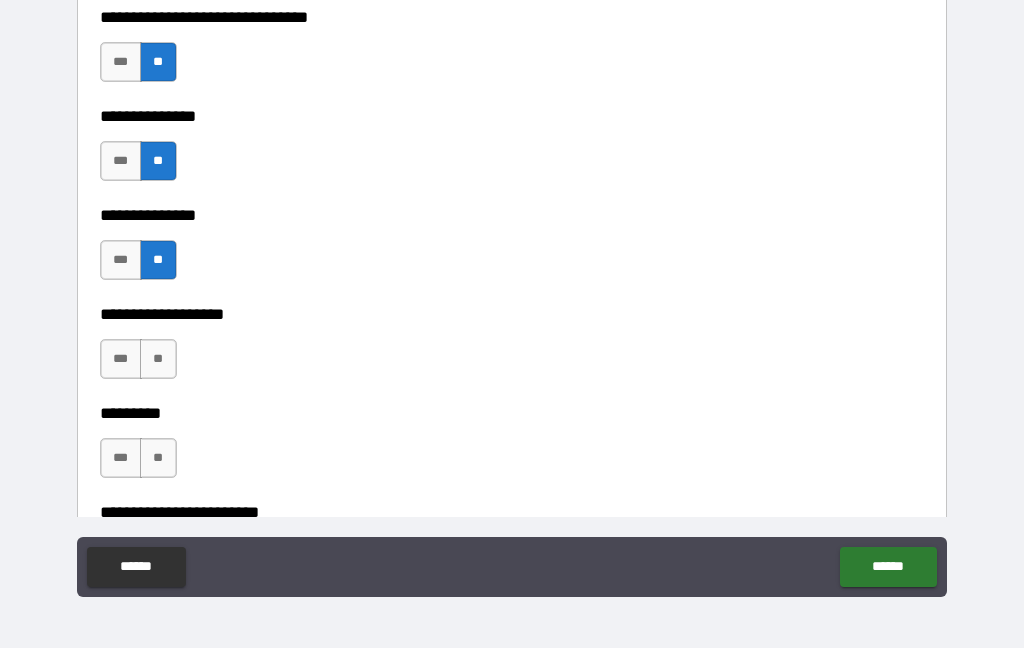 scroll, scrollTop: 3087, scrollLeft: 0, axis: vertical 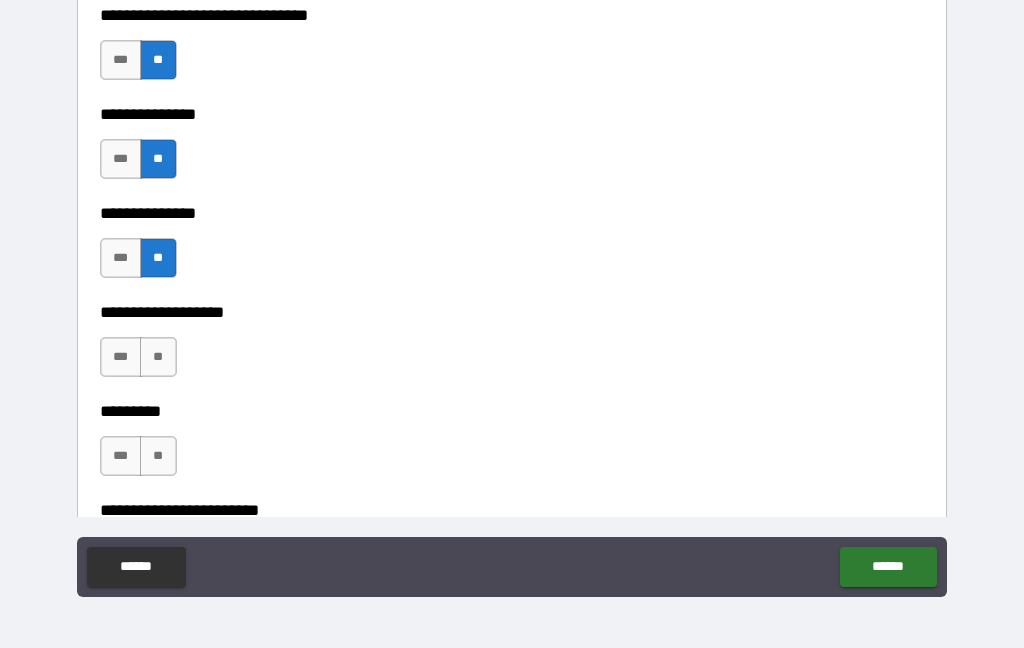 click on "**" at bounding box center [158, 357] 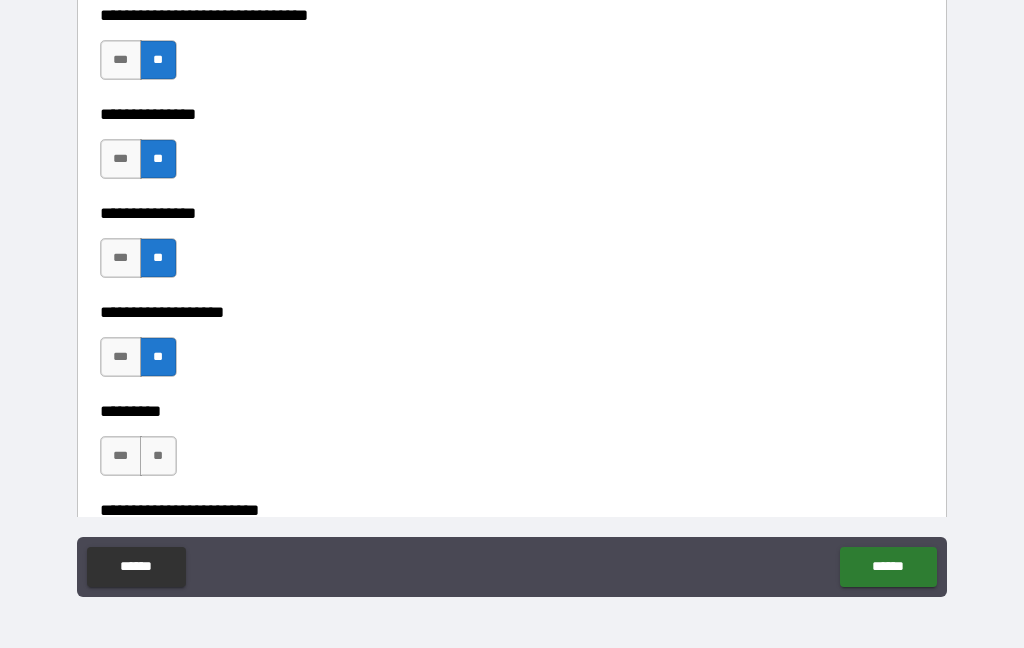 click on "**" at bounding box center (158, 456) 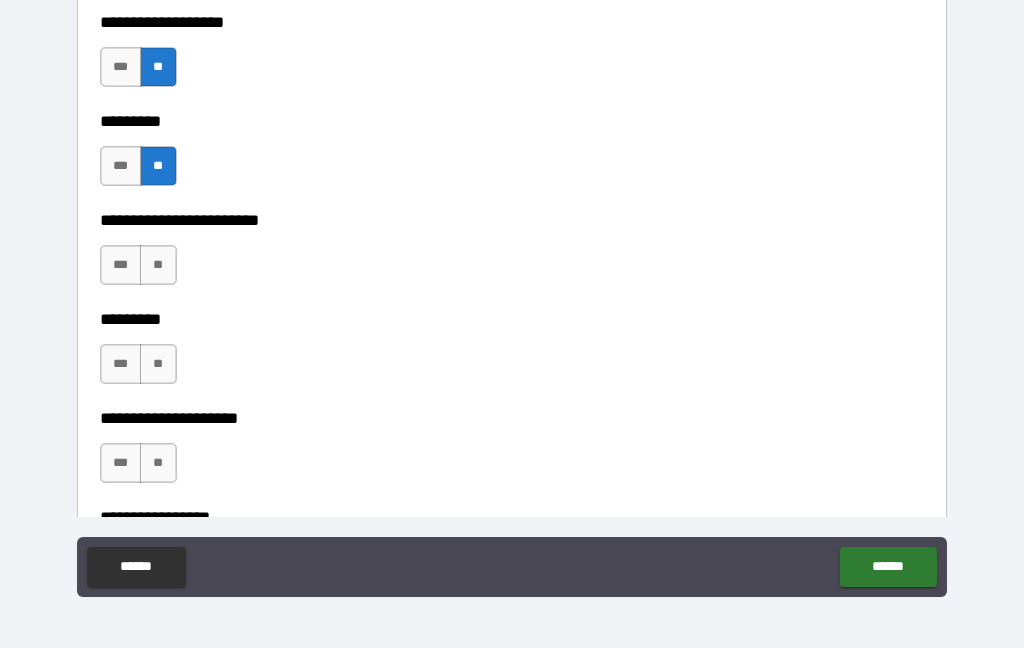 scroll, scrollTop: 3376, scrollLeft: 0, axis: vertical 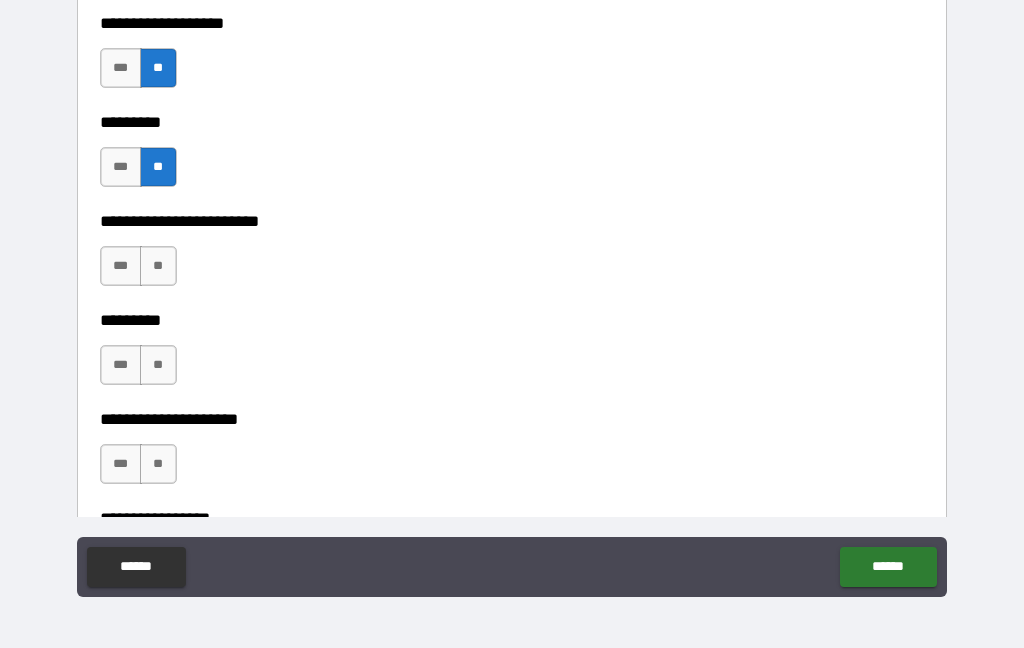 click on "**" at bounding box center [158, 266] 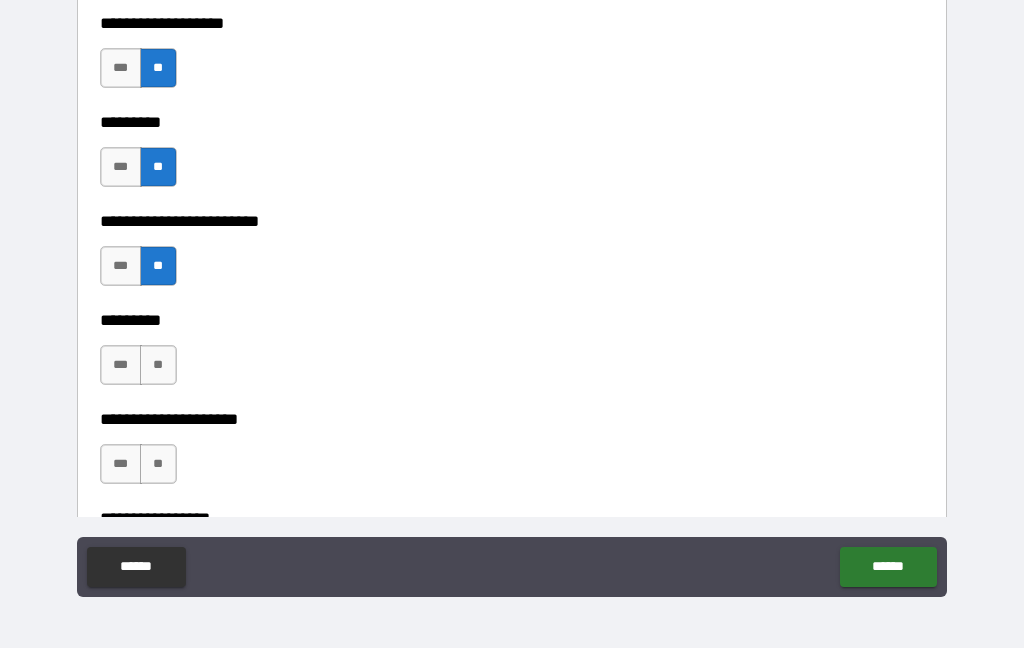 click on "**" at bounding box center (158, 365) 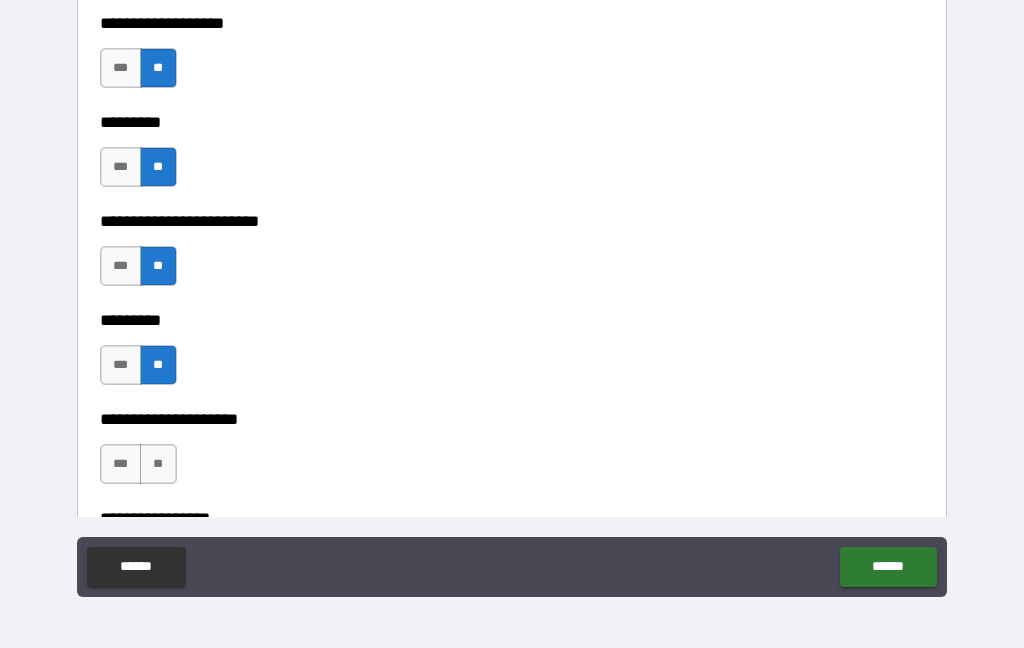 click on "**" at bounding box center [158, 464] 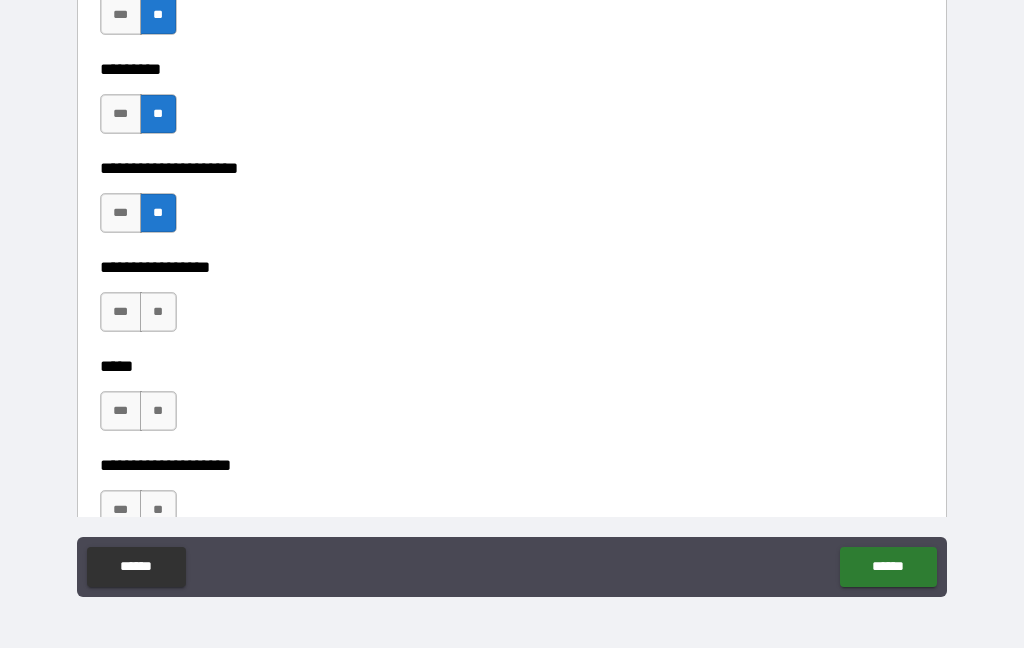 scroll, scrollTop: 3628, scrollLeft: 0, axis: vertical 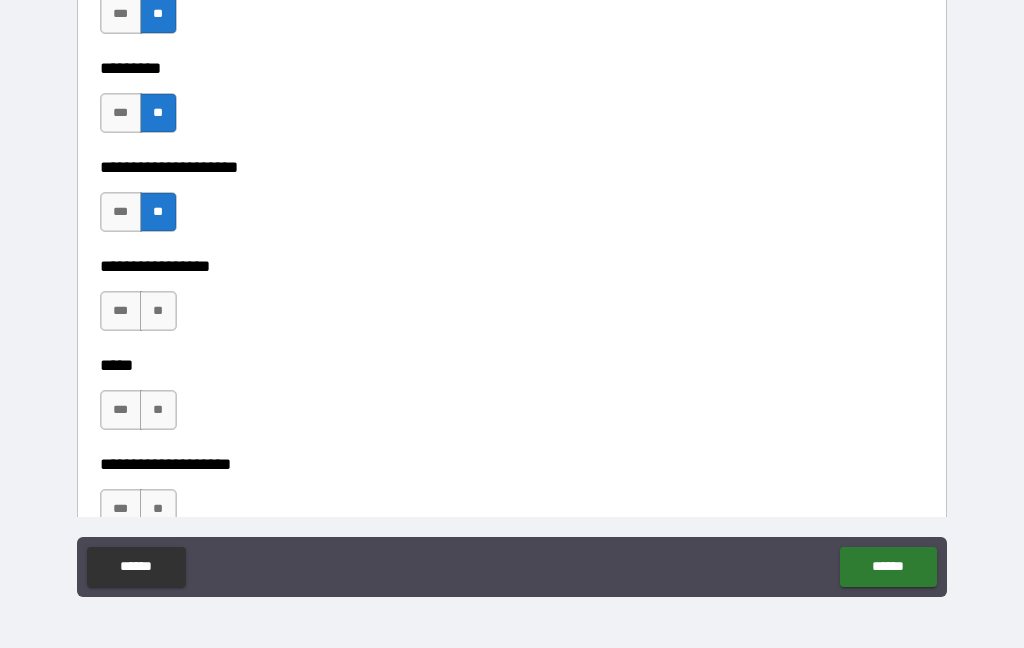 click on "**" at bounding box center [158, 311] 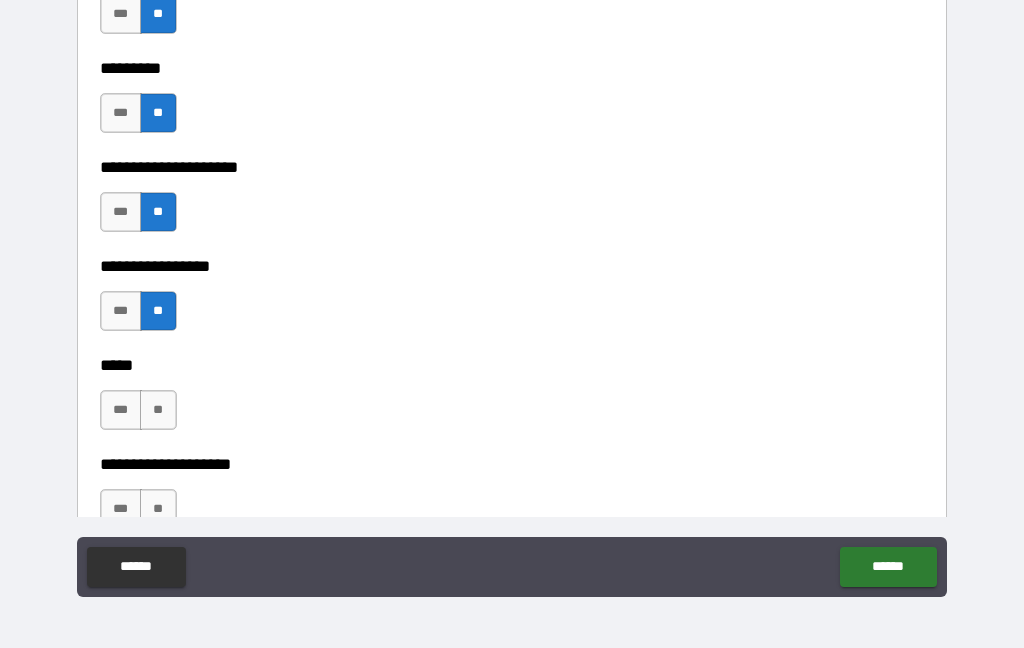 click on "**" at bounding box center (158, 410) 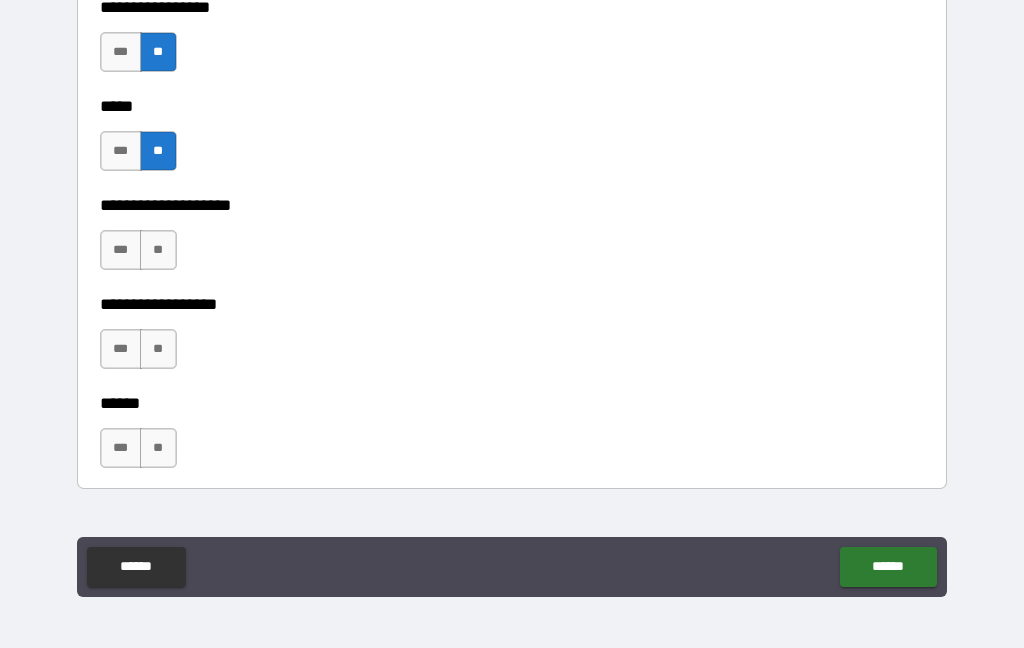 scroll, scrollTop: 3896, scrollLeft: 0, axis: vertical 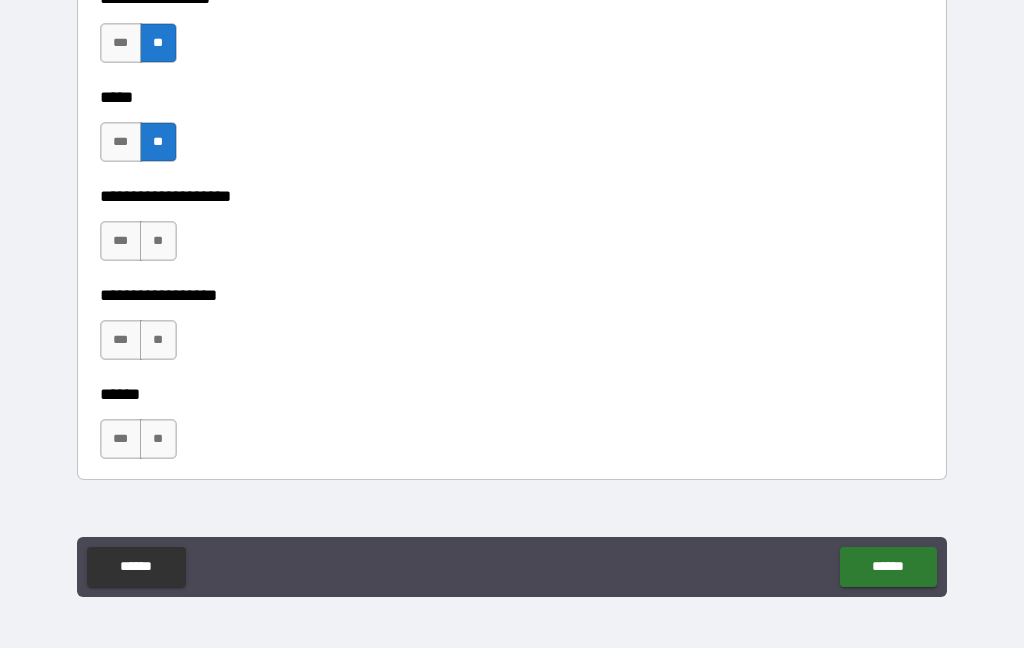 click on "**" at bounding box center (158, 241) 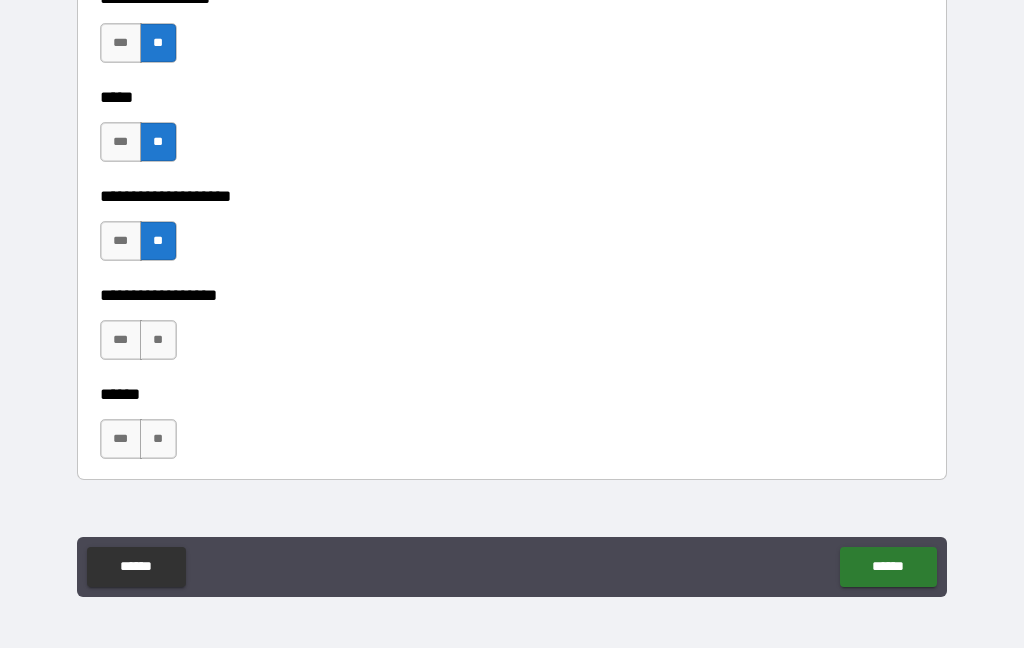 click on "**" at bounding box center (158, 340) 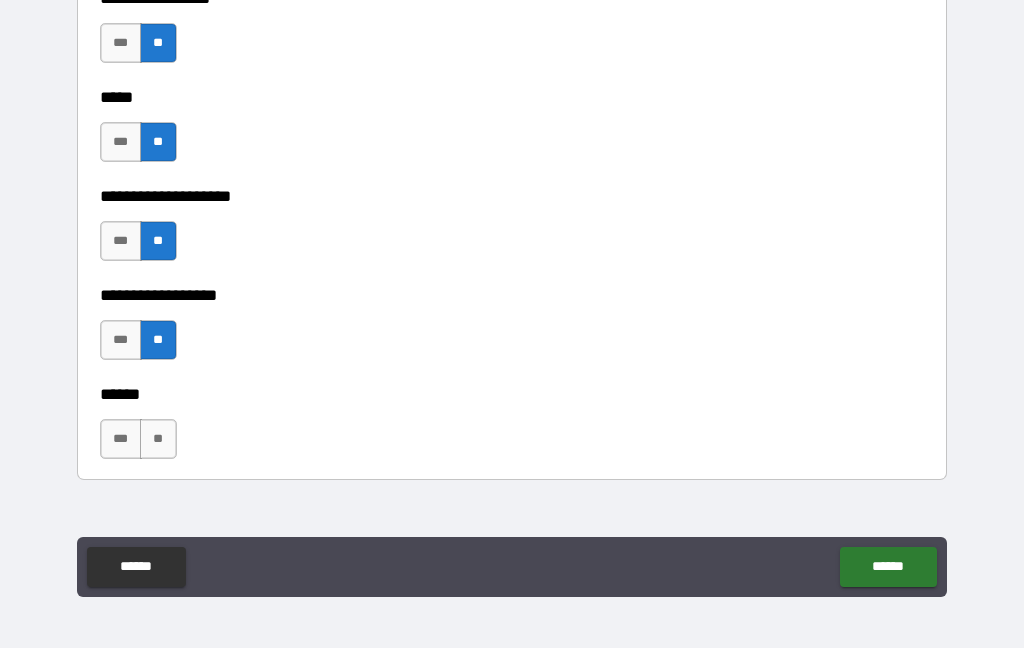 click on "**" at bounding box center (158, 439) 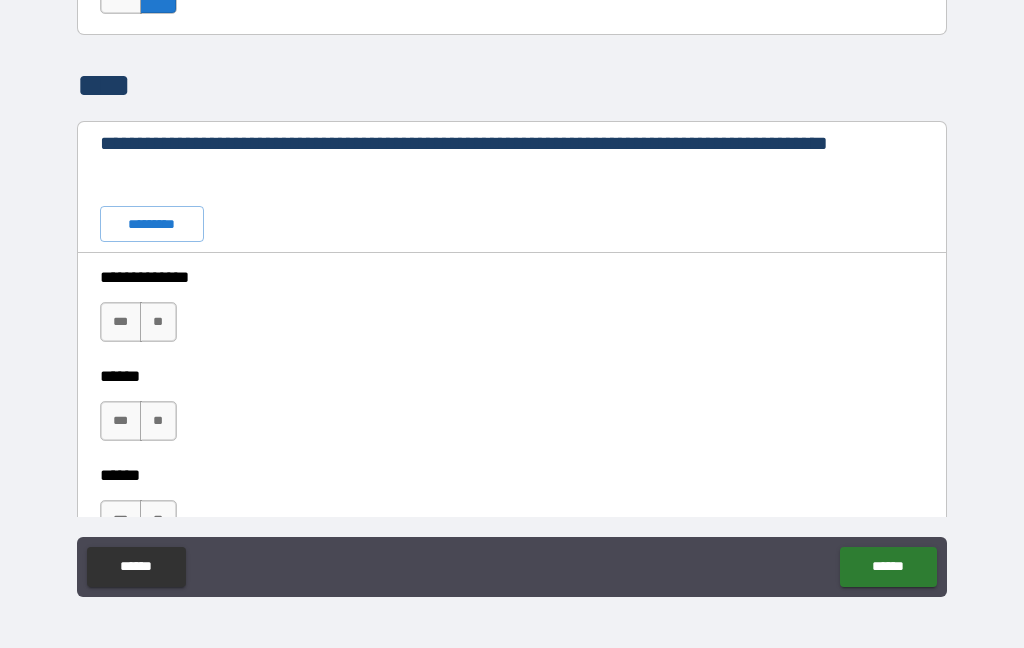 scroll, scrollTop: 4354, scrollLeft: 0, axis: vertical 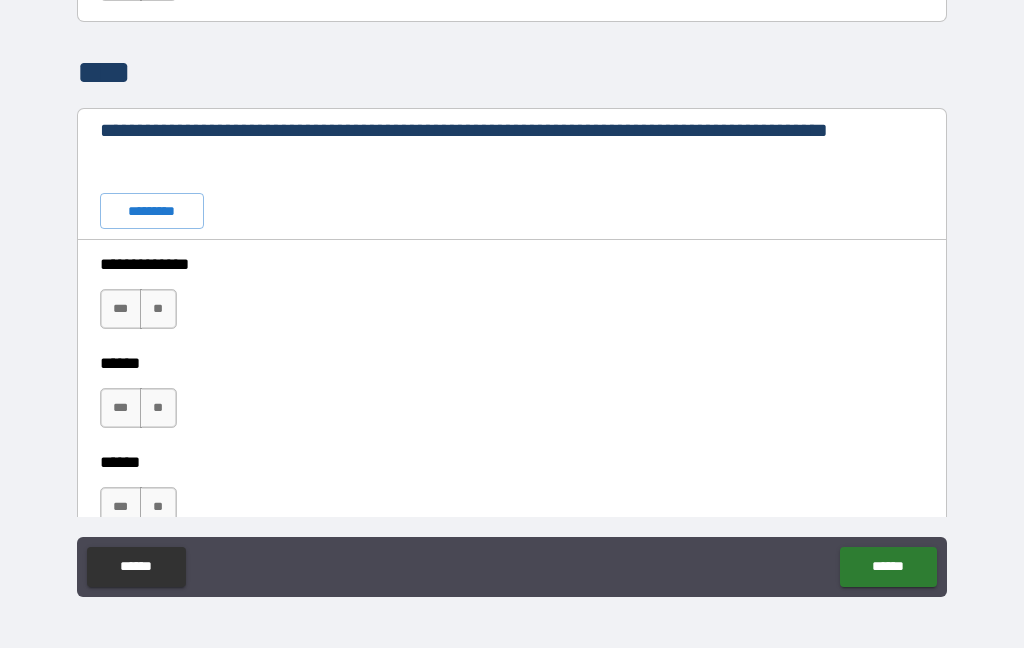 click on "**" at bounding box center (158, 309) 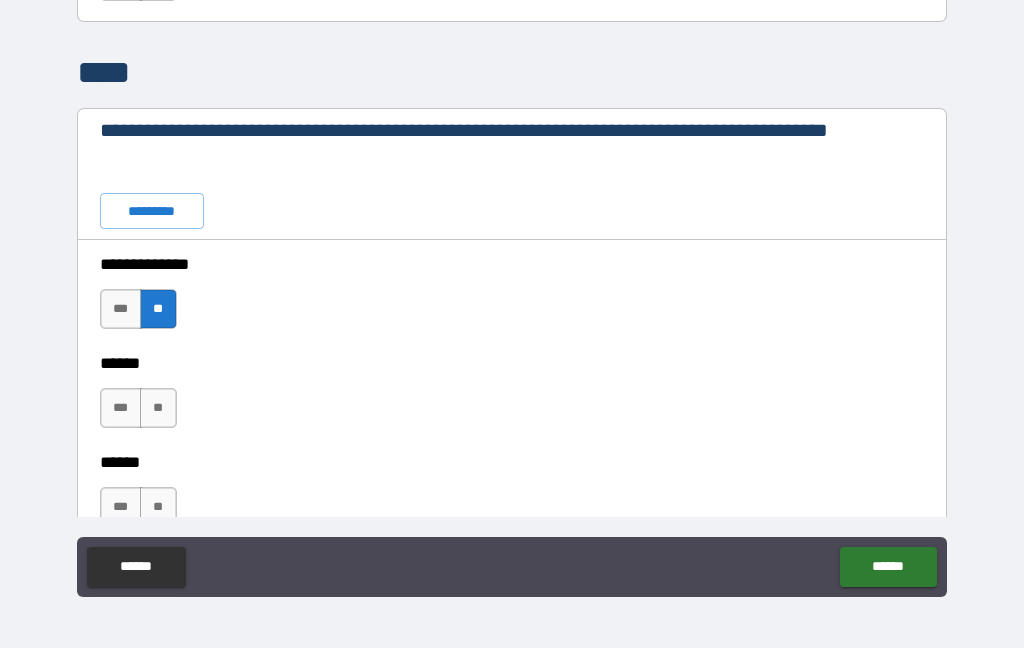 click on "**" at bounding box center (158, 408) 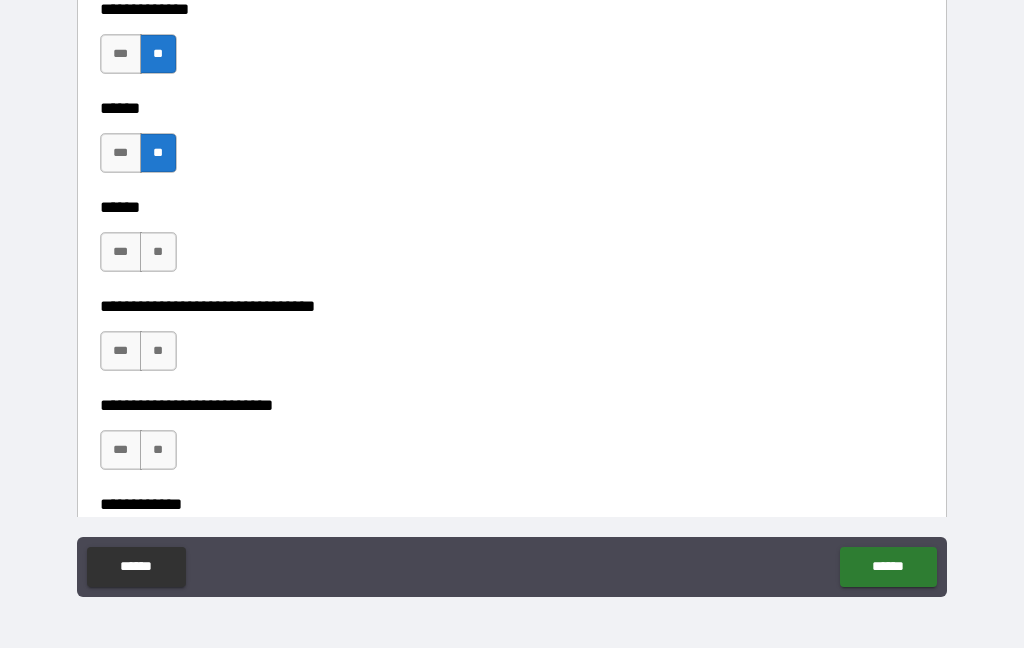 scroll, scrollTop: 4637, scrollLeft: 0, axis: vertical 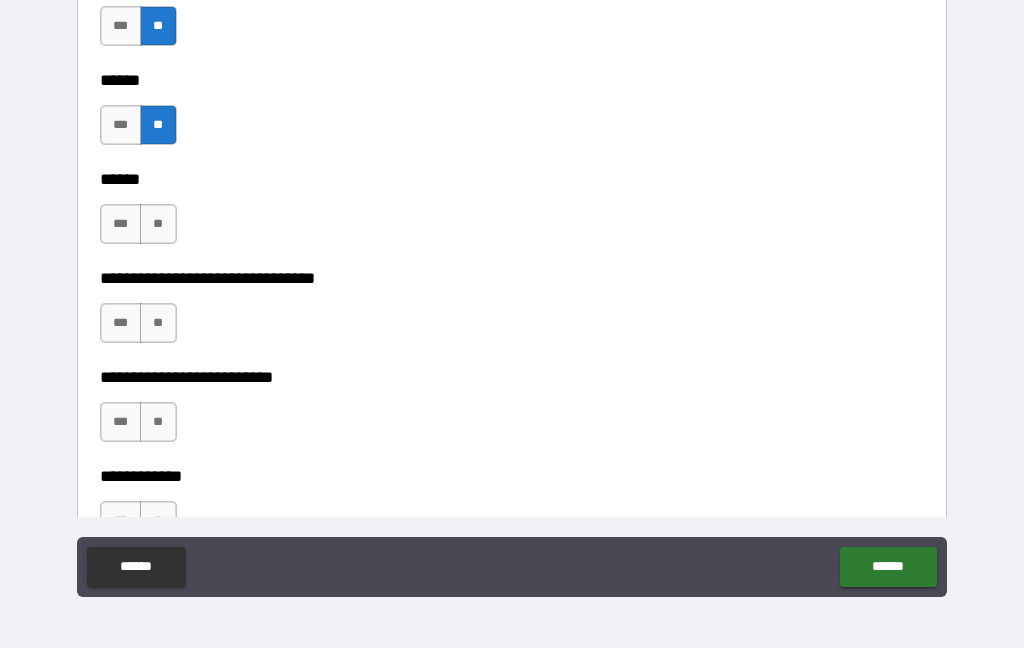 click on "**" at bounding box center (158, 224) 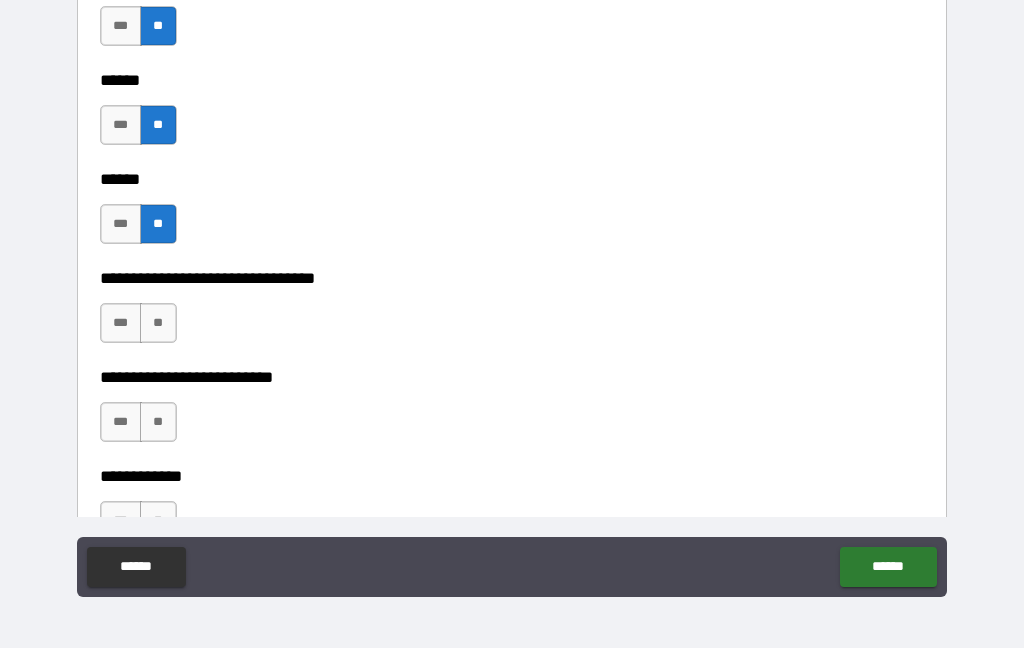 click on "**" at bounding box center (158, 323) 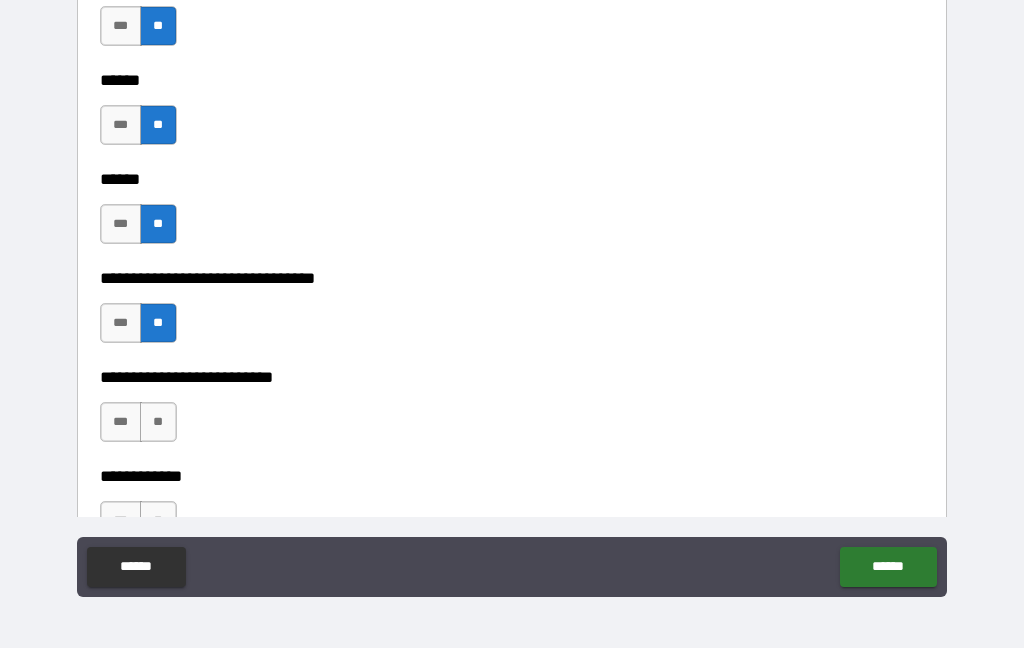 click on "**" at bounding box center [158, 422] 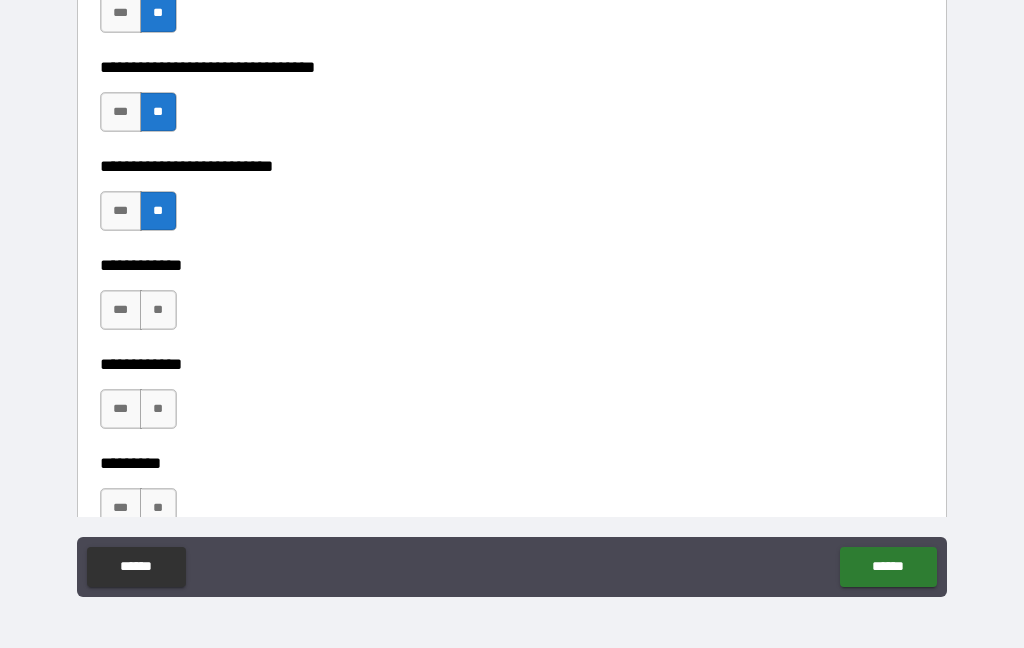 scroll, scrollTop: 4880, scrollLeft: 0, axis: vertical 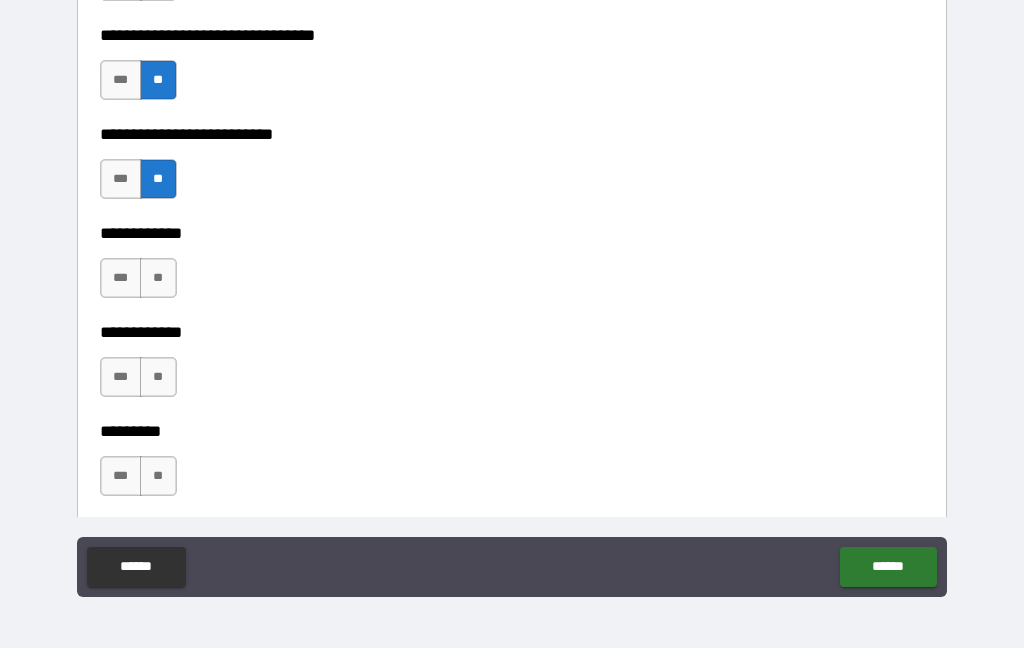 click on "**" at bounding box center (158, 278) 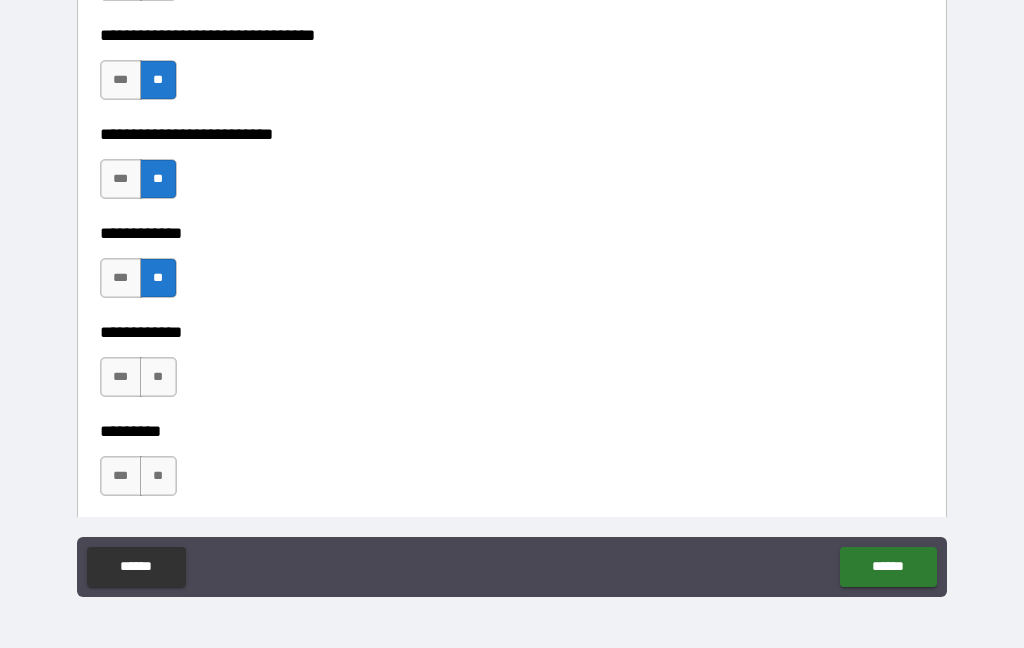 click on "**" at bounding box center (158, 377) 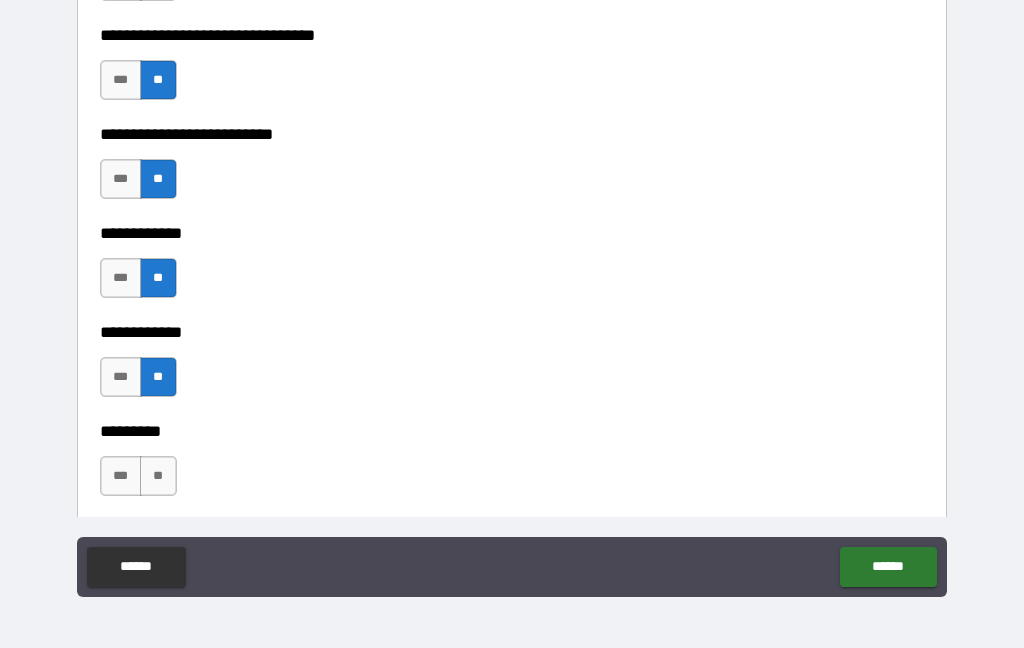 click on "**" at bounding box center (158, 476) 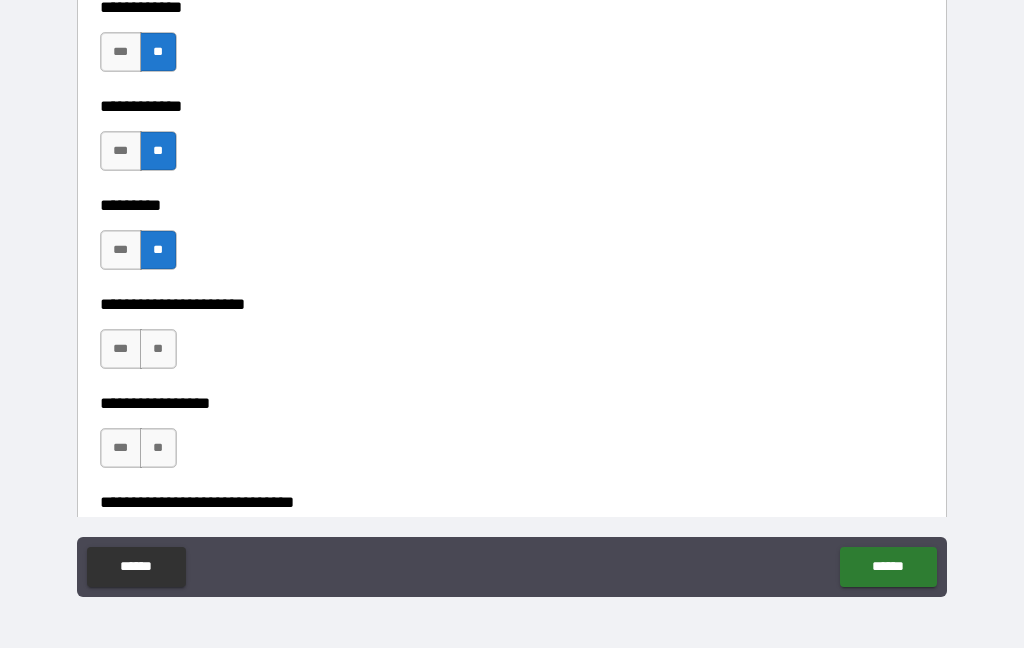scroll, scrollTop: 5158, scrollLeft: 0, axis: vertical 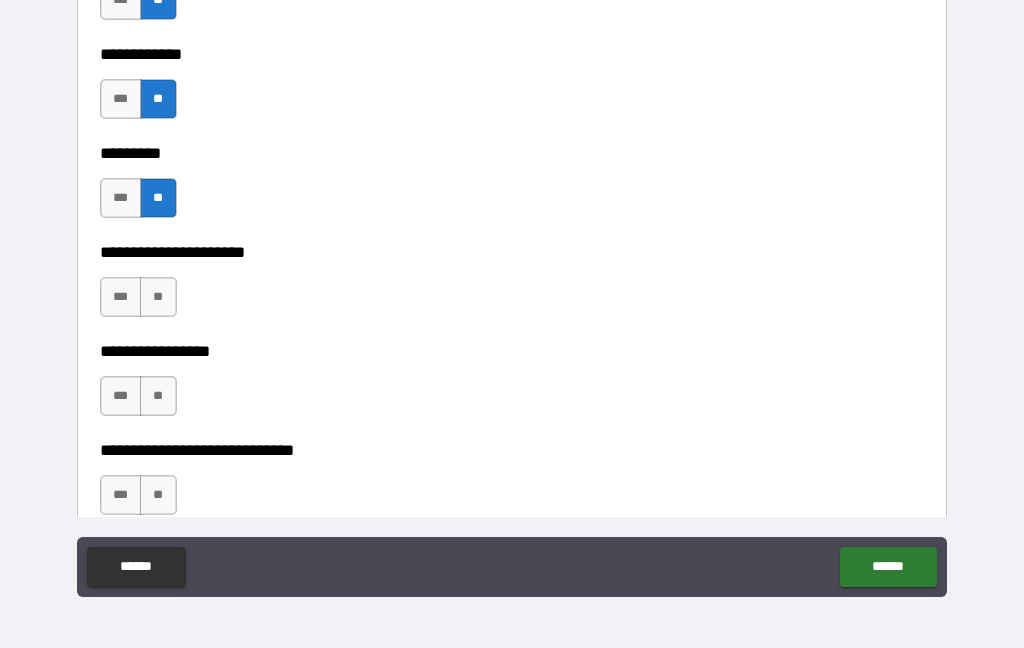 click on "**" at bounding box center [158, 297] 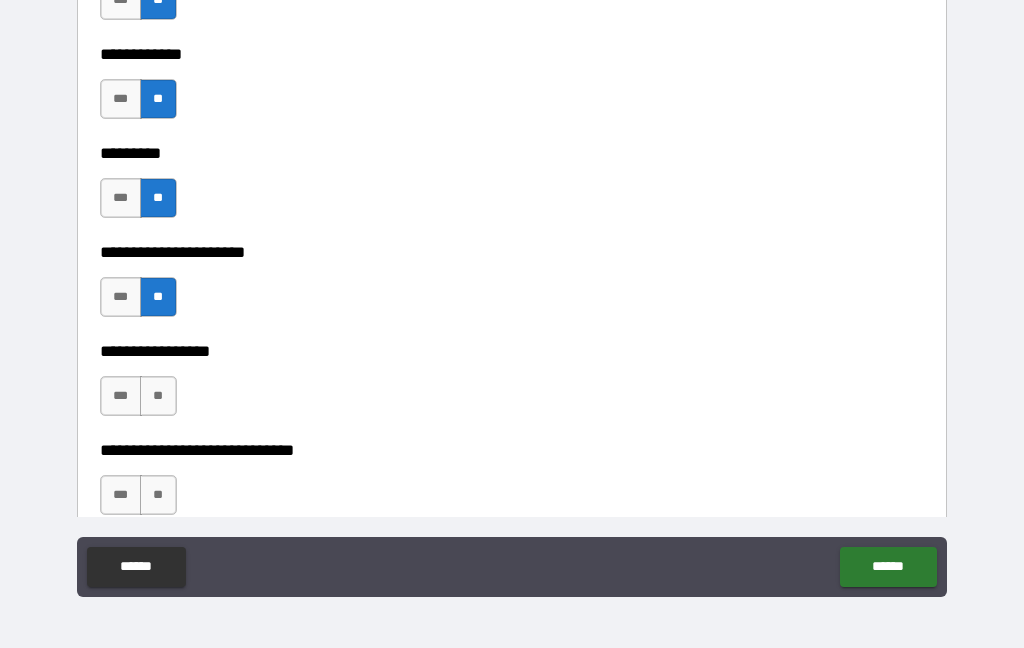 click on "**" at bounding box center (158, 396) 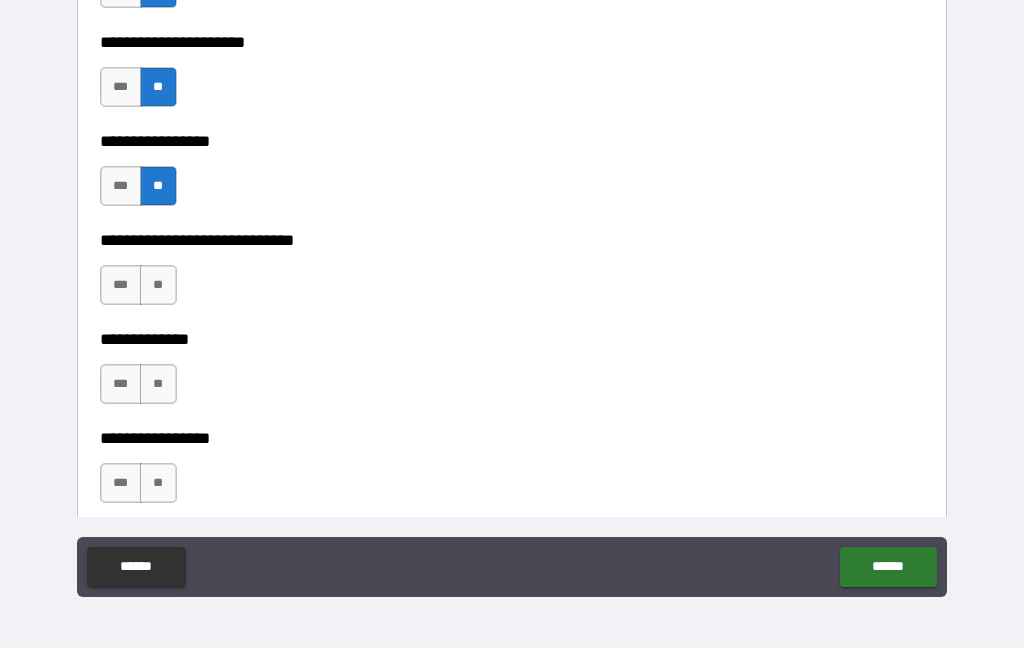 scroll, scrollTop: 5376, scrollLeft: 0, axis: vertical 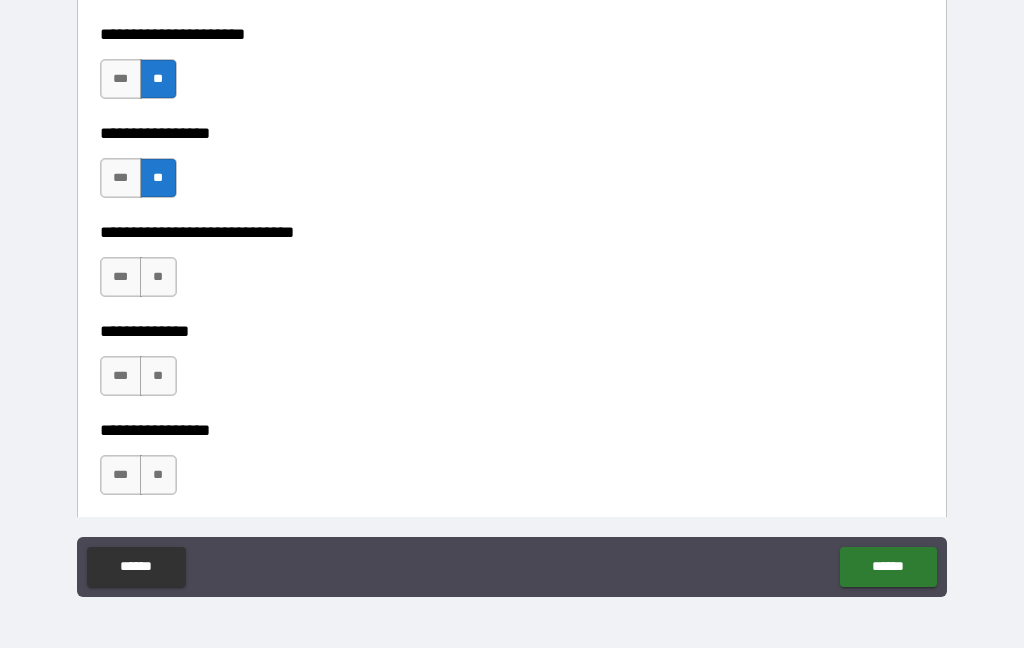 click on "**" at bounding box center [158, 277] 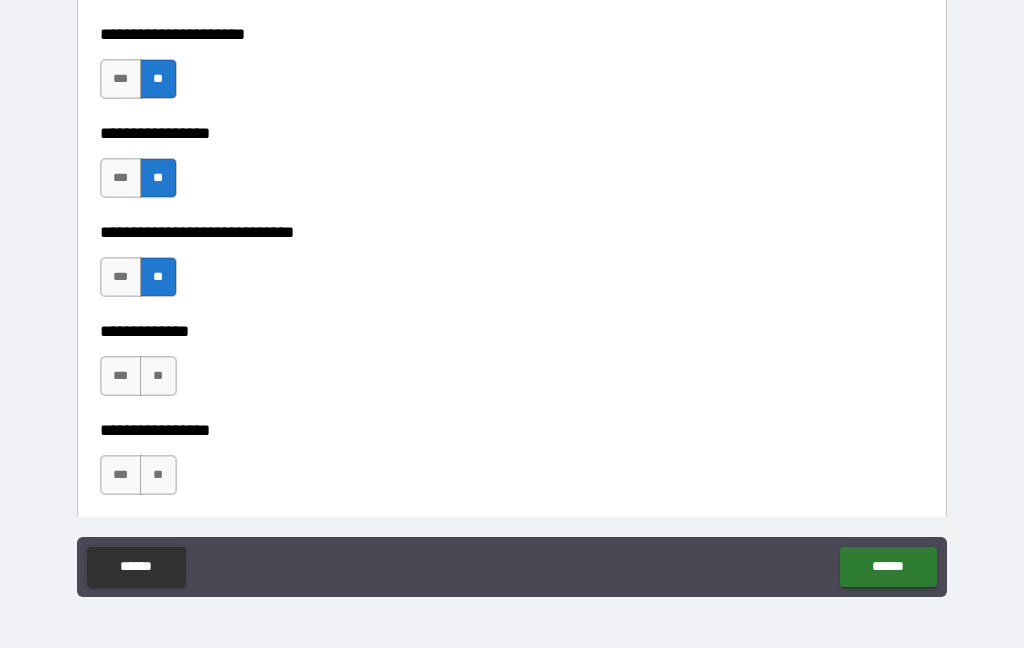 click on "**" at bounding box center (158, 376) 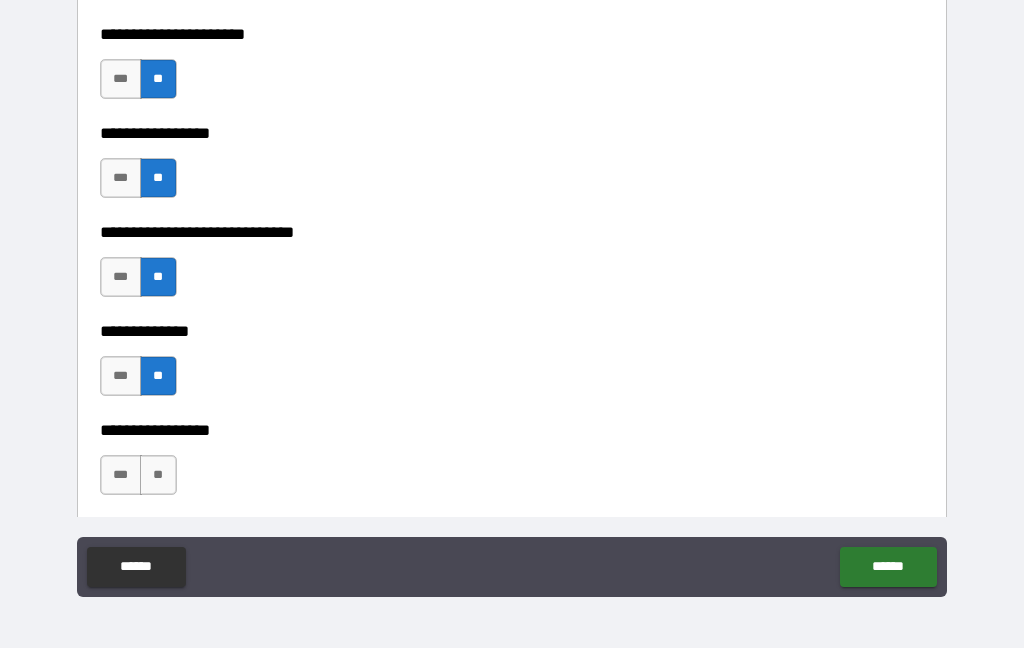 click on "**" at bounding box center (158, 475) 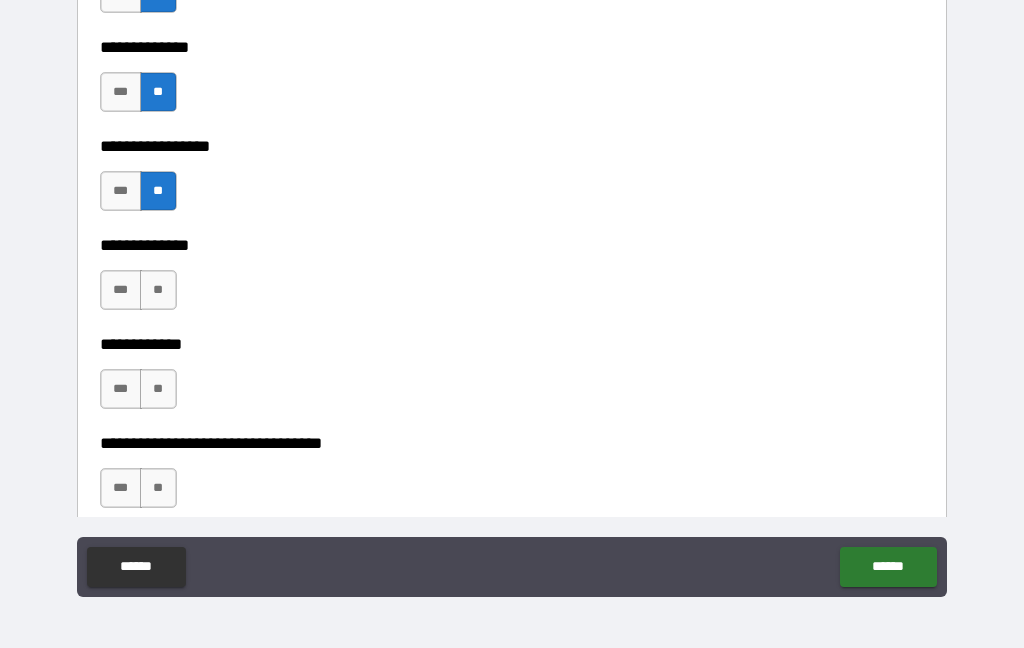 scroll, scrollTop: 5659, scrollLeft: 0, axis: vertical 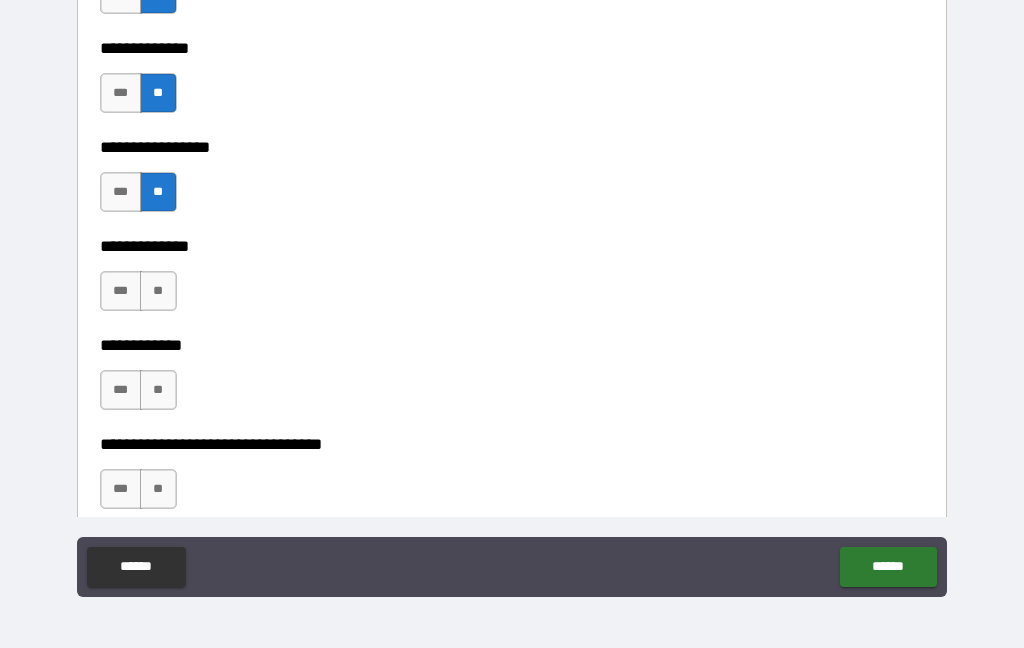 click on "**" at bounding box center (158, 291) 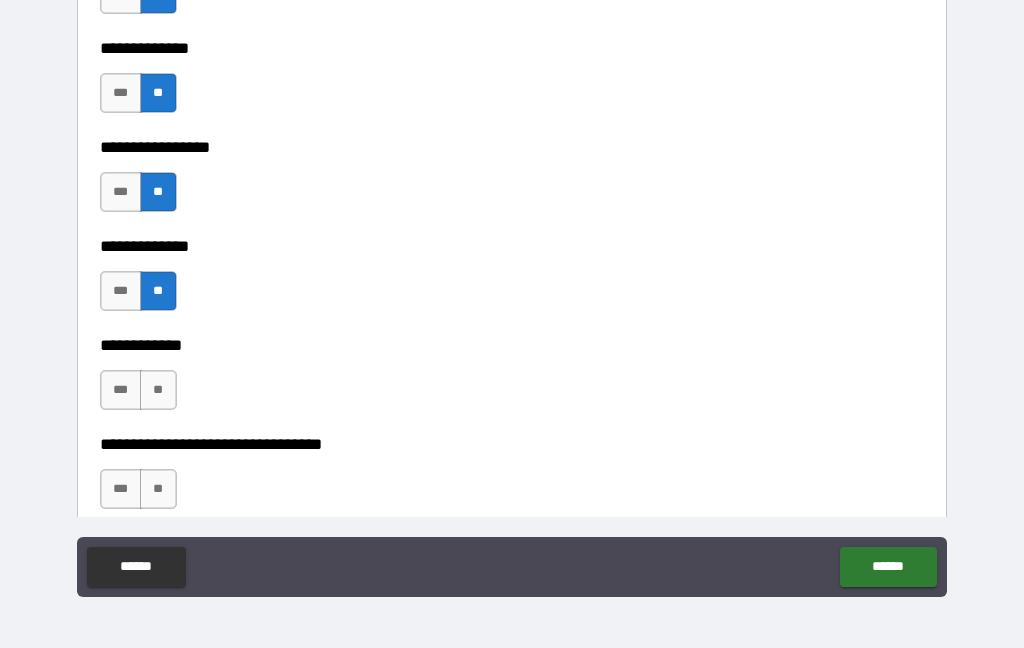 click on "**" at bounding box center (158, 390) 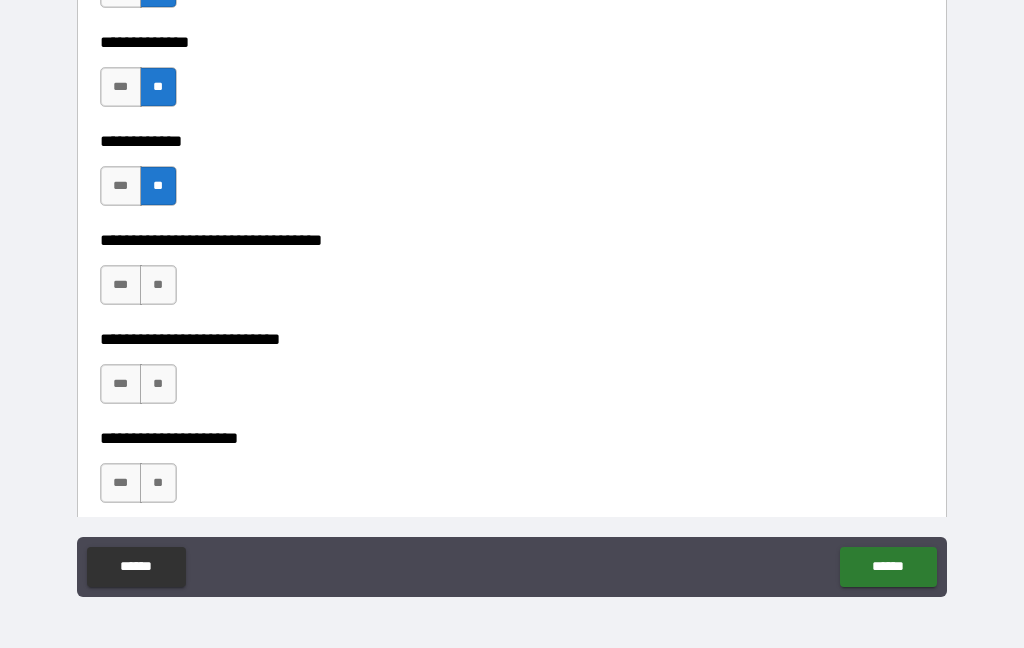 scroll, scrollTop: 5878, scrollLeft: 0, axis: vertical 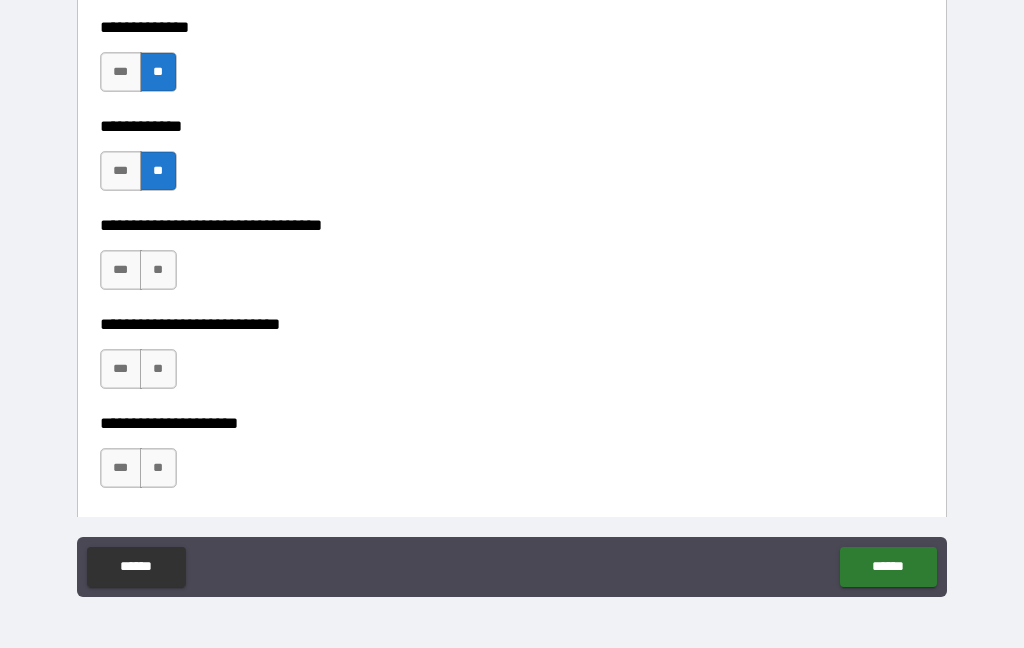 click on "***" at bounding box center [121, 270] 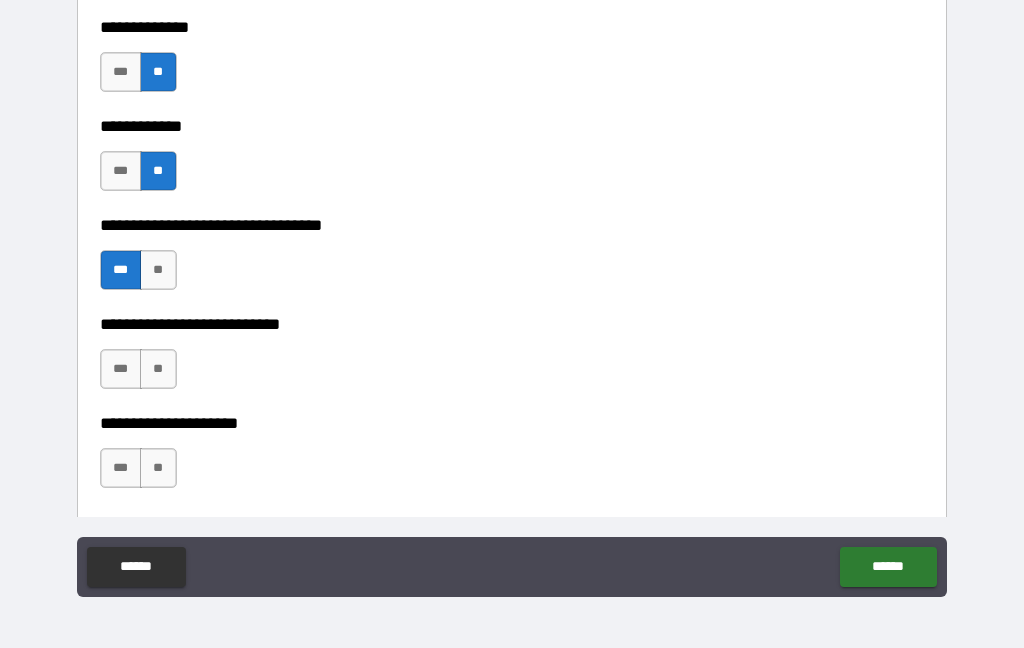 click on "**" at bounding box center [158, 369] 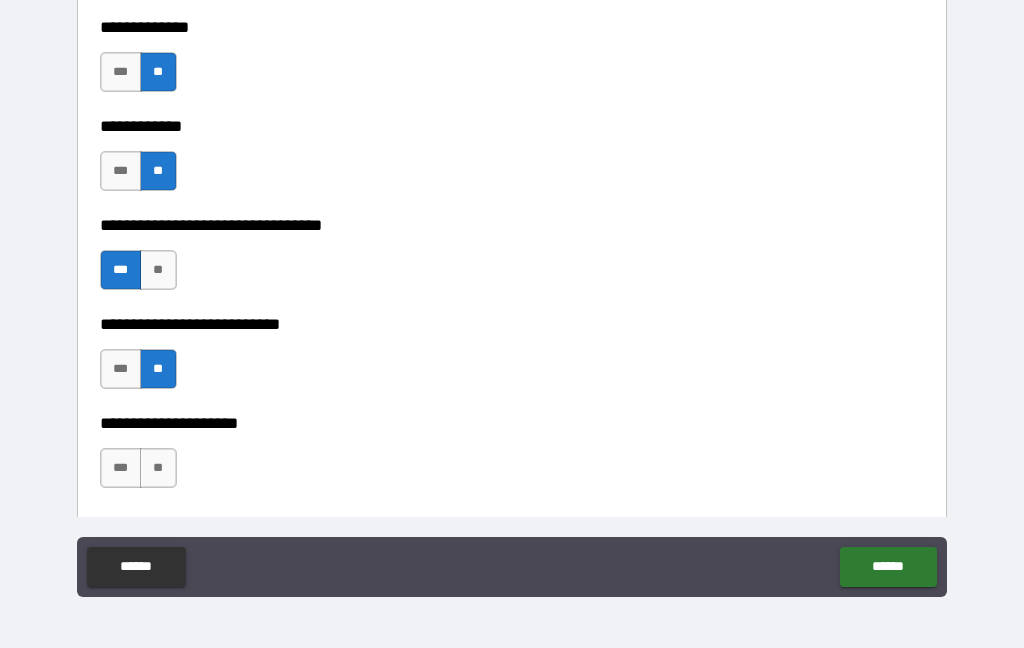 click on "**" at bounding box center [158, 468] 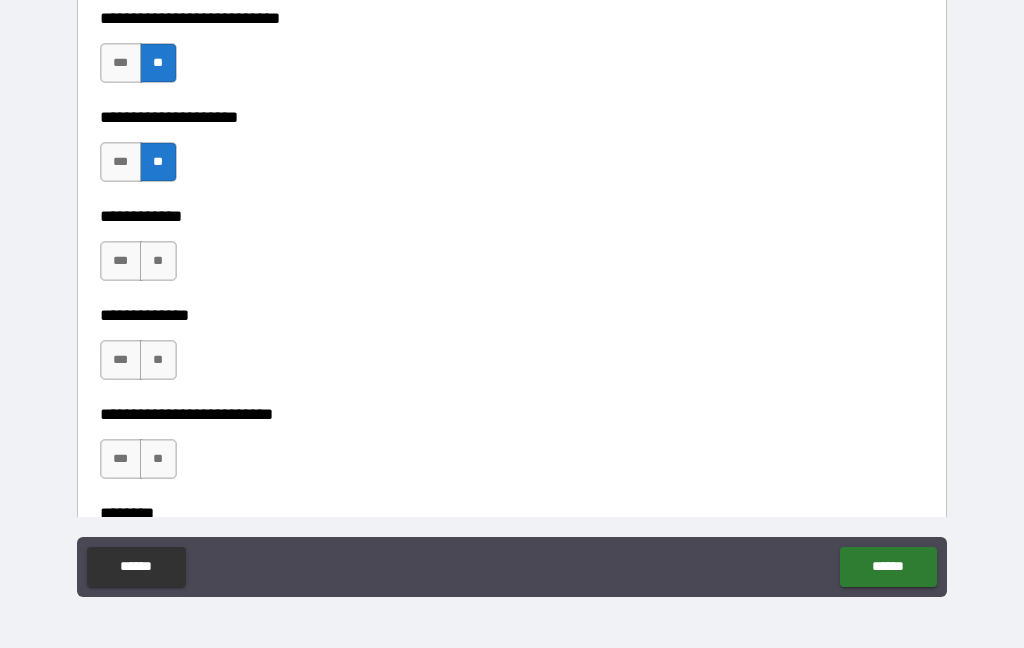 scroll, scrollTop: 6209, scrollLeft: 0, axis: vertical 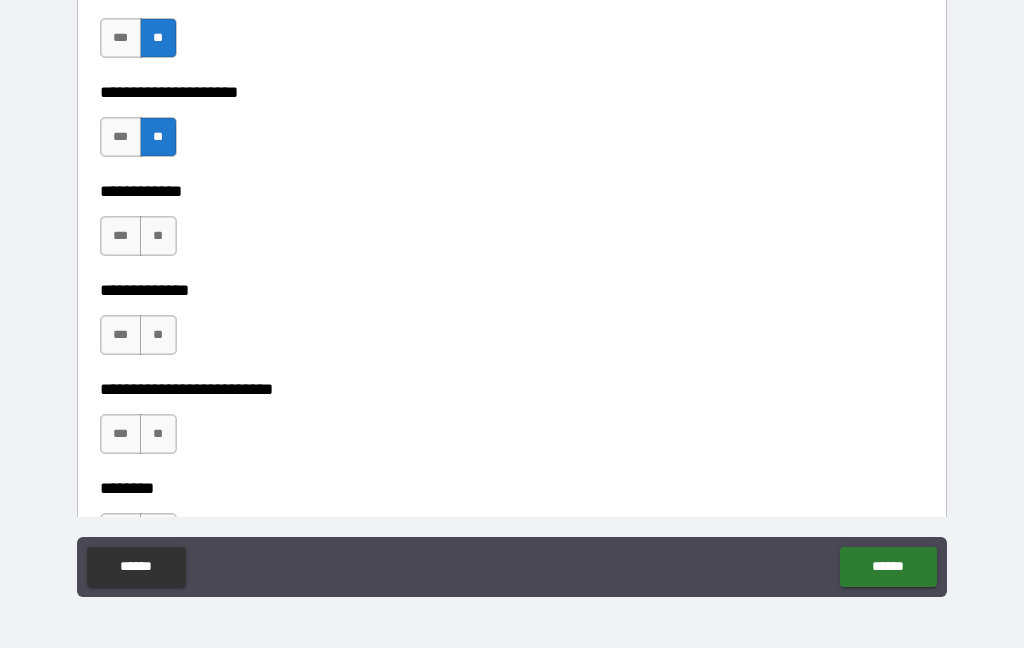 click on "**" at bounding box center (158, 236) 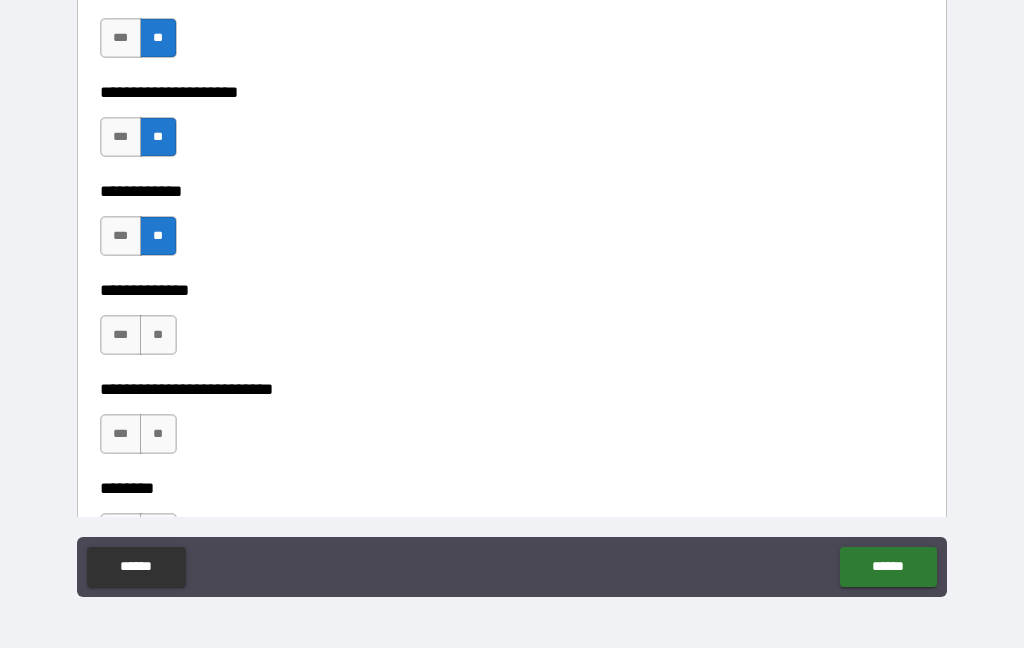 click on "**" at bounding box center (158, 335) 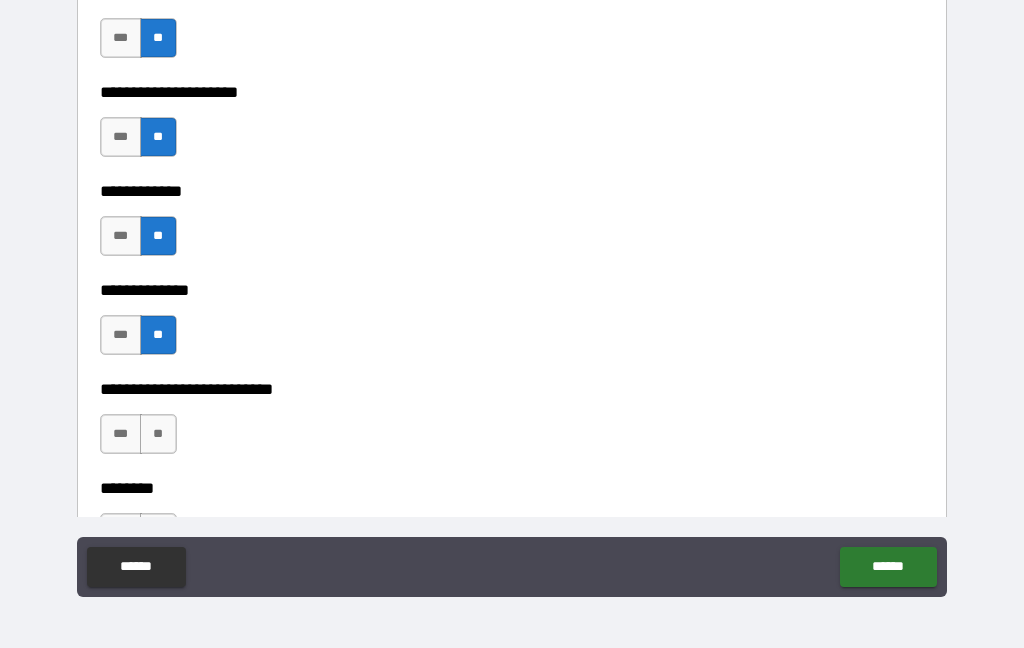 click on "**" at bounding box center (158, 434) 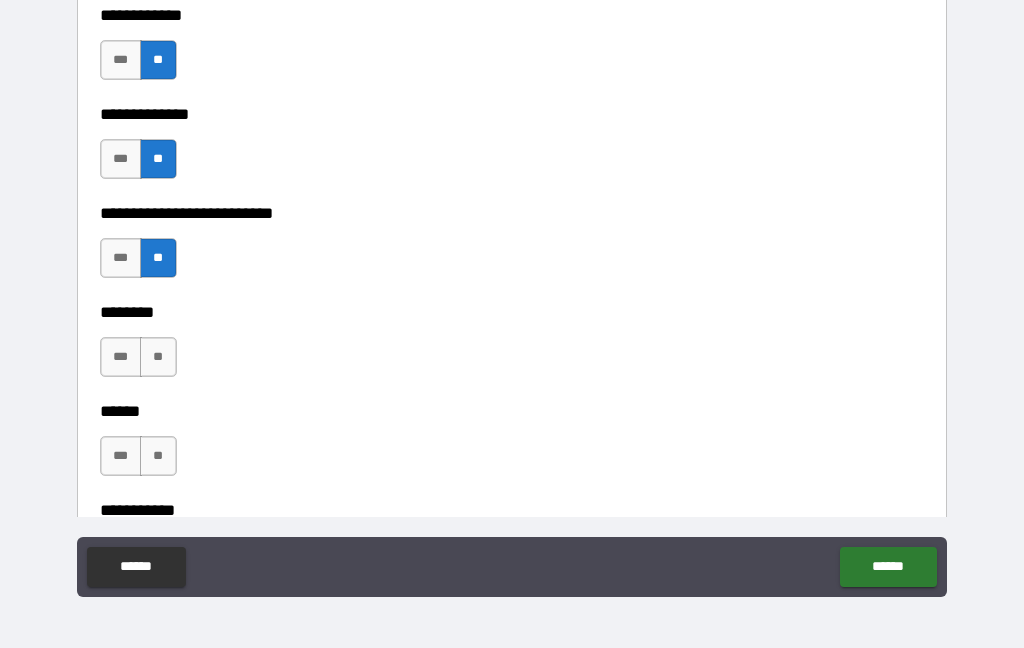 scroll, scrollTop: 6392, scrollLeft: 0, axis: vertical 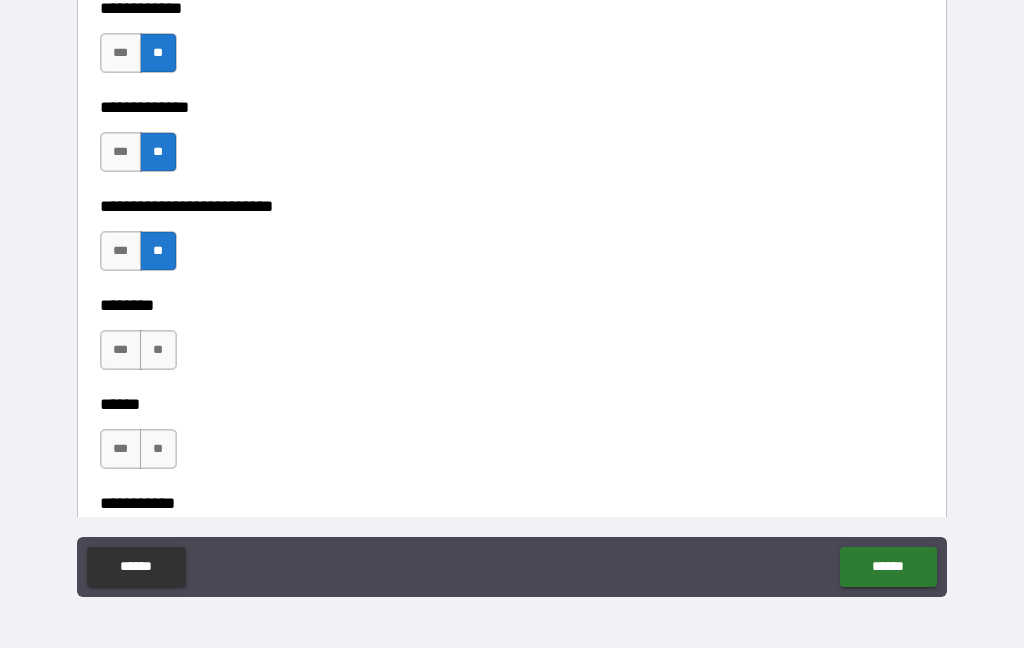 click on "**" at bounding box center (158, 350) 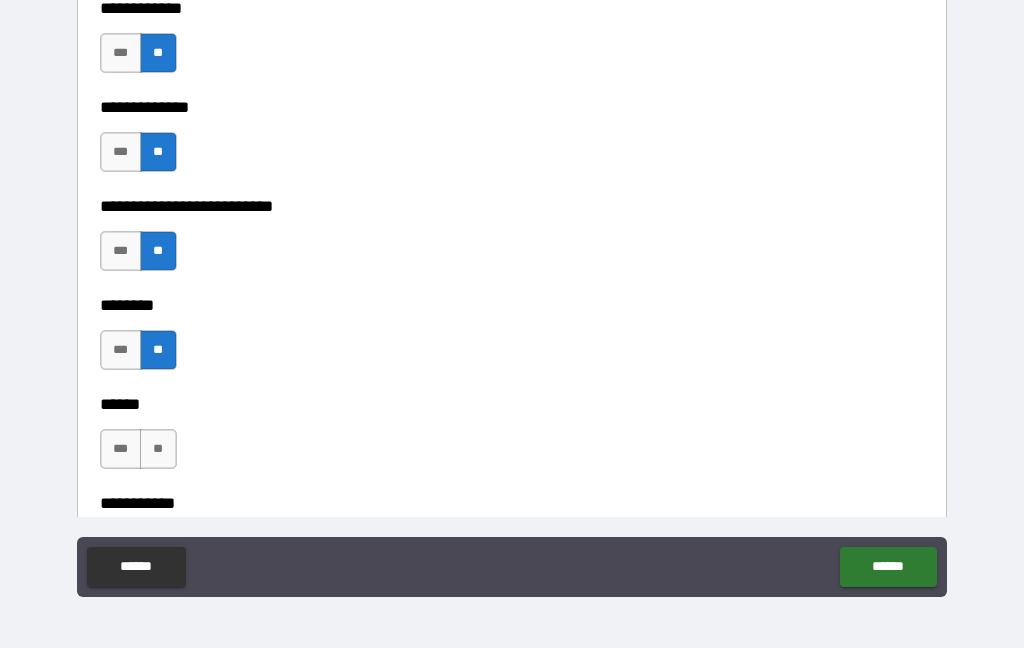click on "**" at bounding box center [158, 449] 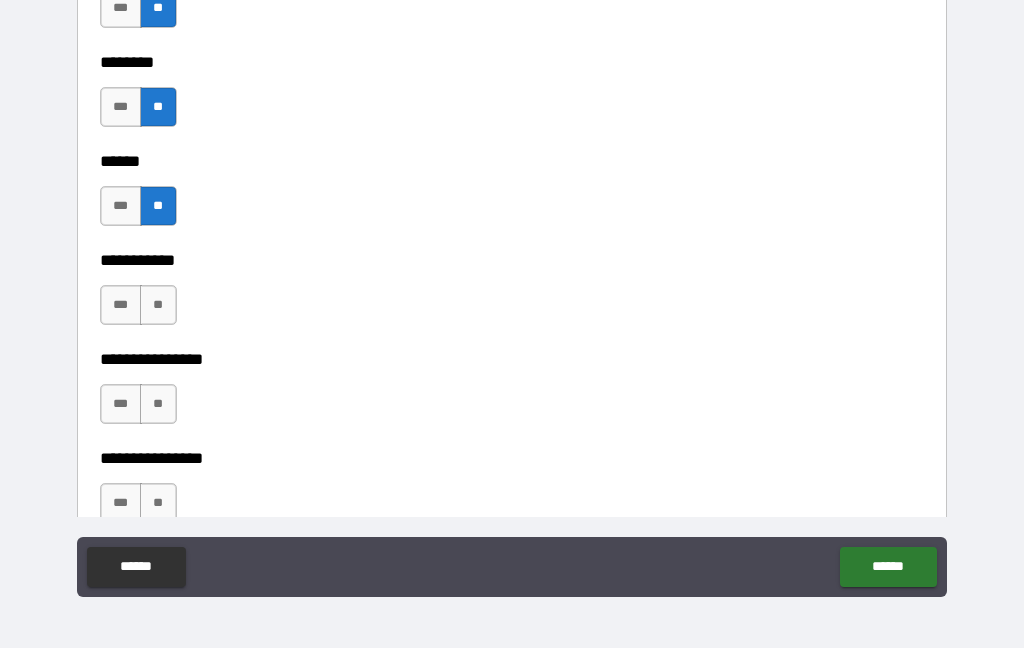 scroll, scrollTop: 6641, scrollLeft: 0, axis: vertical 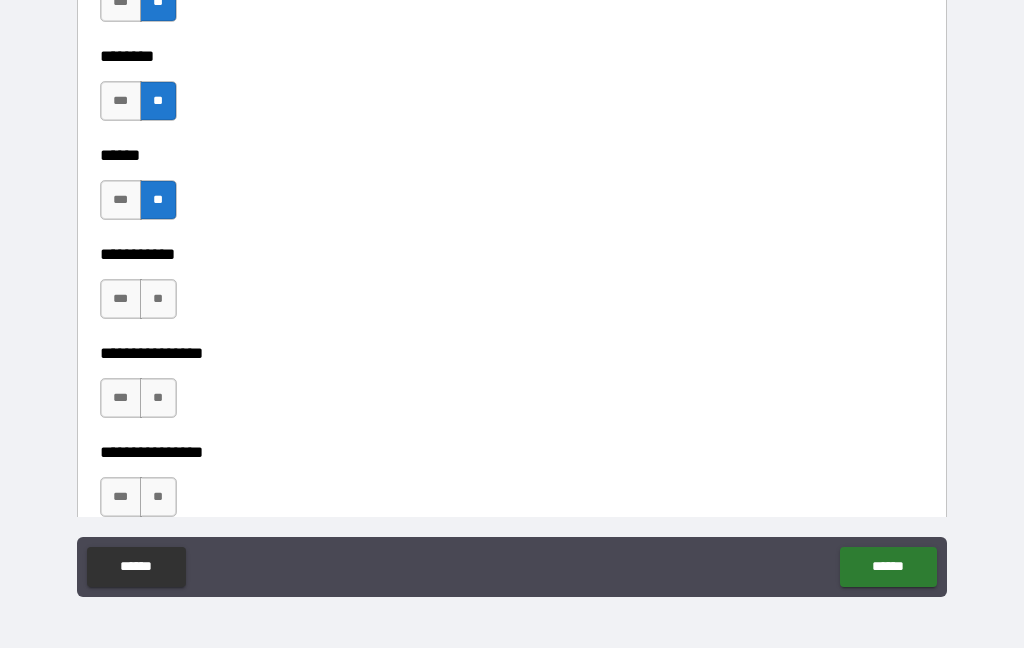 click on "**" at bounding box center [158, 299] 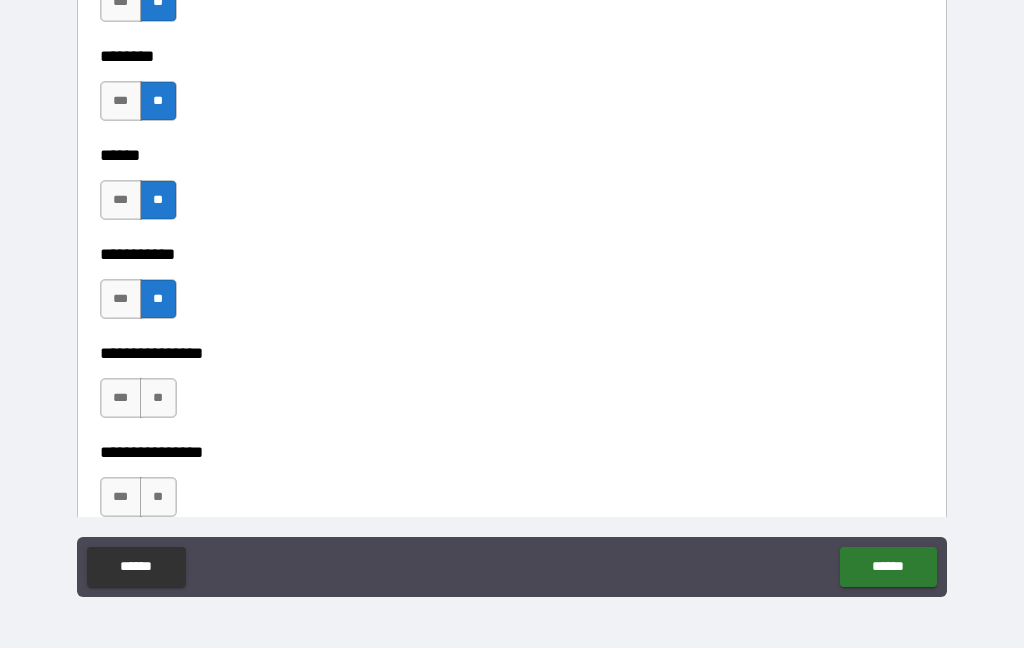 click on "**" at bounding box center (158, 398) 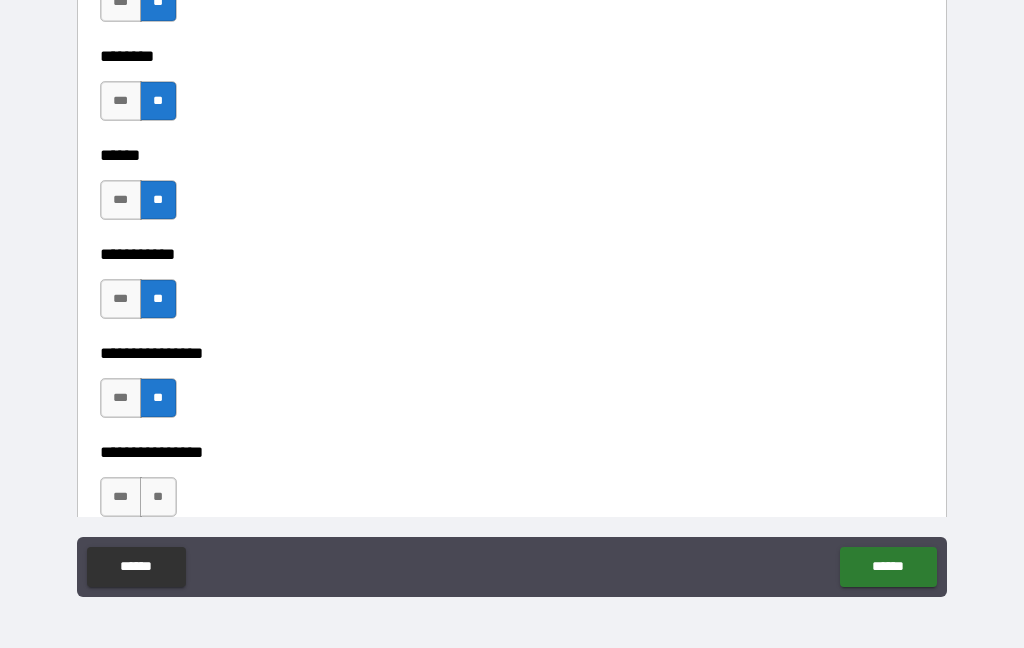 click on "**" at bounding box center (158, 497) 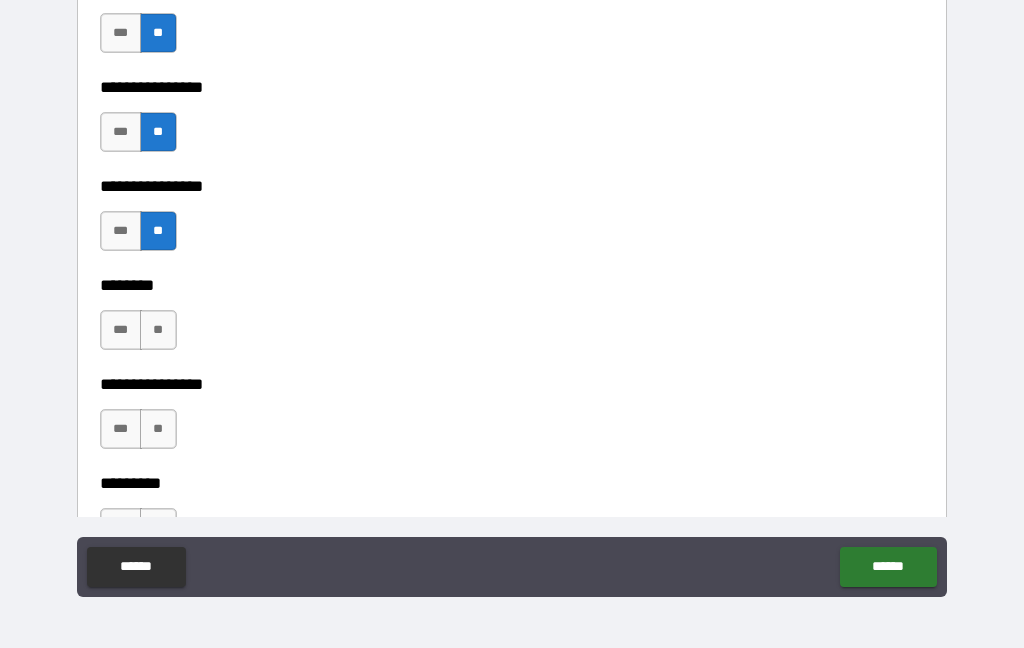 scroll, scrollTop: 6937, scrollLeft: 0, axis: vertical 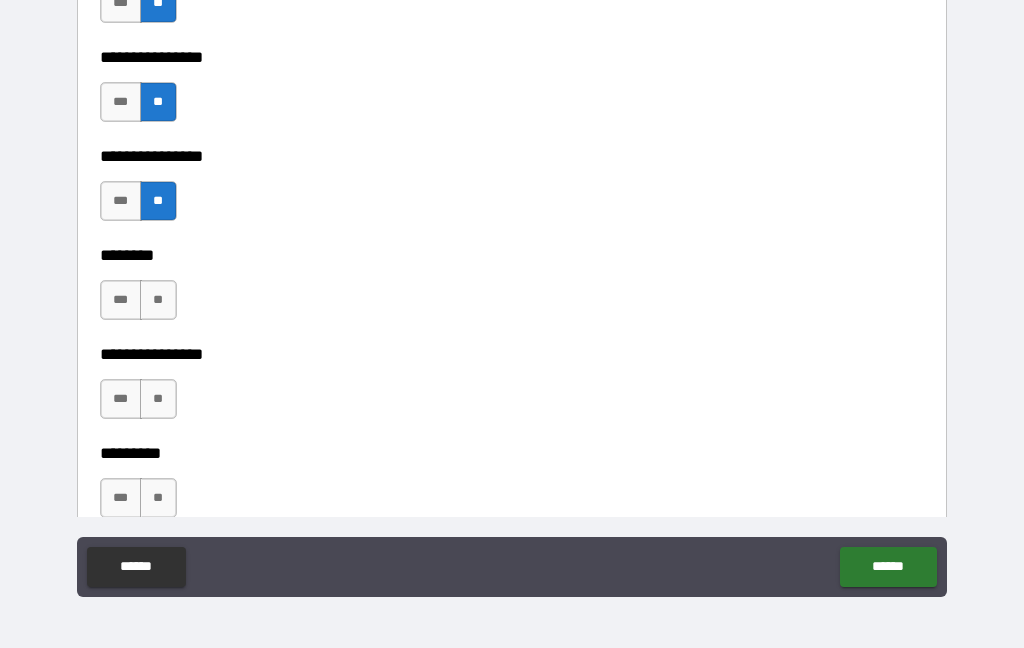 click on "**" at bounding box center (158, 300) 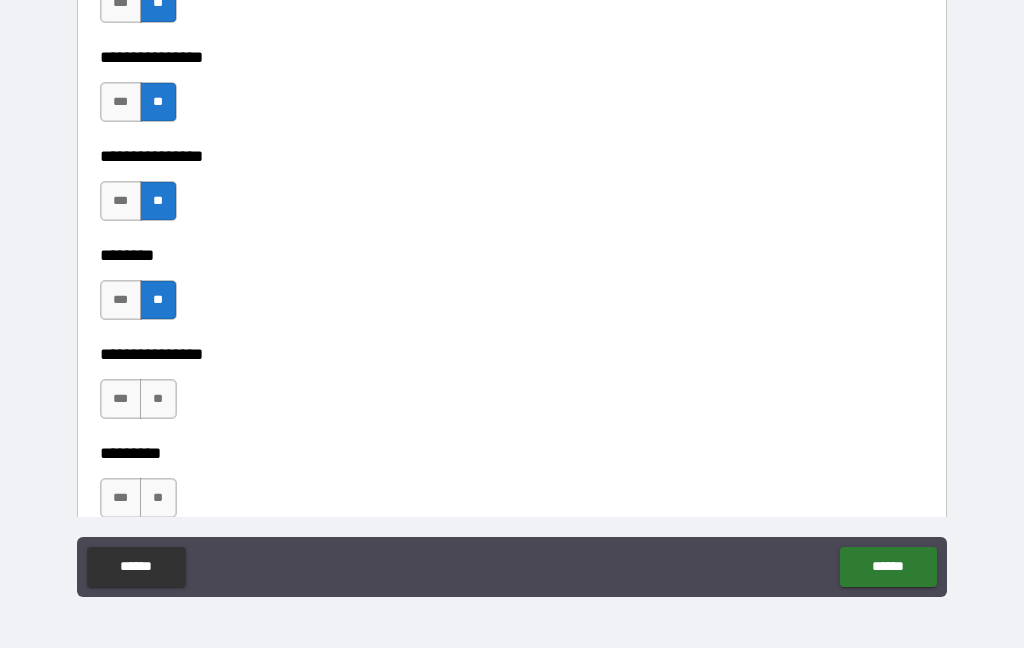 click on "**" at bounding box center [158, 399] 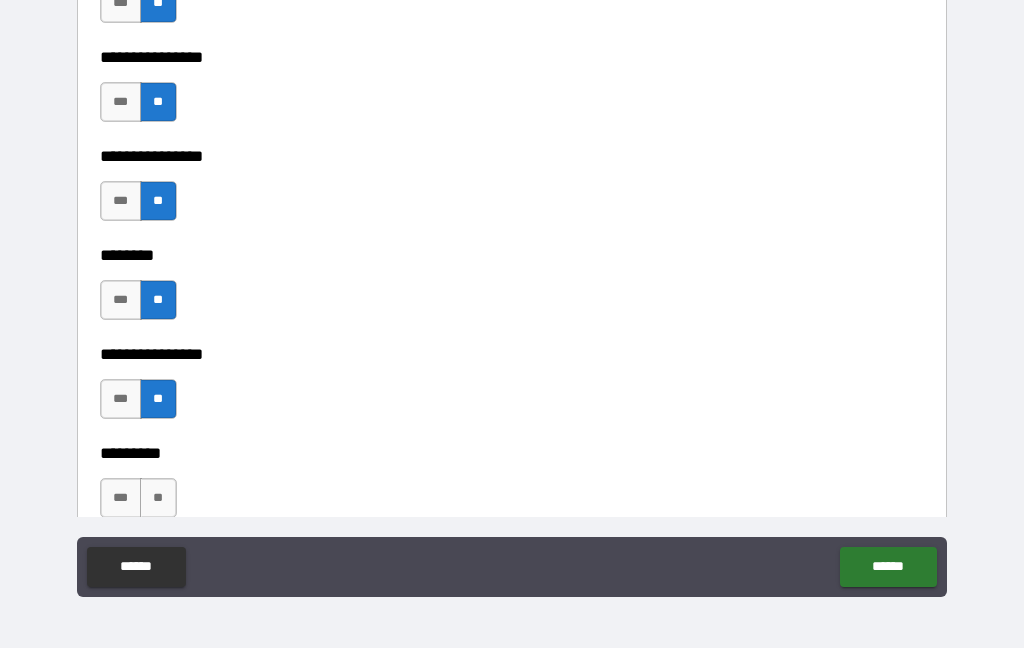 click on "**" at bounding box center [158, 498] 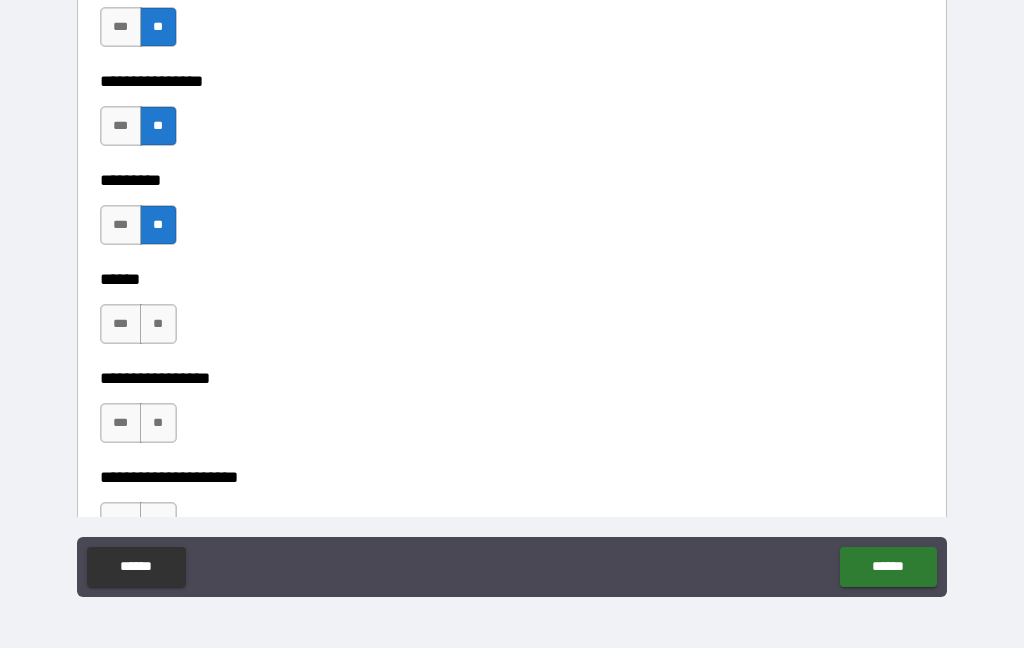 scroll, scrollTop: 7244, scrollLeft: 0, axis: vertical 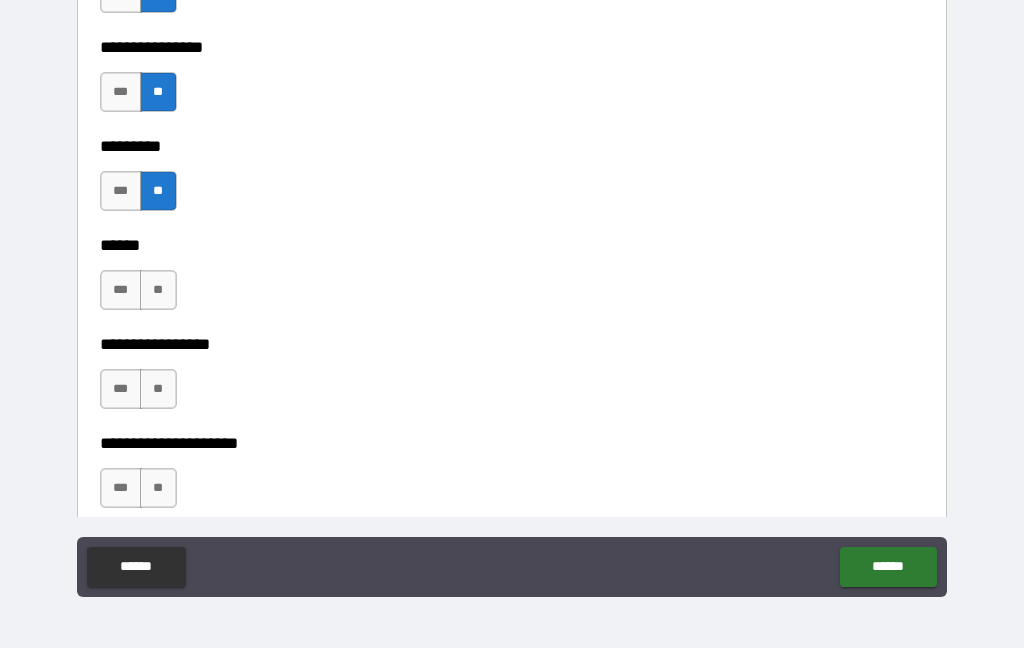 click on "**" at bounding box center (158, 290) 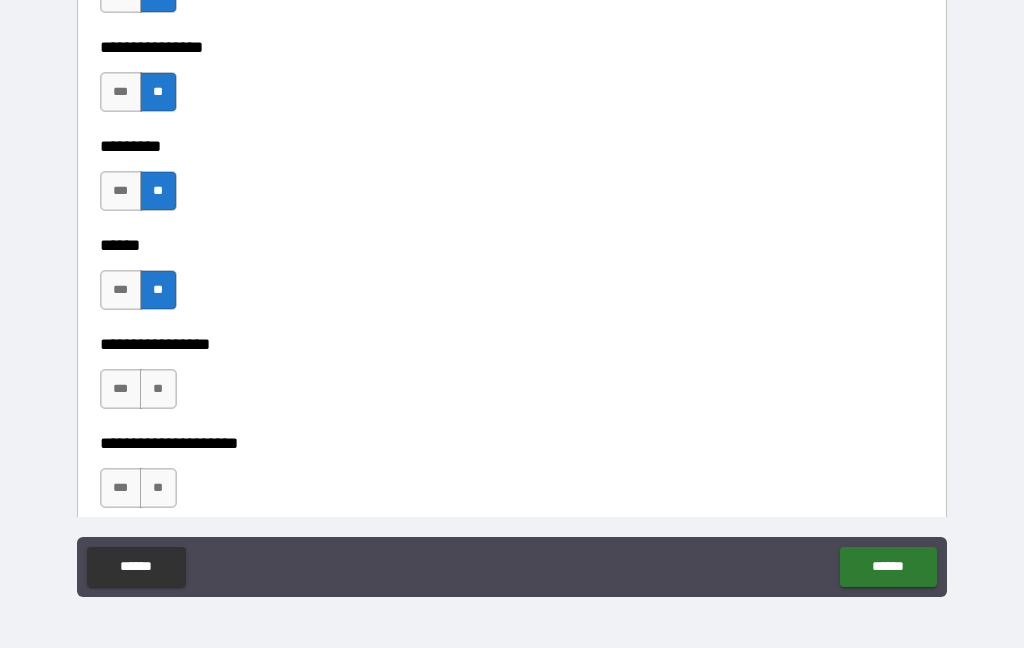 click on "**" at bounding box center (158, 389) 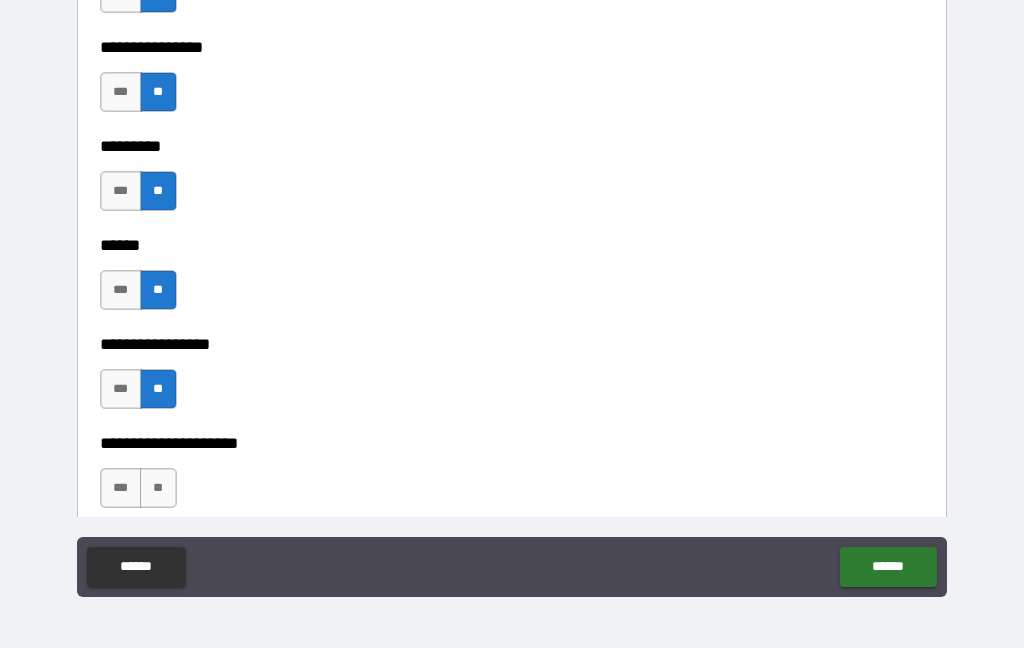 click on "**" at bounding box center [158, 488] 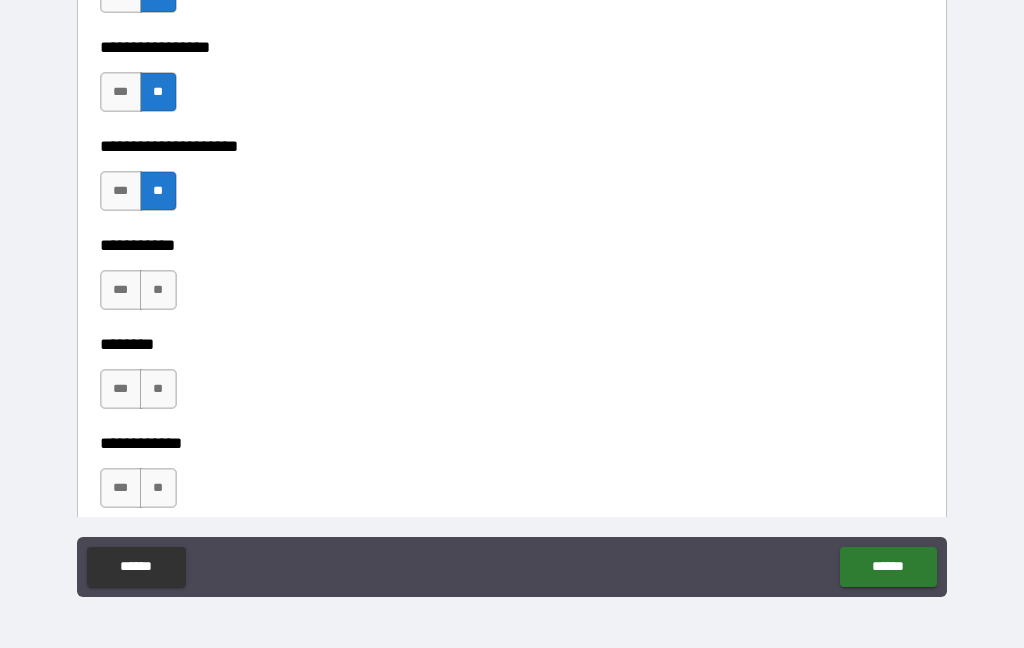scroll, scrollTop: 7546, scrollLeft: 0, axis: vertical 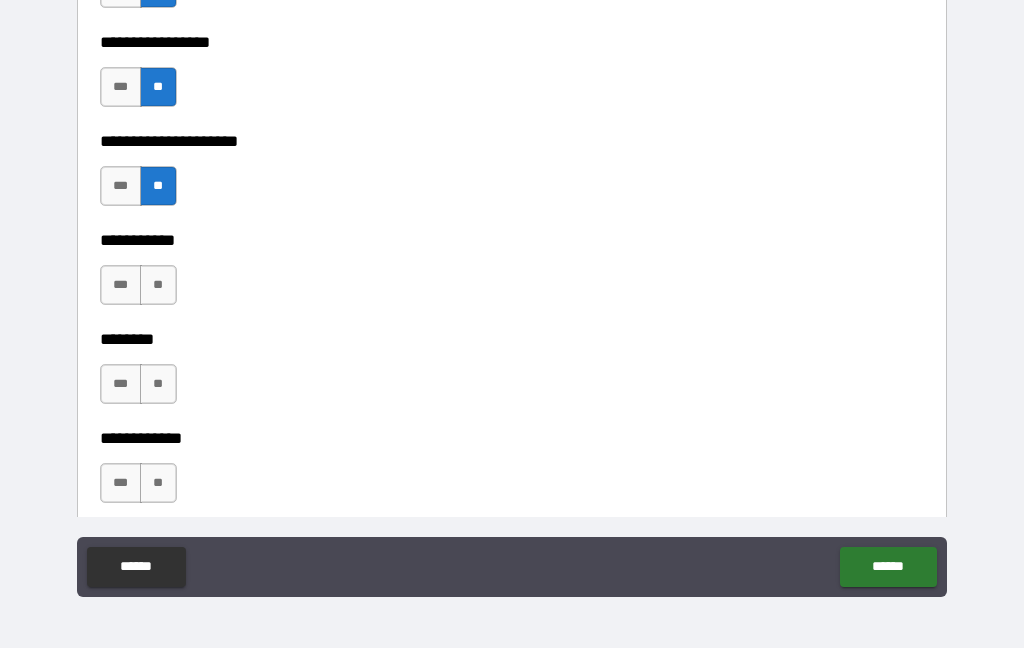 click on "**" at bounding box center [158, 285] 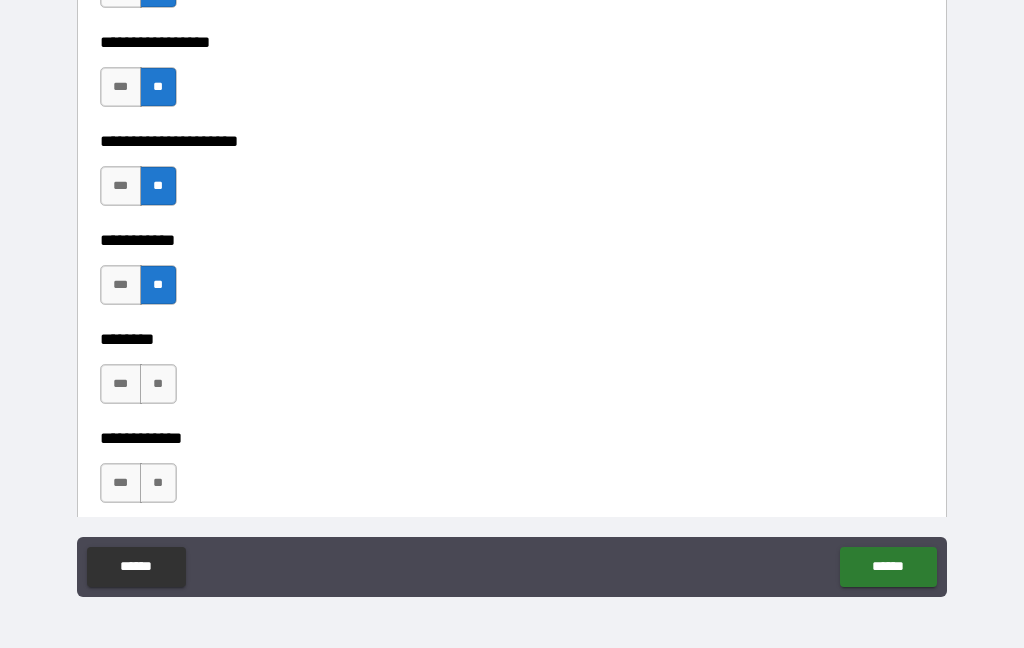 click on "**" at bounding box center (158, 384) 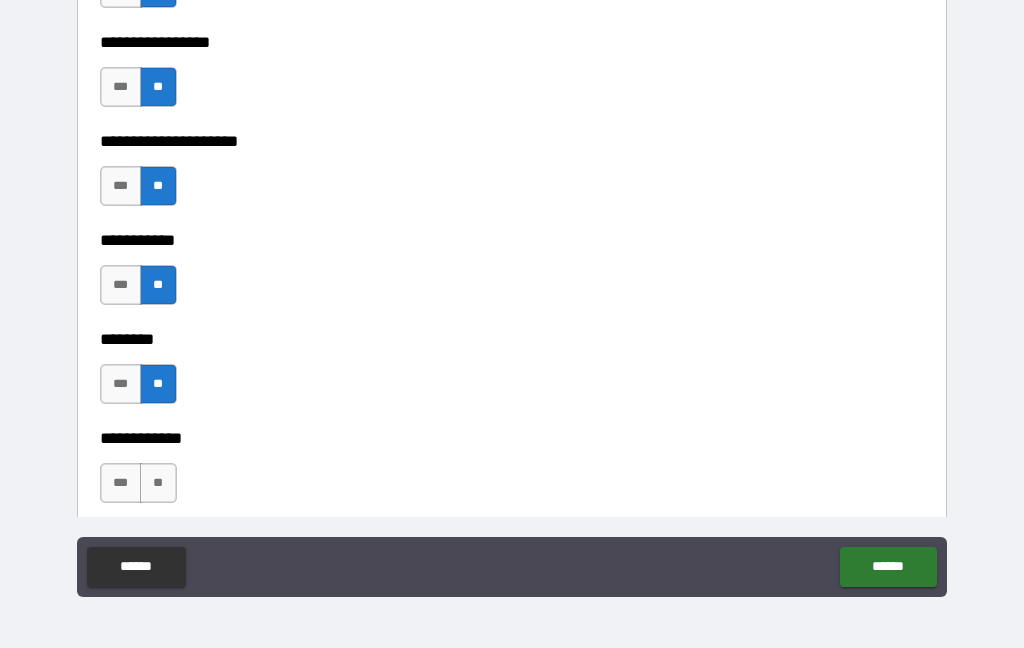 click on "**" at bounding box center (158, 483) 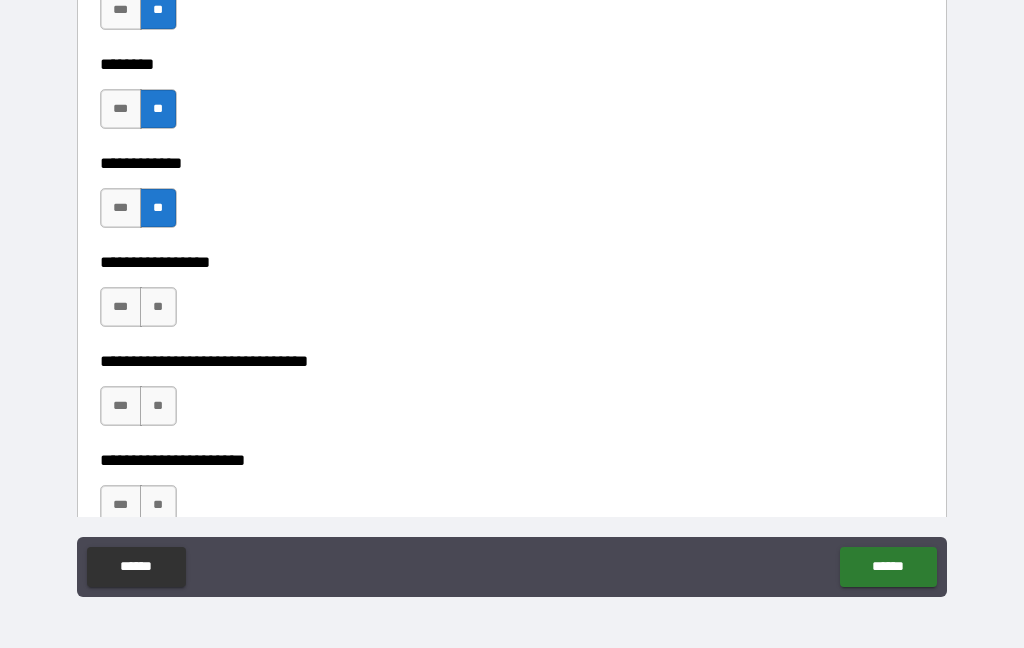scroll, scrollTop: 7852, scrollLeft: 0, axis: vertical 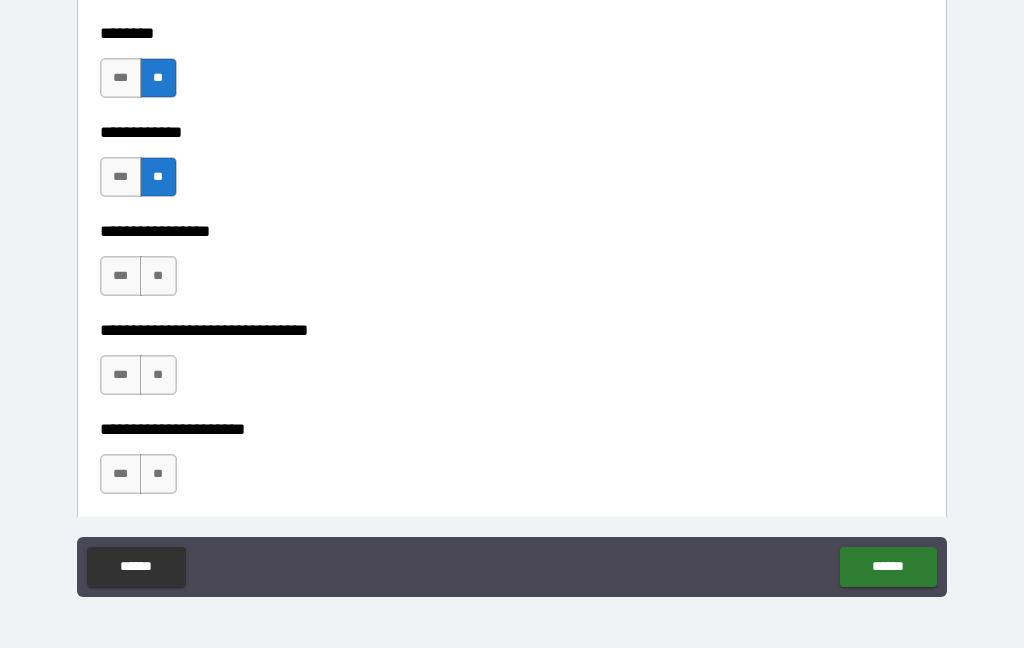 click on "**" at bounding box center (158, 276) 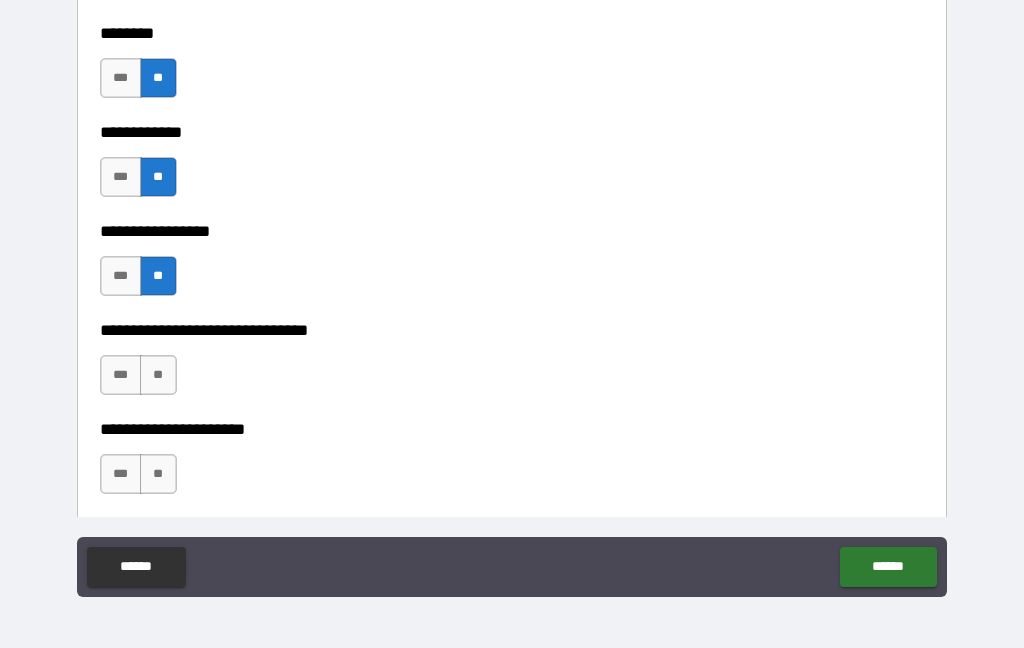 click on "**" at bounding box center [158, 375] 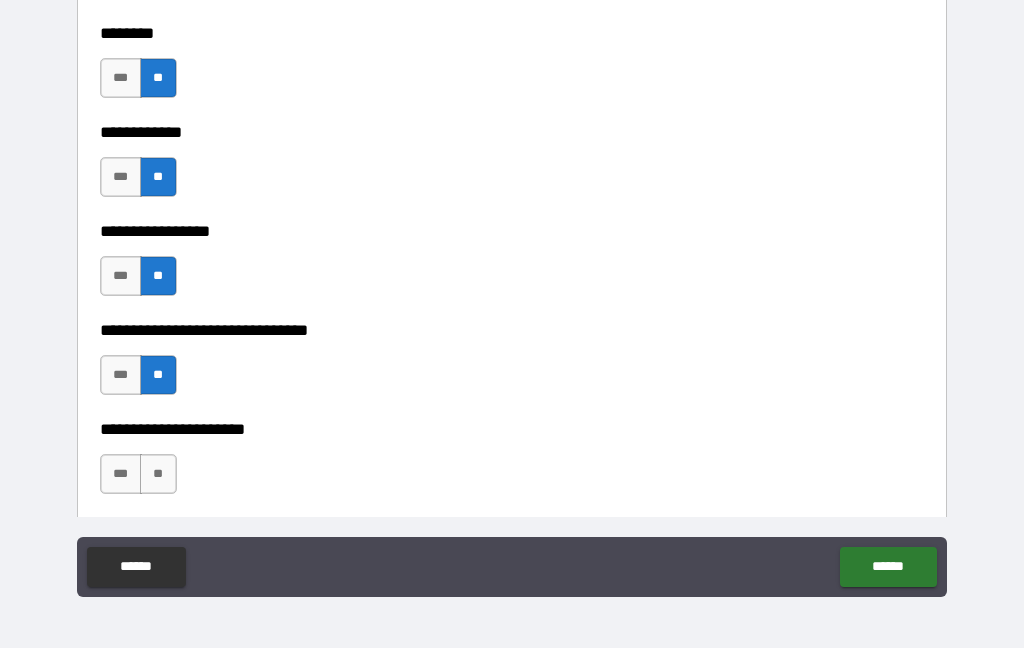 click on "**" at bounding box center (158, 474) 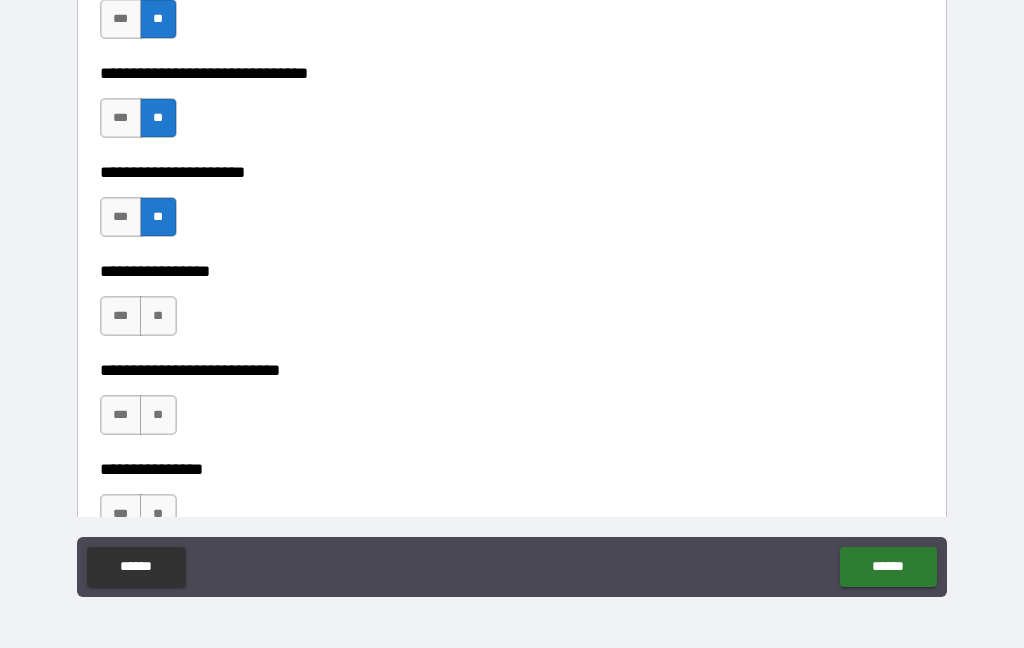 scroll, scrollTop: 8120, scrollLeft: 0, axis: vertical 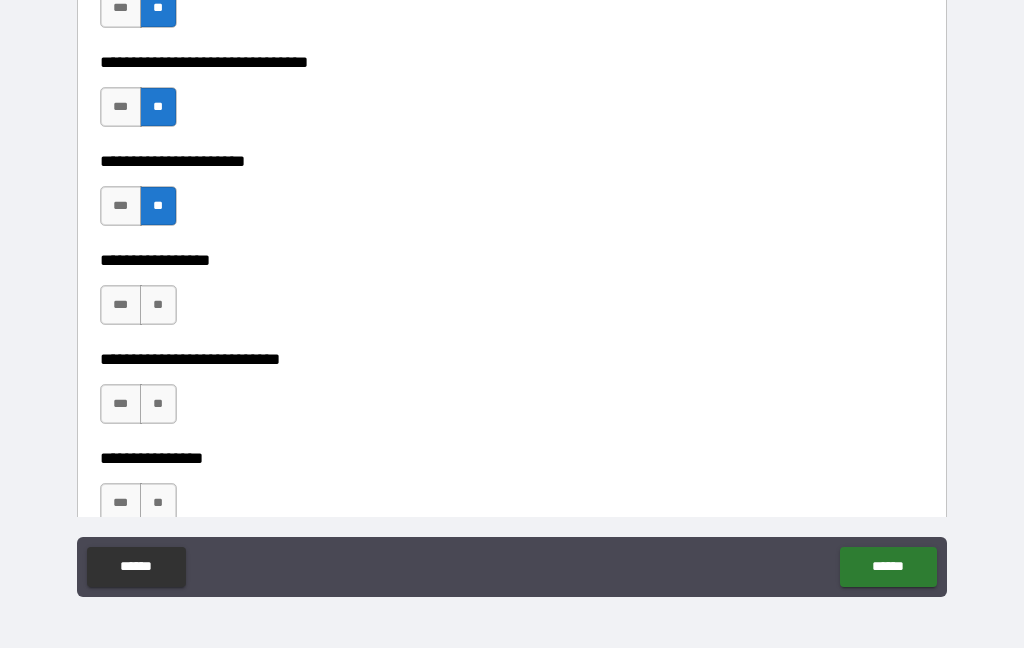 click on "**" at bounding box center (158, 305) 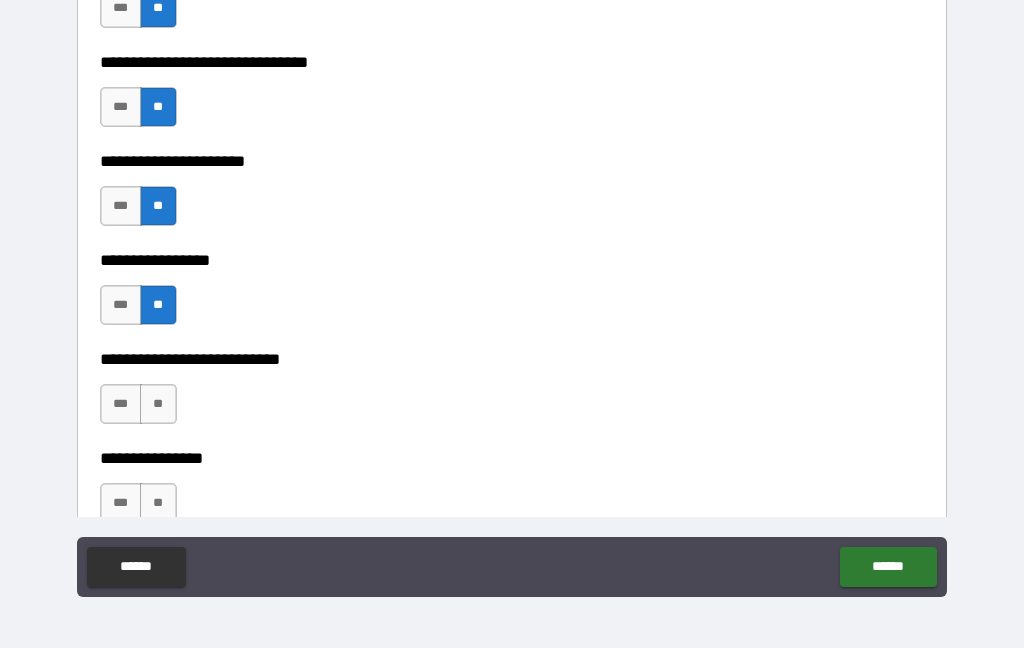 click on "**" at bounding box center (158, 404) 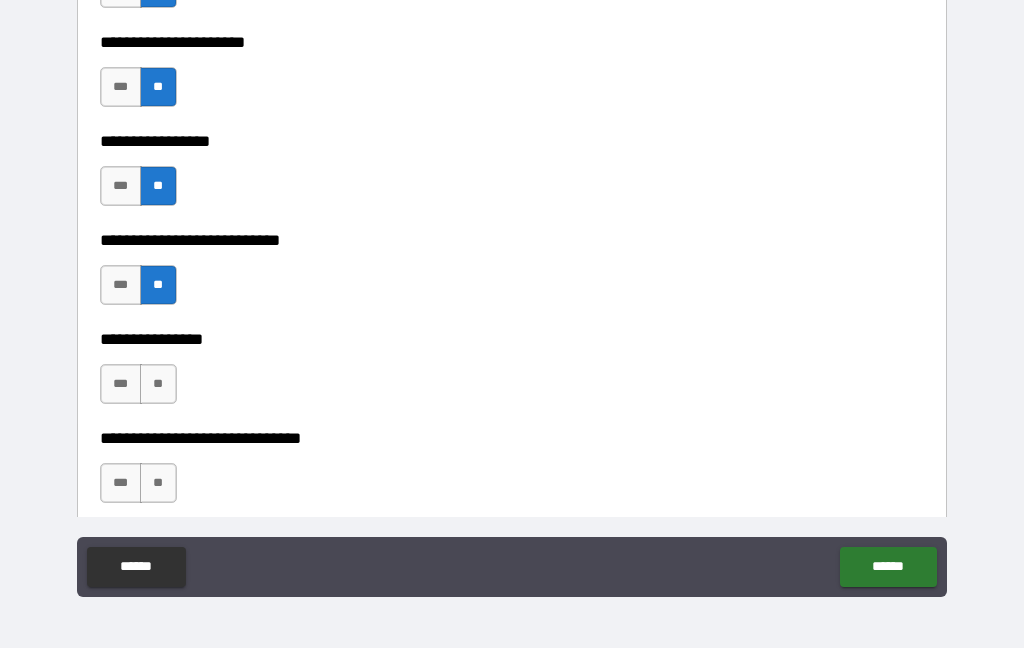 scroll, scrollTop: 8240, scrollLeft: 0, axis: vertical 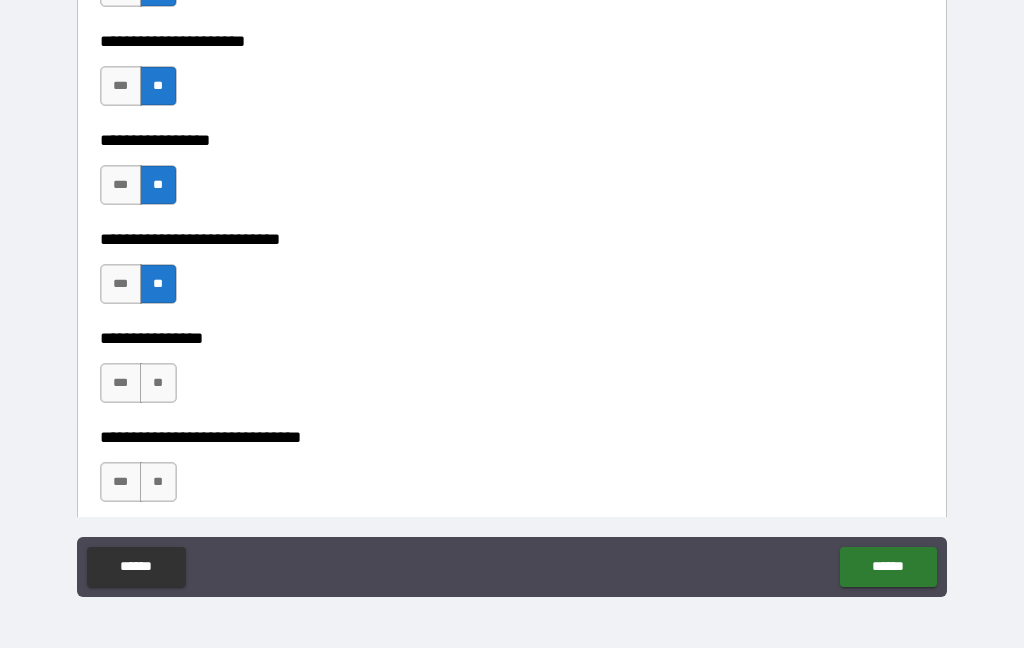 click on "***" at bounding box center [121, 383] 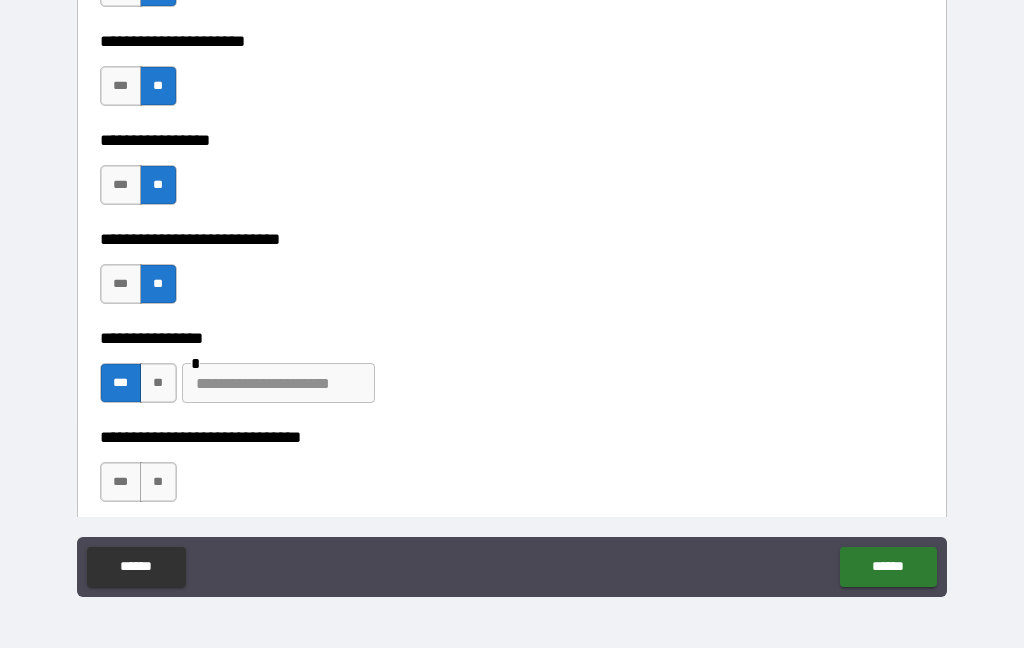 click at bounding box center [278, 383] 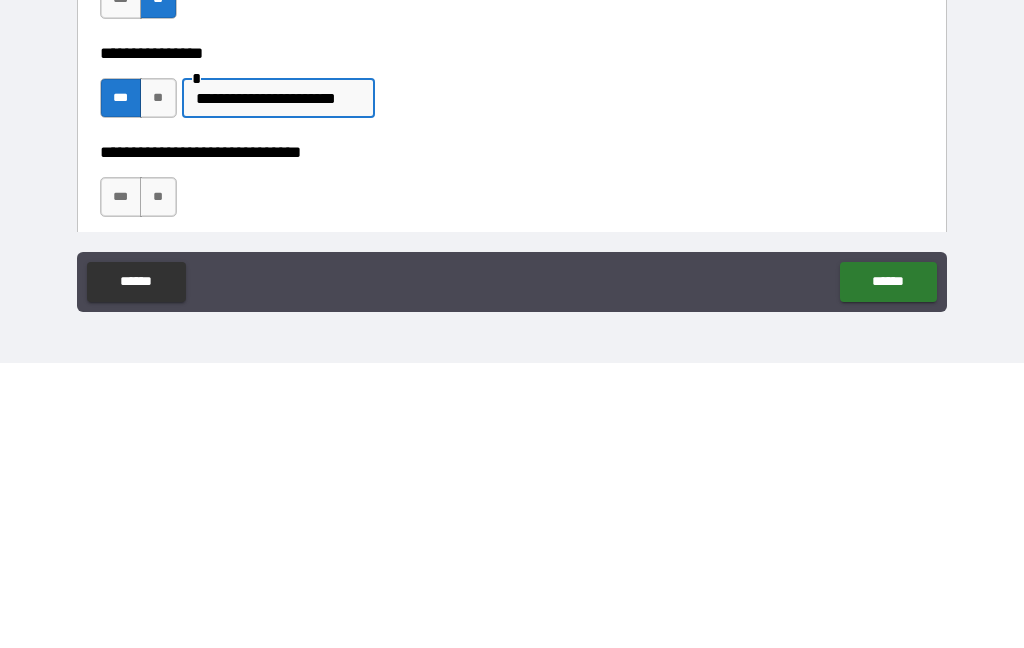 scroll, scrollTop: 8289, scrollLeft: 0, axis: vertical 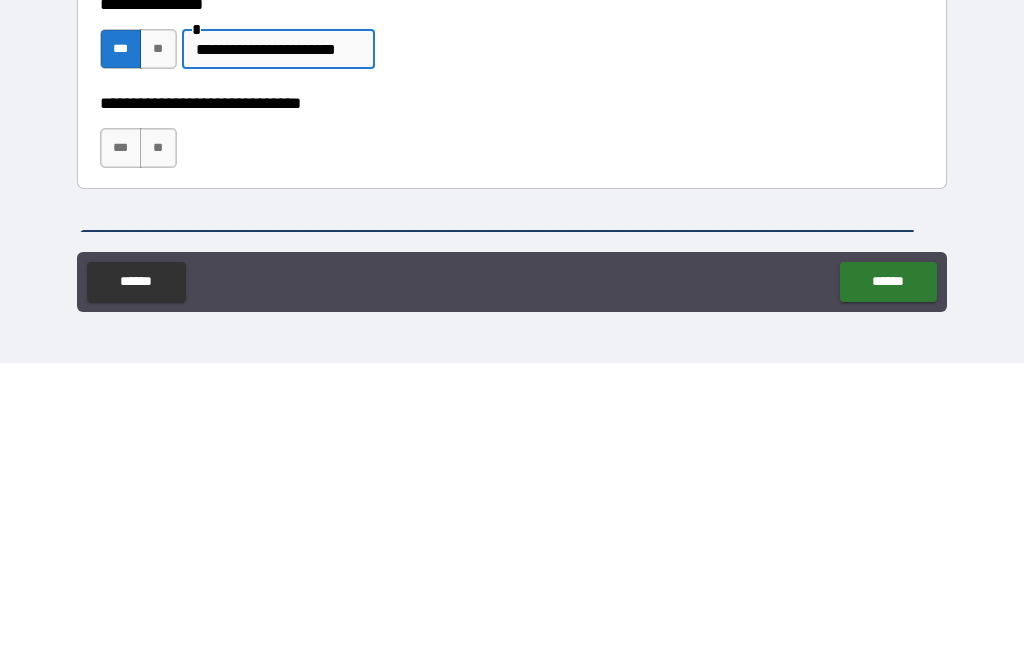 click on "**" at bounding box center [158, 433] 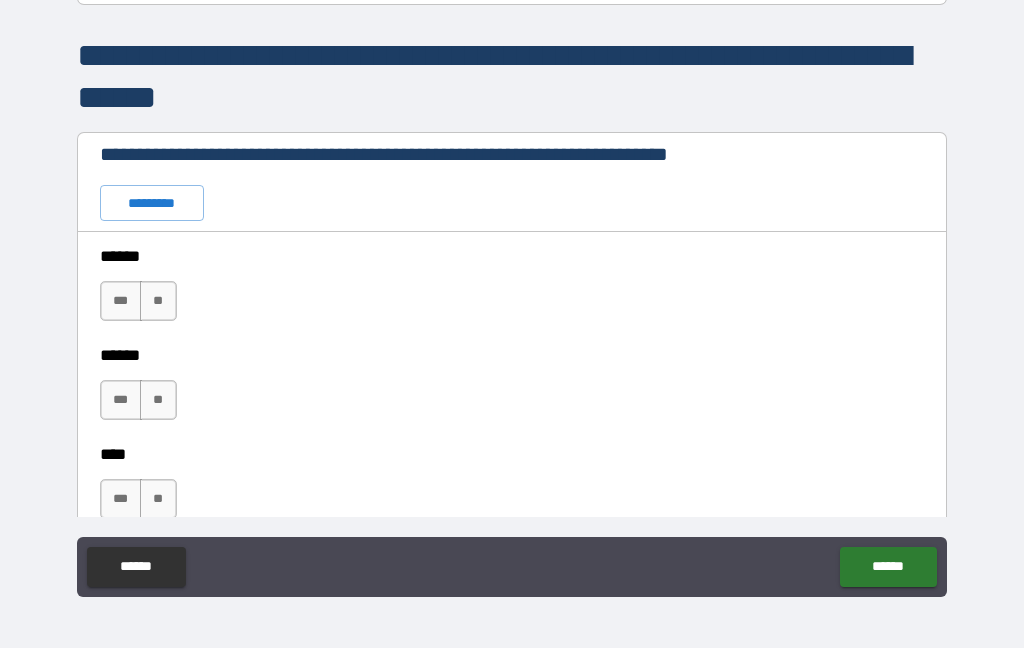 scroll, scrollTop: 8759, scrollLeft: 0, axis: vertical 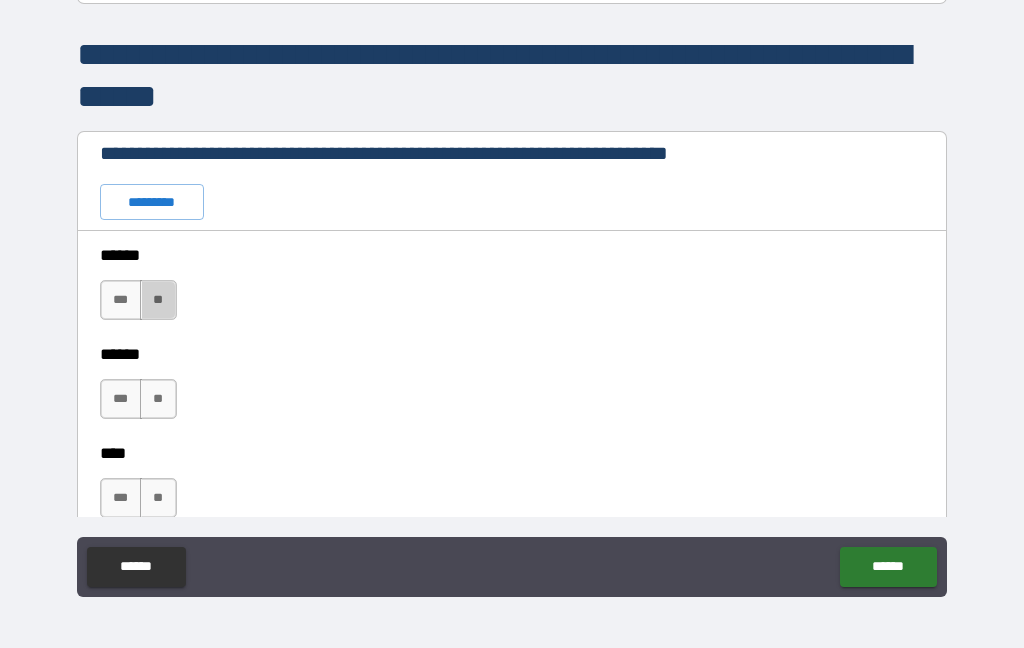 click on "**" at bounding box center (158, 300) 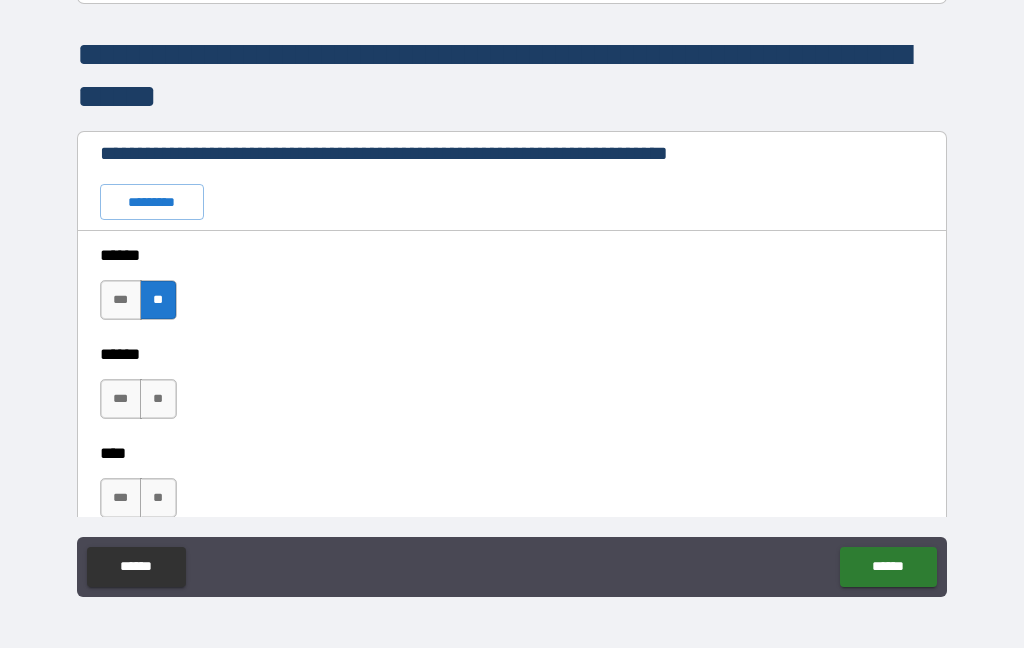 click on "**" at bounding box center [158, 399] 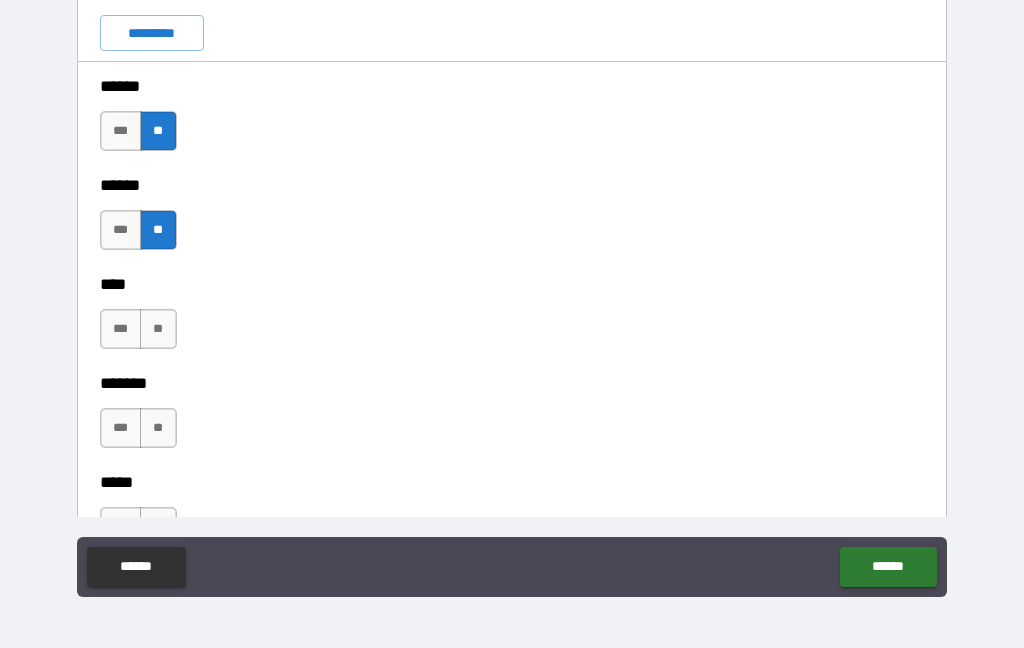 scroll, scrollTop: 8947, scrollLeft: 0, axis: vertical 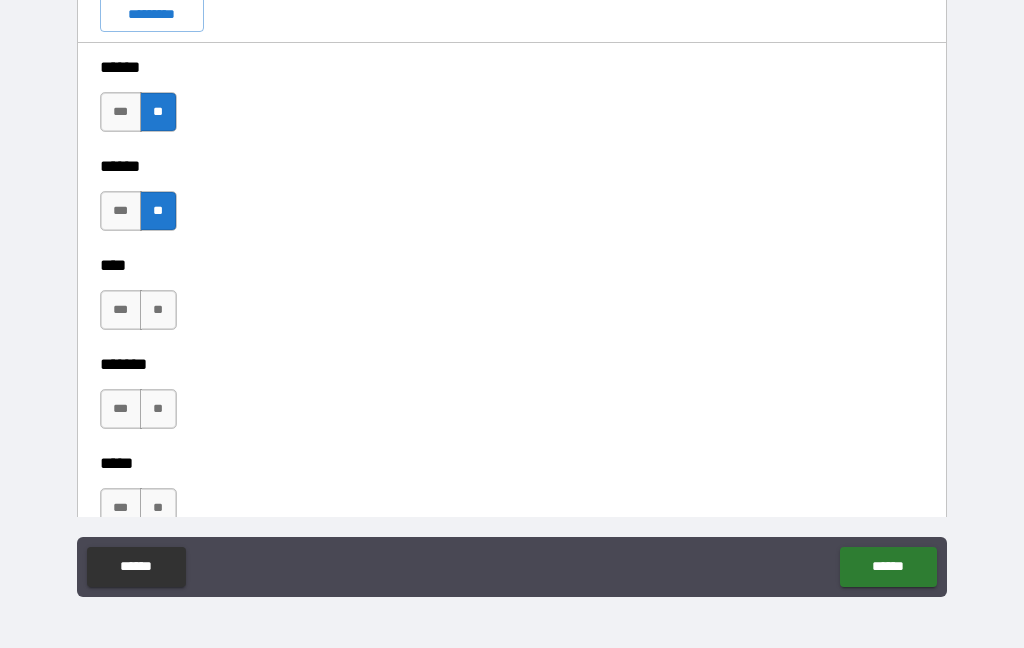 click on "**" at bounding box center [158, 310] 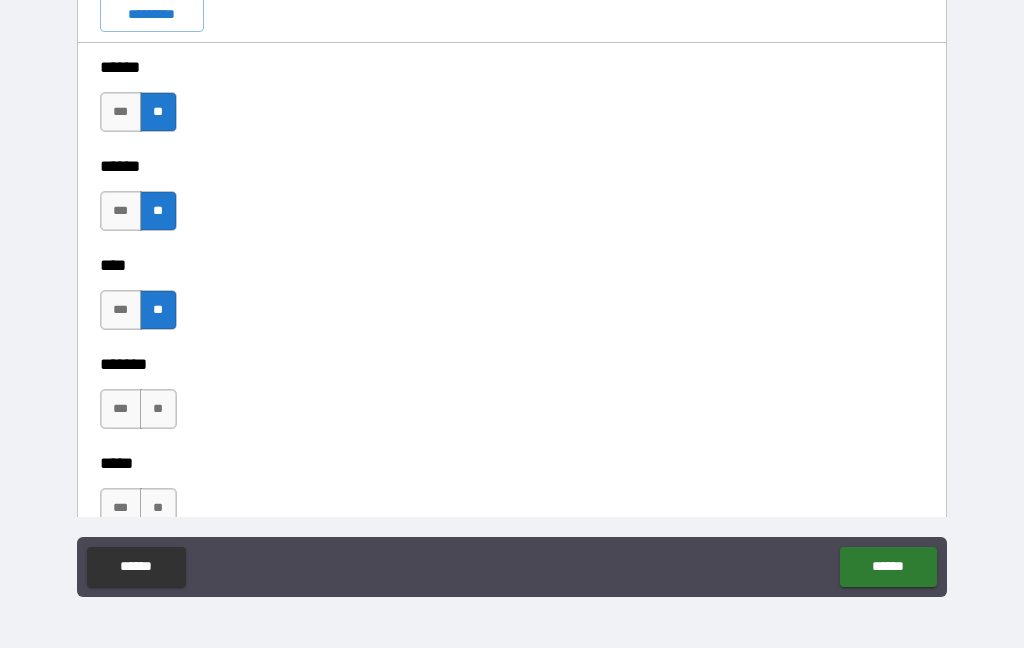 click on "**" at bounding box center (158, 409) 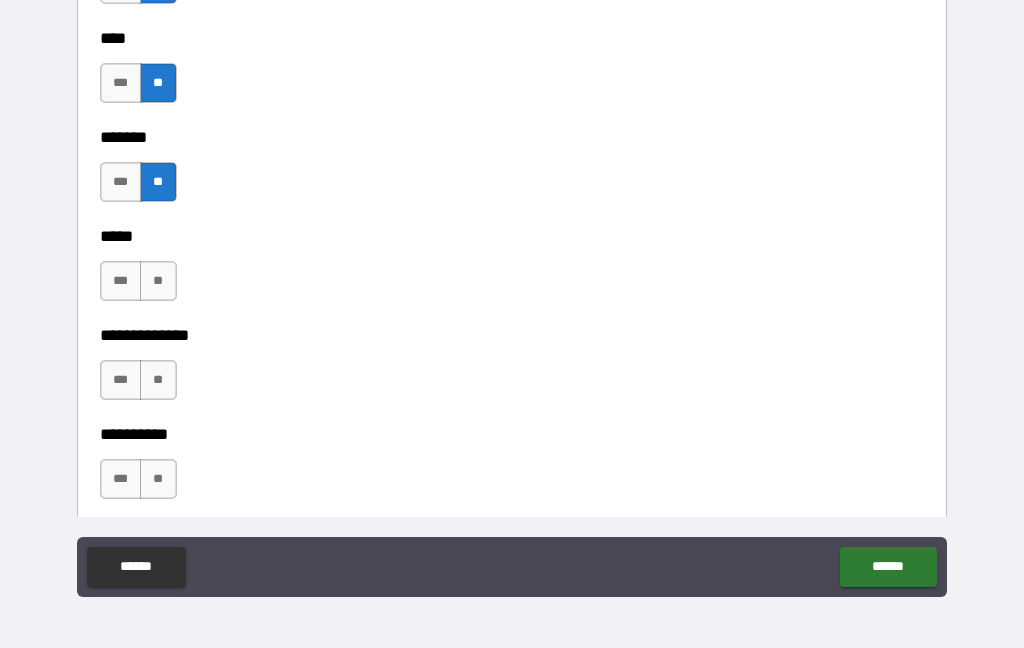 scroll, scrollTop: 9223, scrollLeft: 0, axis: vertical 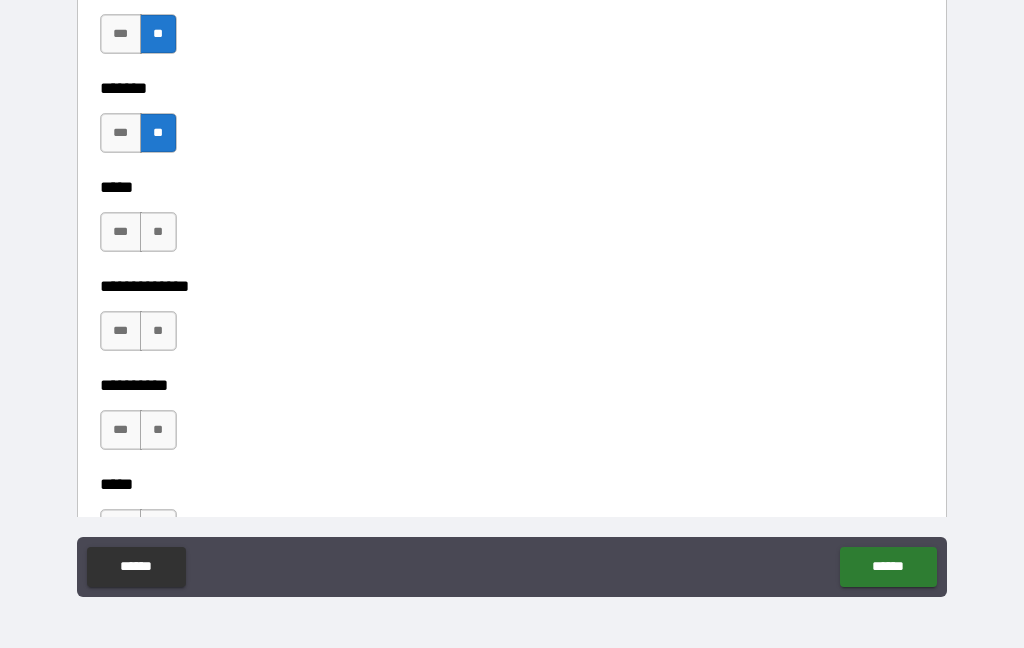 click on "**" at bounding box center (158, 232) 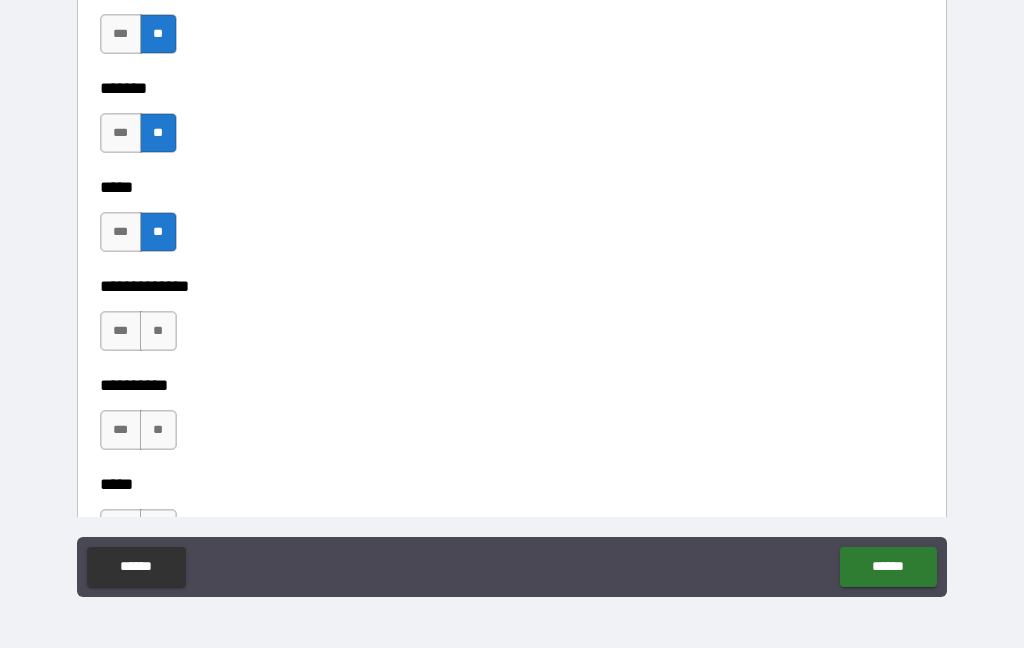 click on "**" at bounding box center [158, 331] 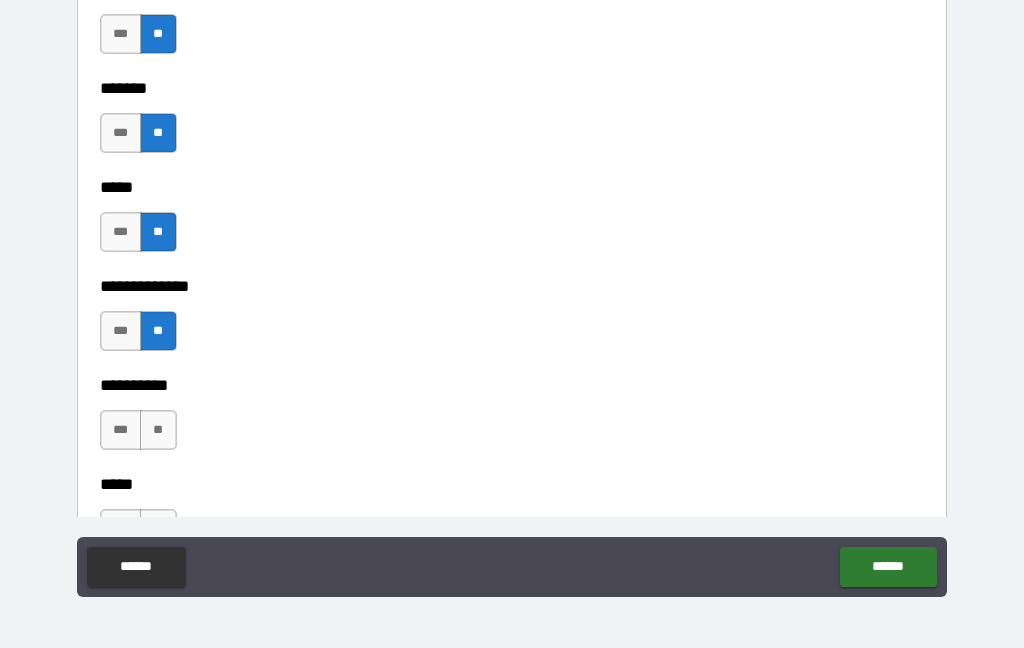 click on "**" at bounding box center [158, 430] 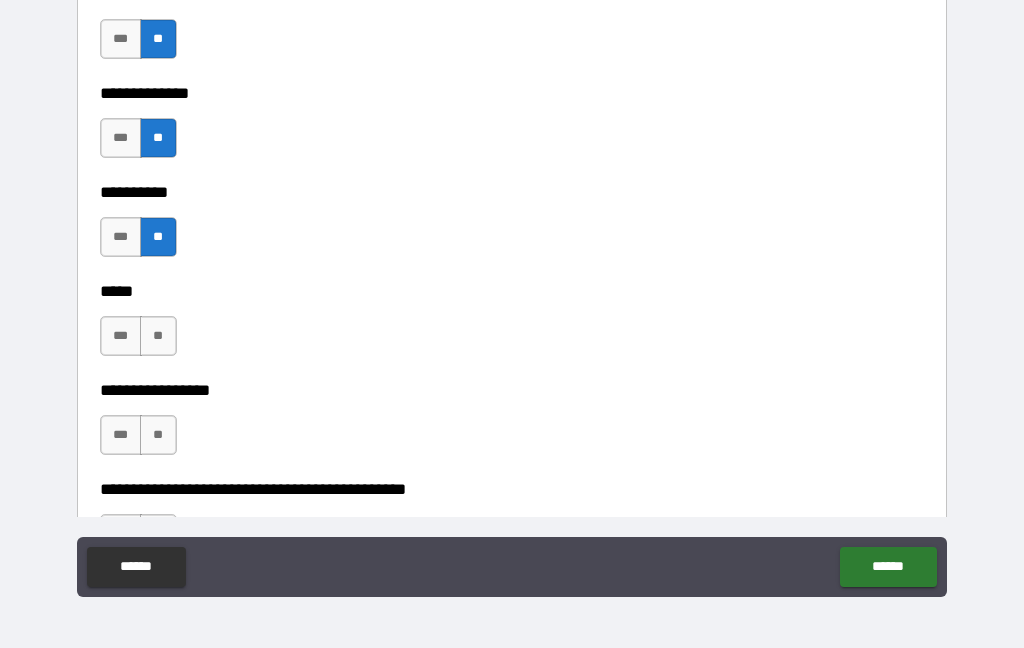 scroll, scrollTop: 9481, scrollLeft: 0, axis: vertical 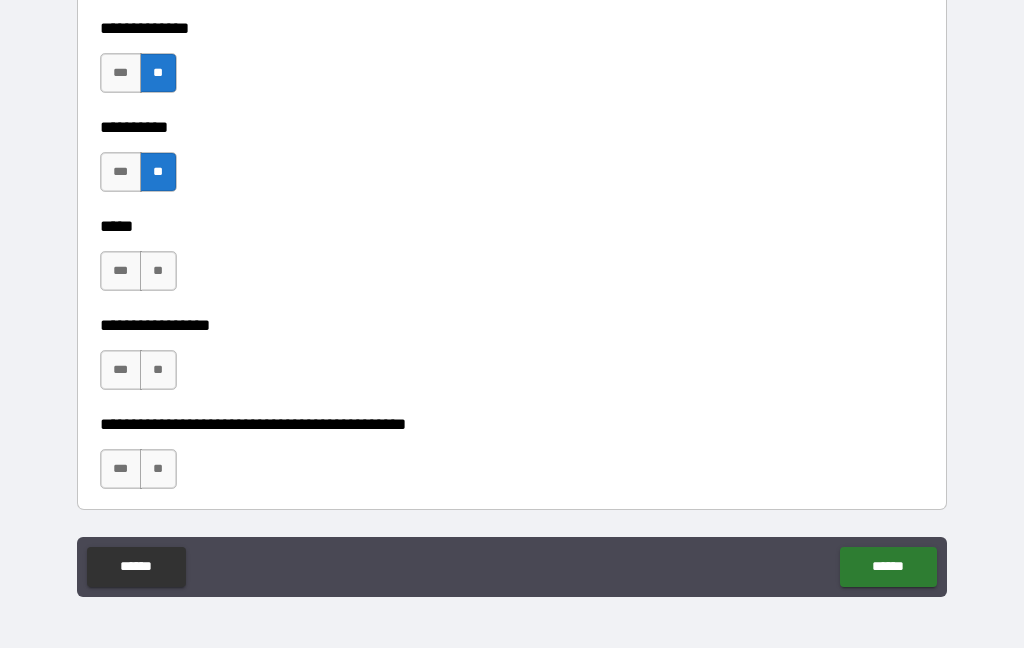 click on "**" at bounding box center (158, 271) 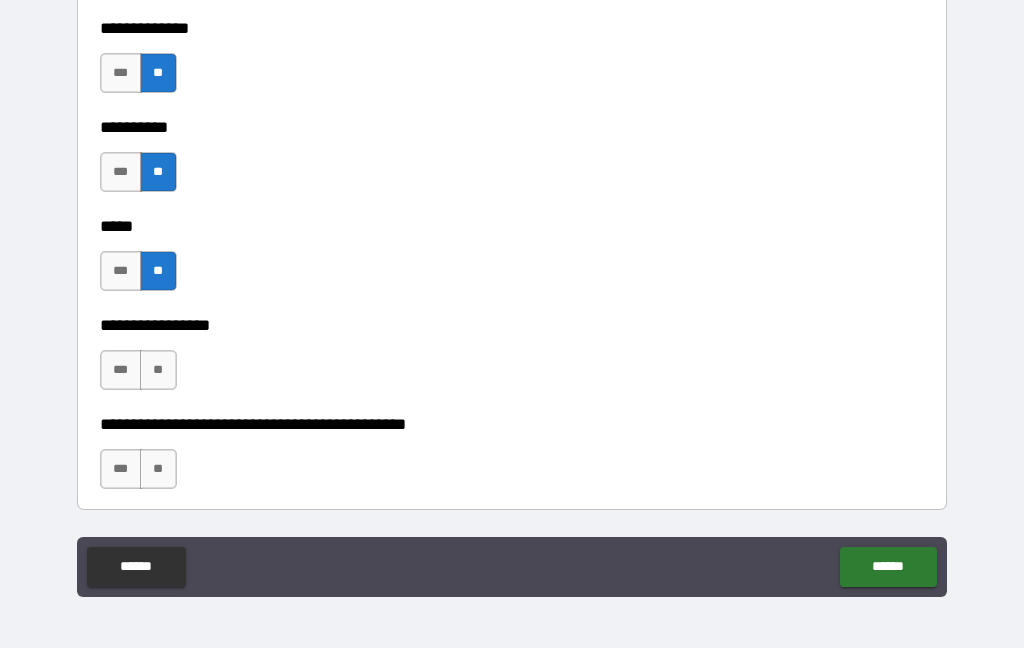 click on "**" at bounding box center [158, 370] 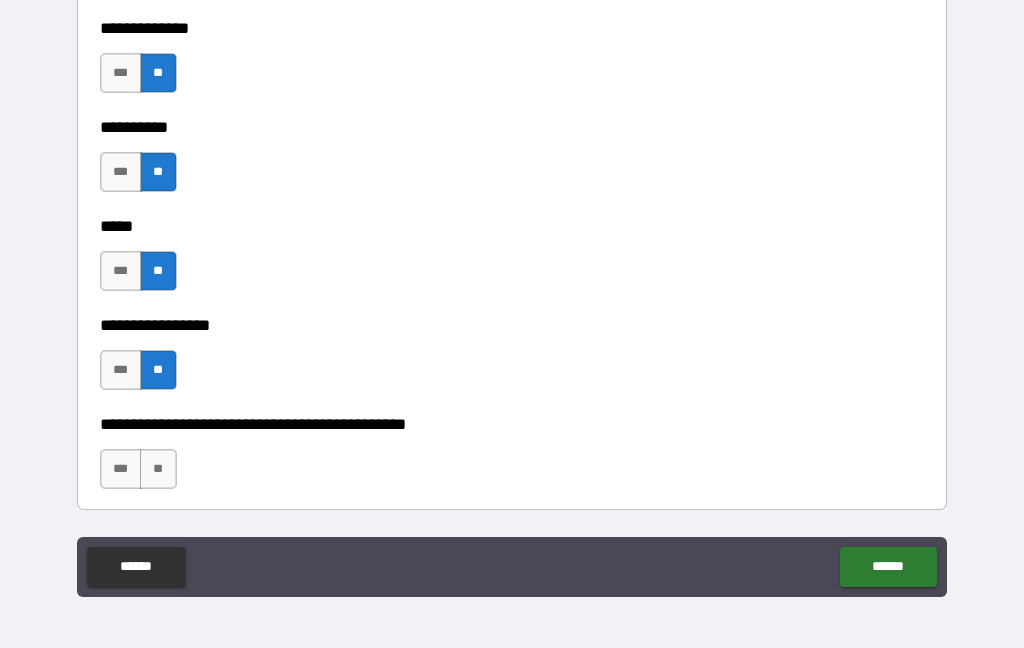 click on "**" at bounding box center [158, 469] 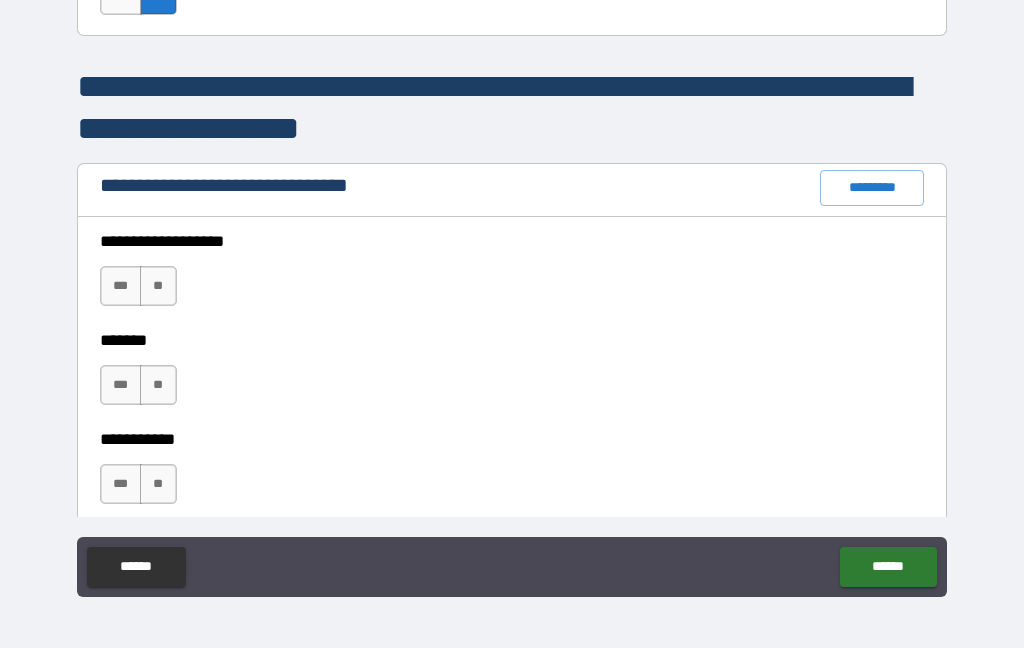 scroll, scrollTop: 10034, scrollLeft: 0, axis: vertical 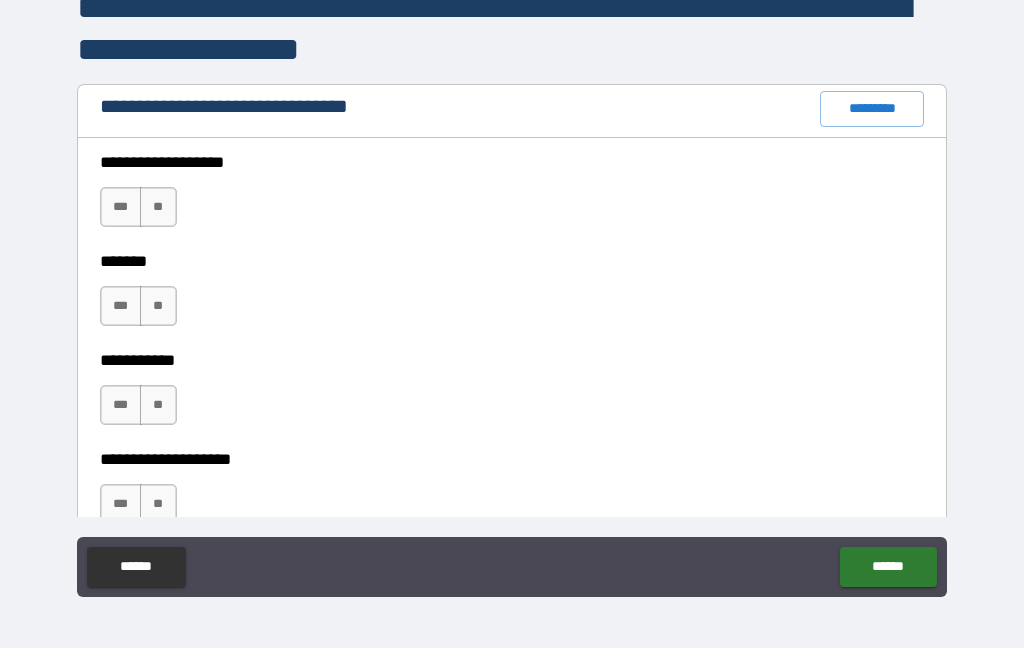 click on "**" at bounding box center [158, 207] 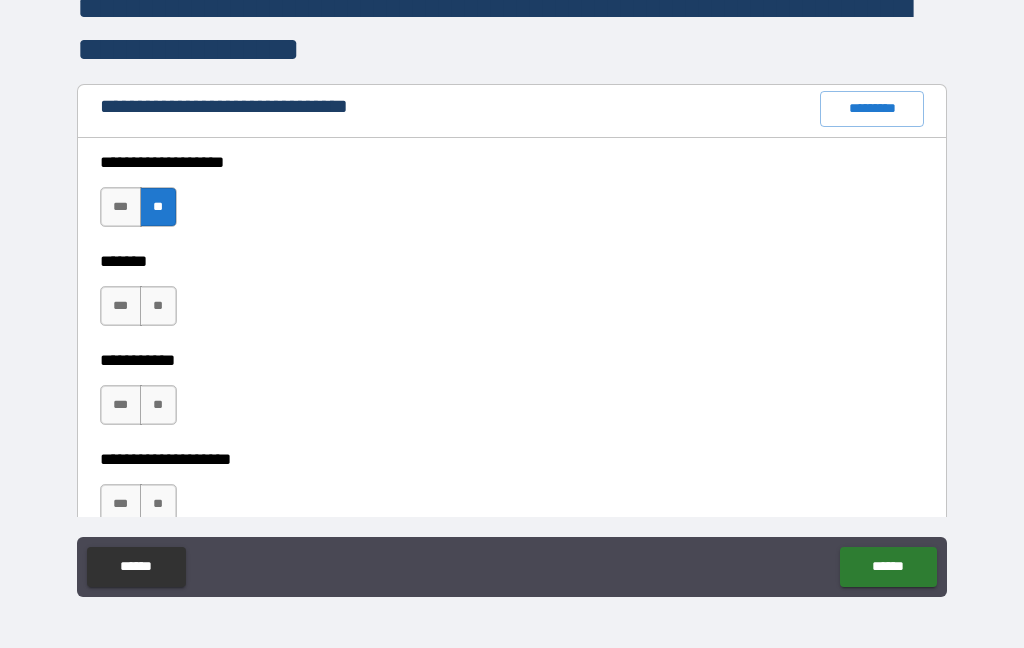 click on "**" at bounding box center [158, 306] 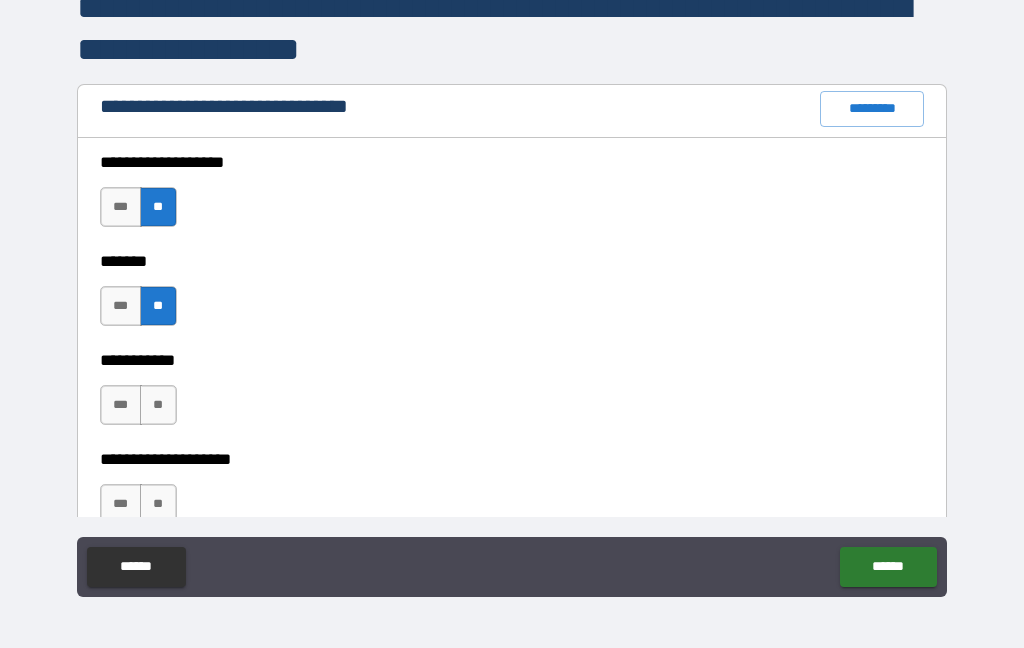 click on "**" at bounding box center (158, 405) 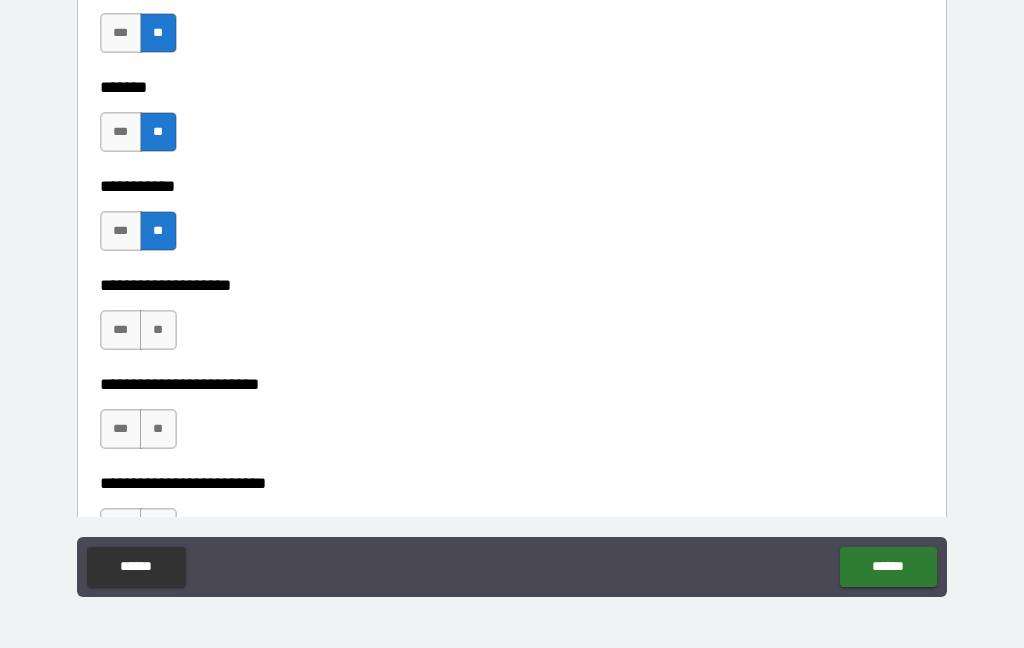 scroll, scrollTop: 10216, scrollLeft: 0, axis: vertical 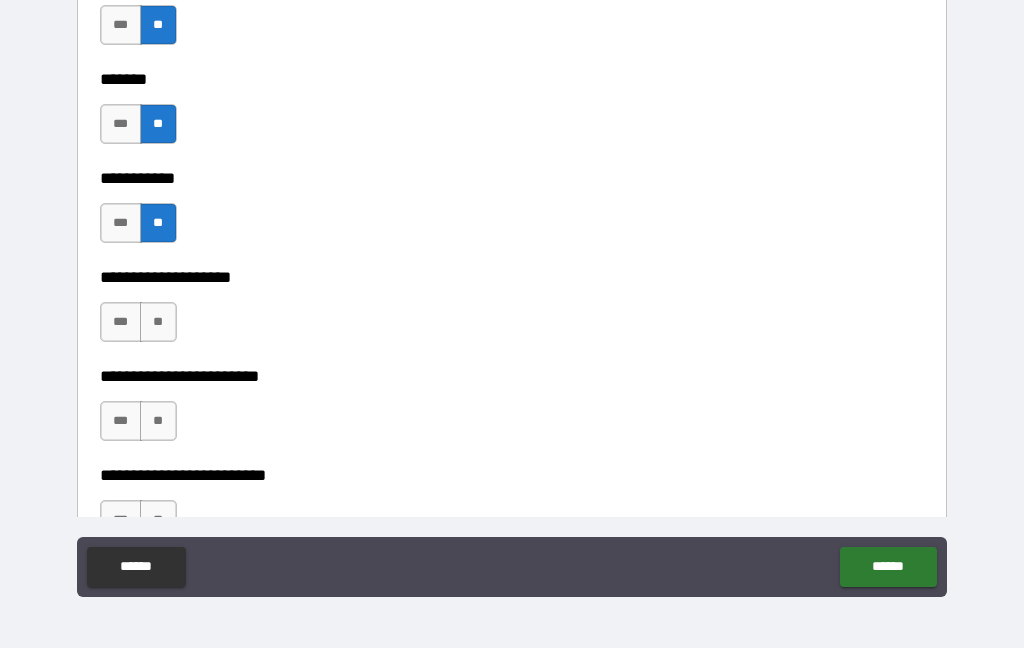 click on "***" at bounding box center [121, 322] 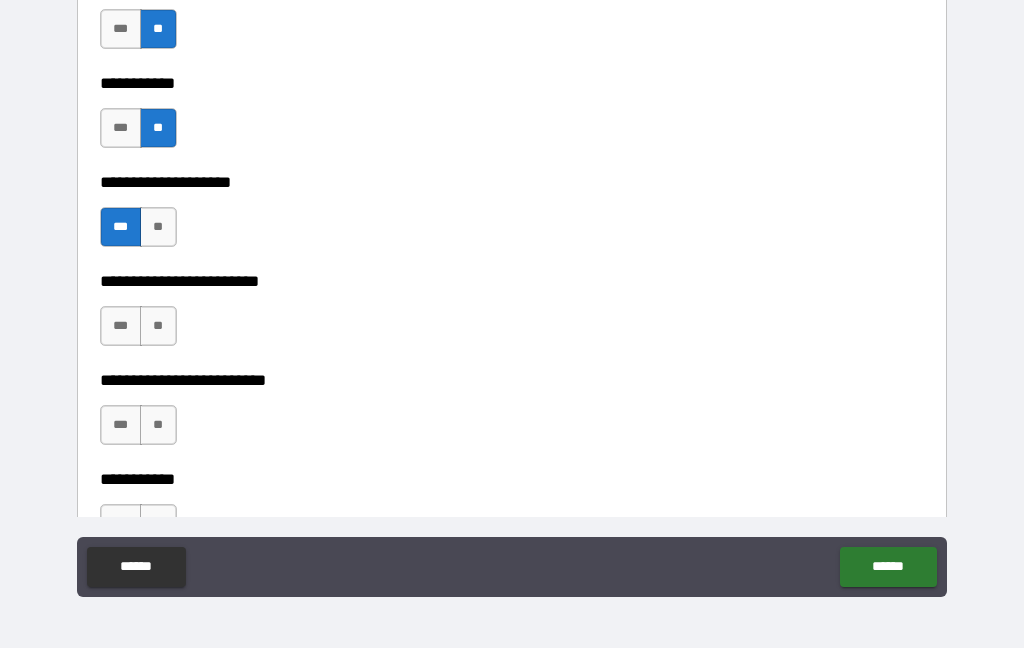 scroll, scrollTop: 10313, scrollLeft: 0, axis: vertical 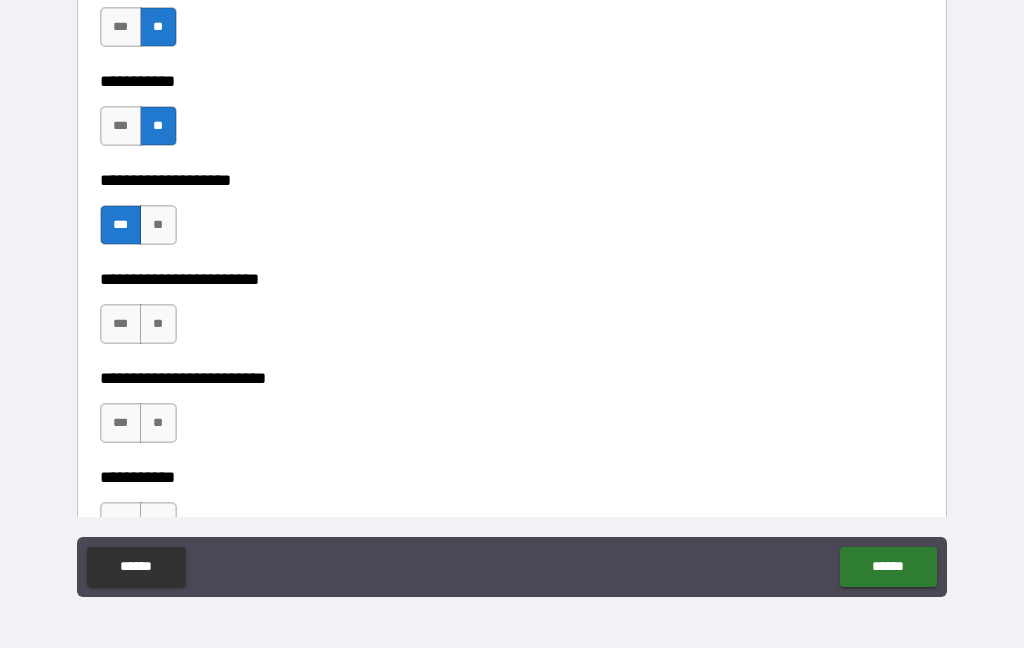 click on "**" at bounding box center [158, 324] 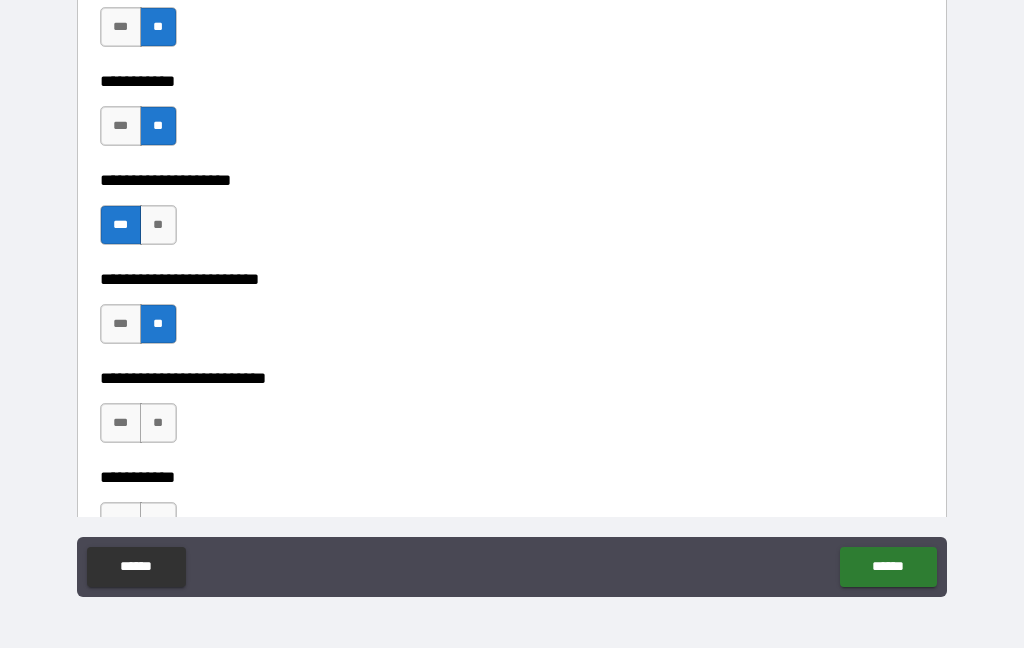 click on "**" at bounding box center [158, 423] 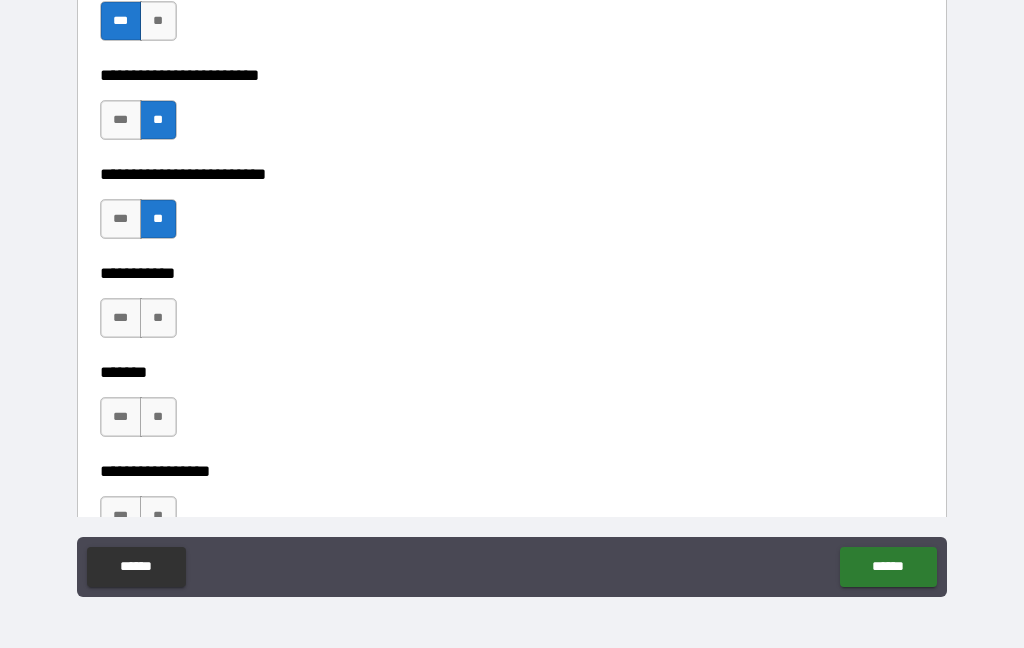 scroll, scrollTop: 10518, scrollLeft: 0, axis: vertical 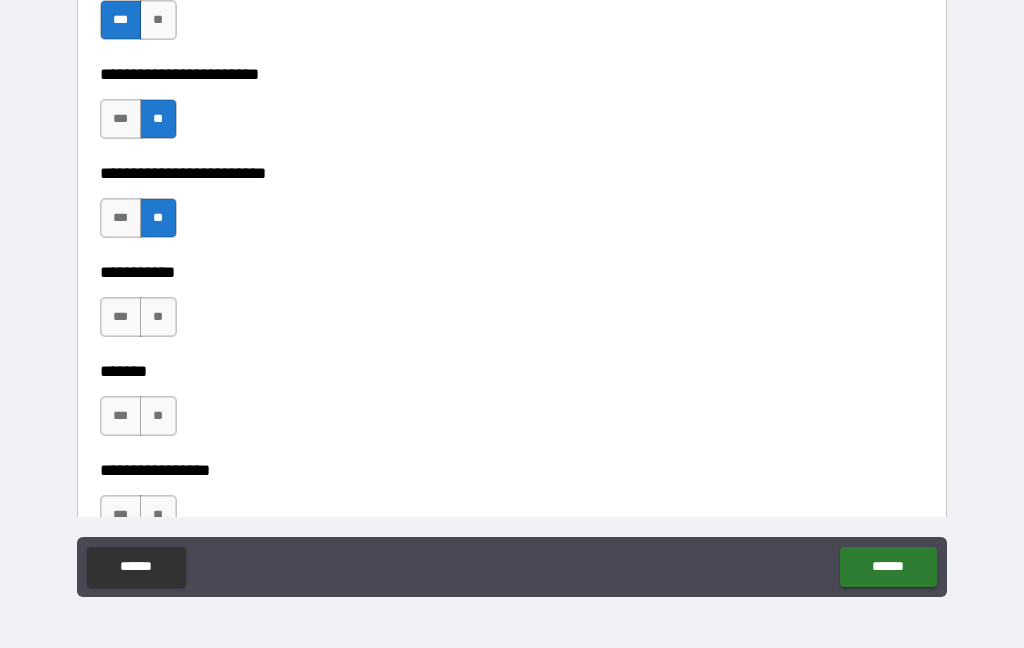 click on "**" at bounding box center (158, 317) 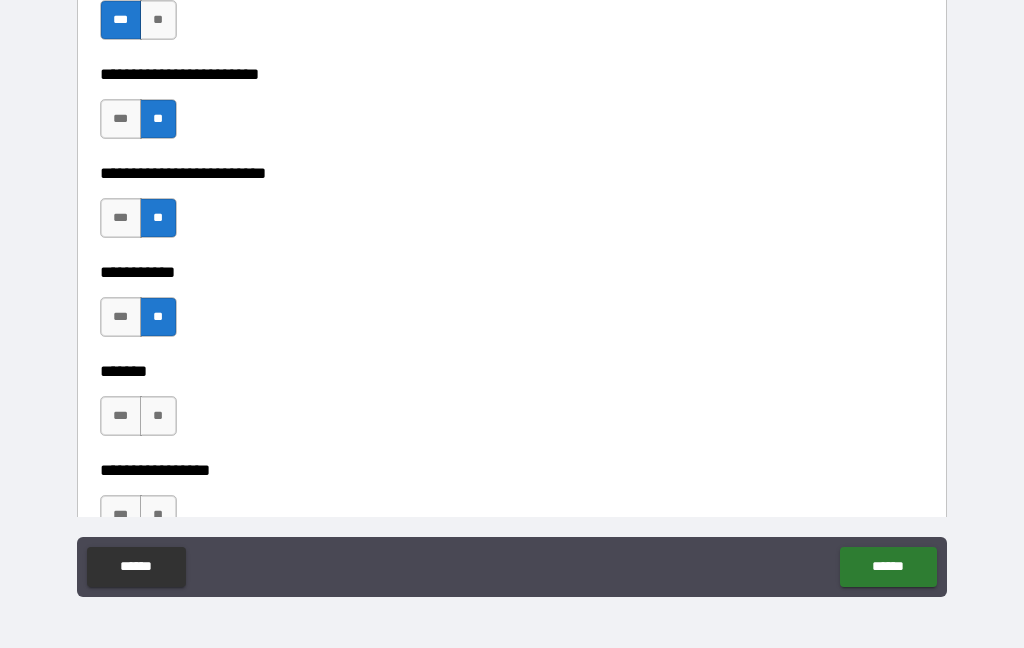 click on "**" at bounding box center (158, 416) 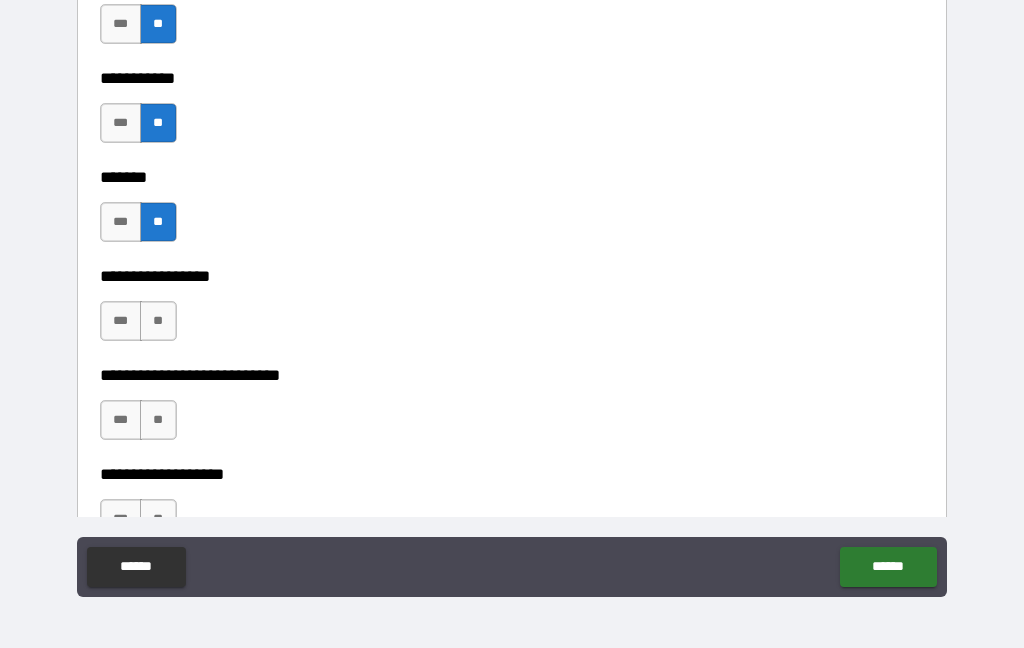 scroll, scrollTop: 10730, scrollLeft: 0, axis: vertical 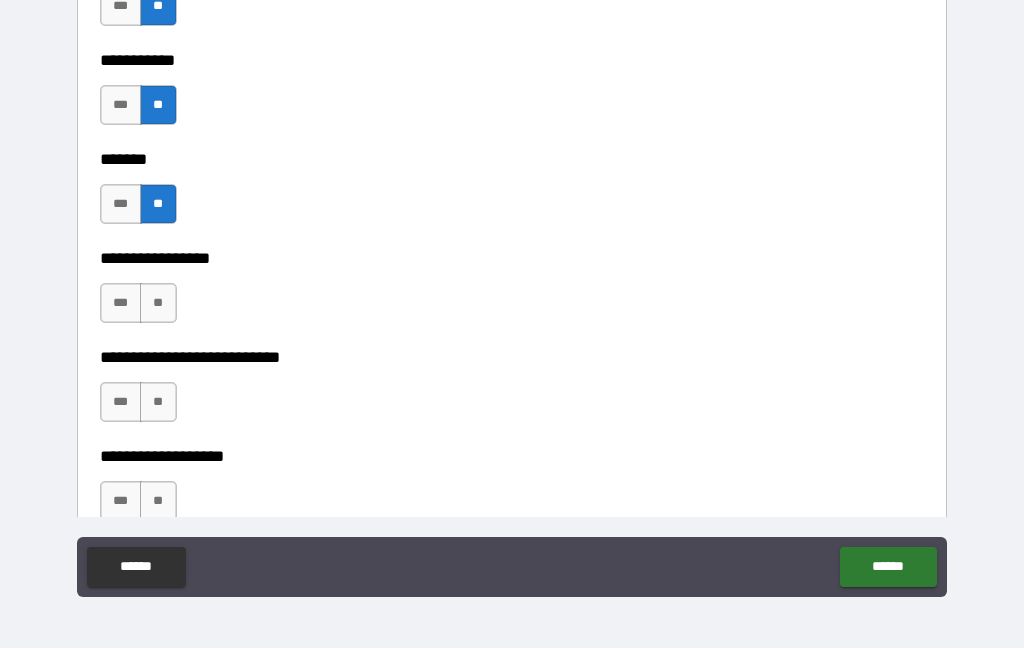 click on "**" at bounding box center (158, 303) 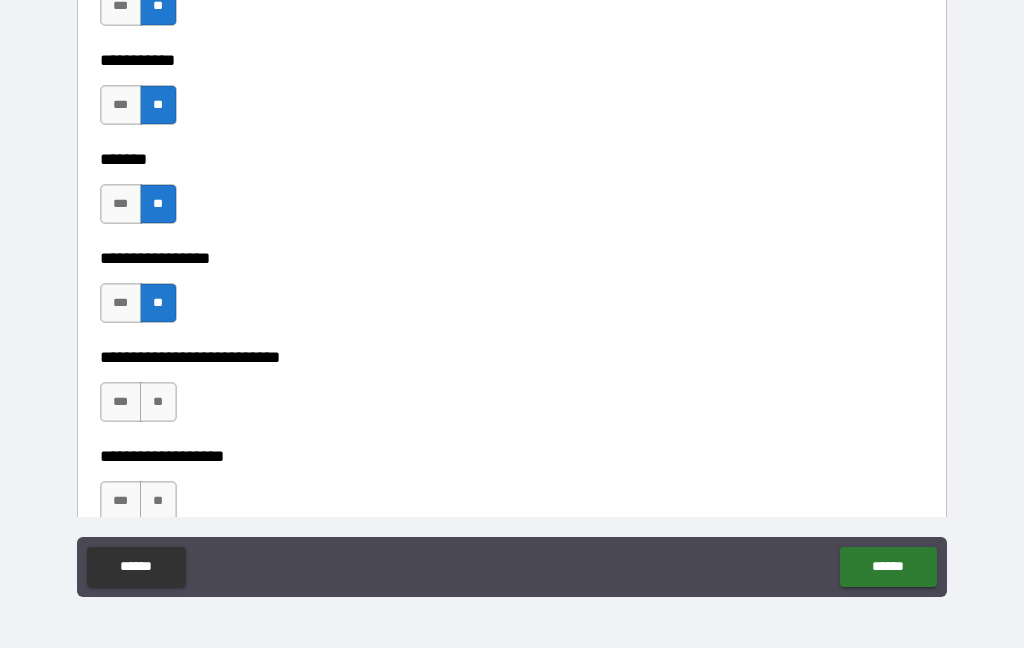 click on "**" at bounding box center (158, 402) 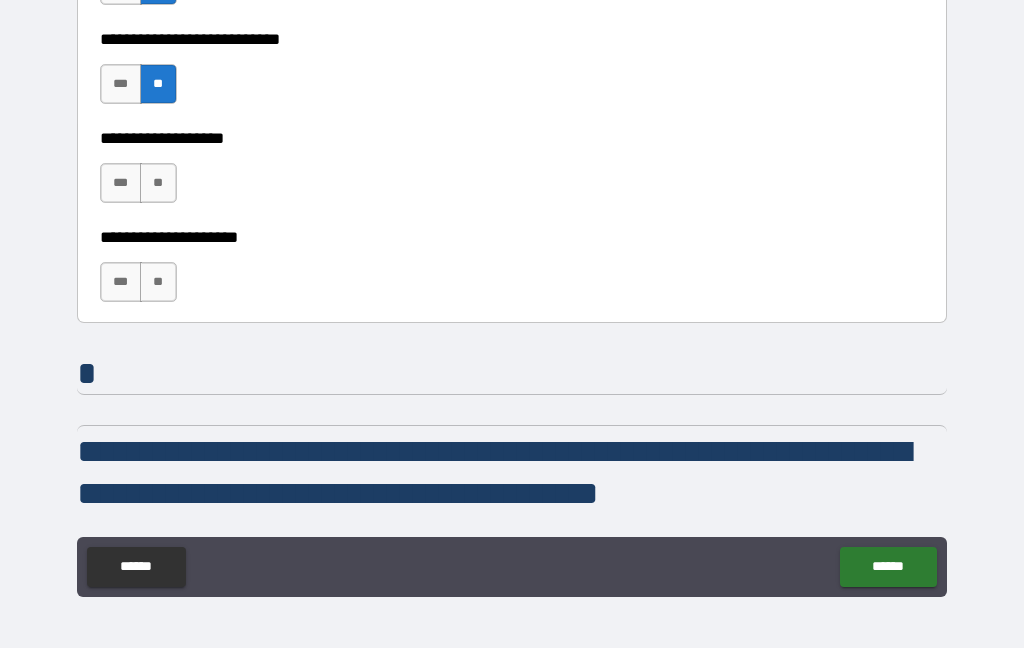 scroll, scrollTop: 11056, scrollLeft: 0, axis: vertical 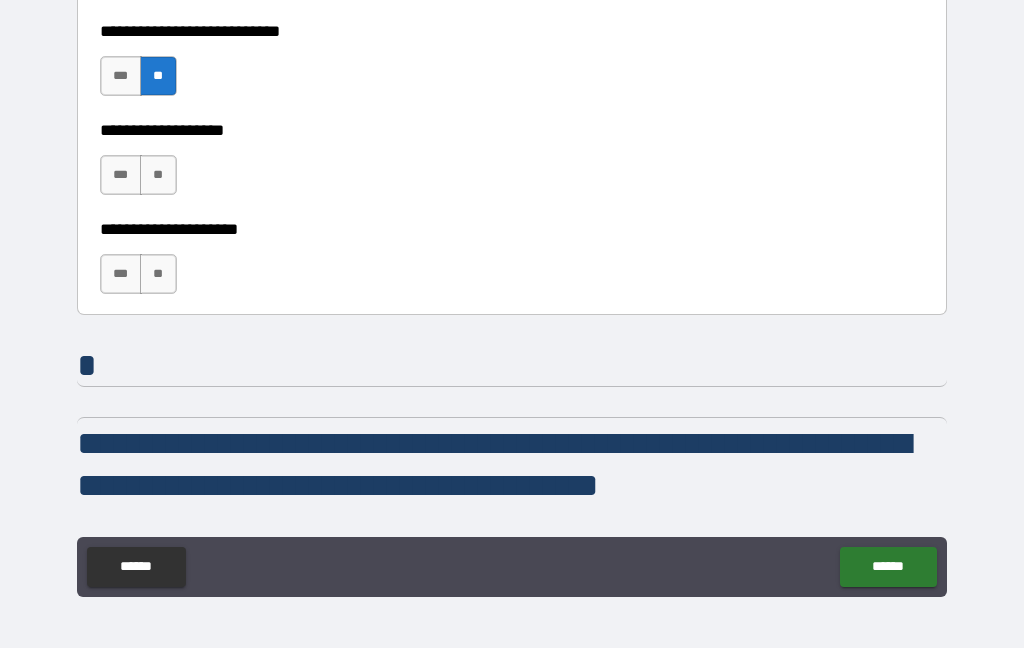 click on "**" at bounding box center (158, 175) 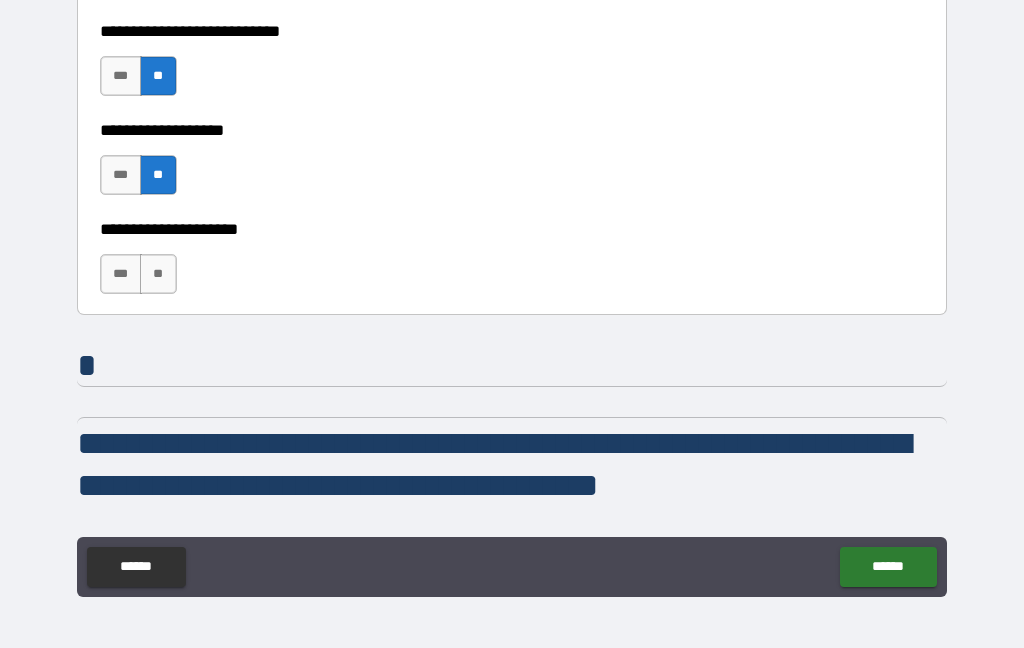 click on "**" at bounding box center [158, 274] 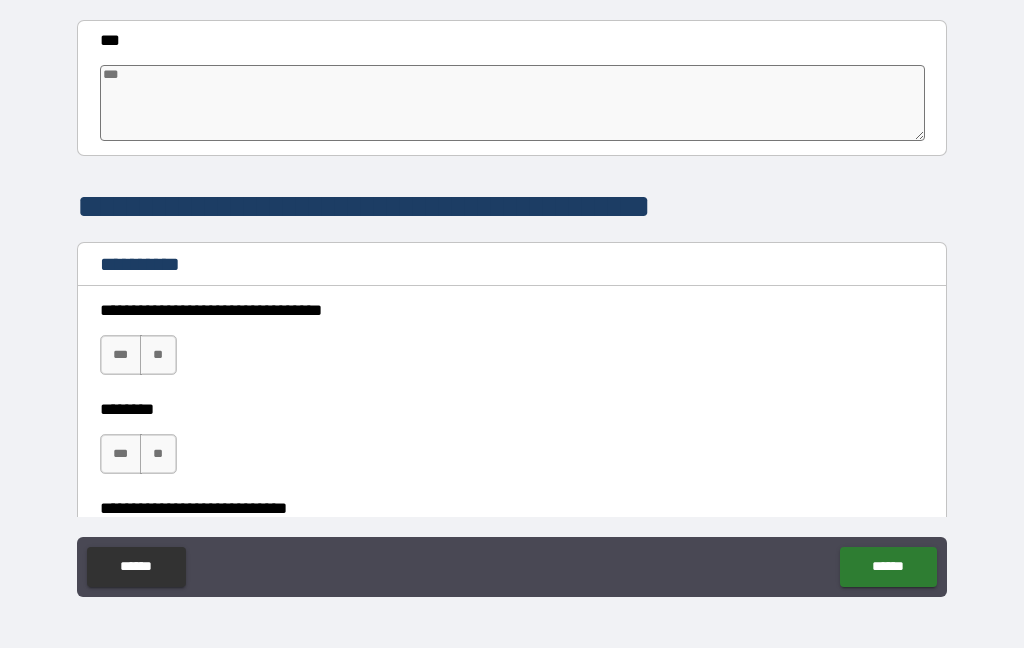 click on "**********" at bounding box center (512, 286) 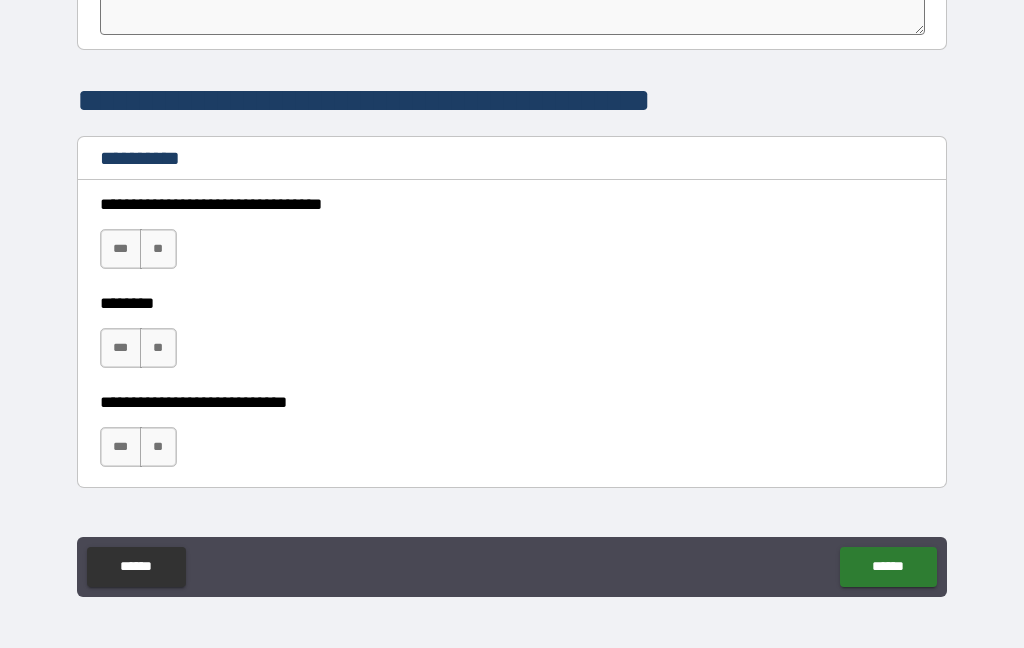 scroll, scrollTop: 11690, scrollLeft: 0, axis: vertical 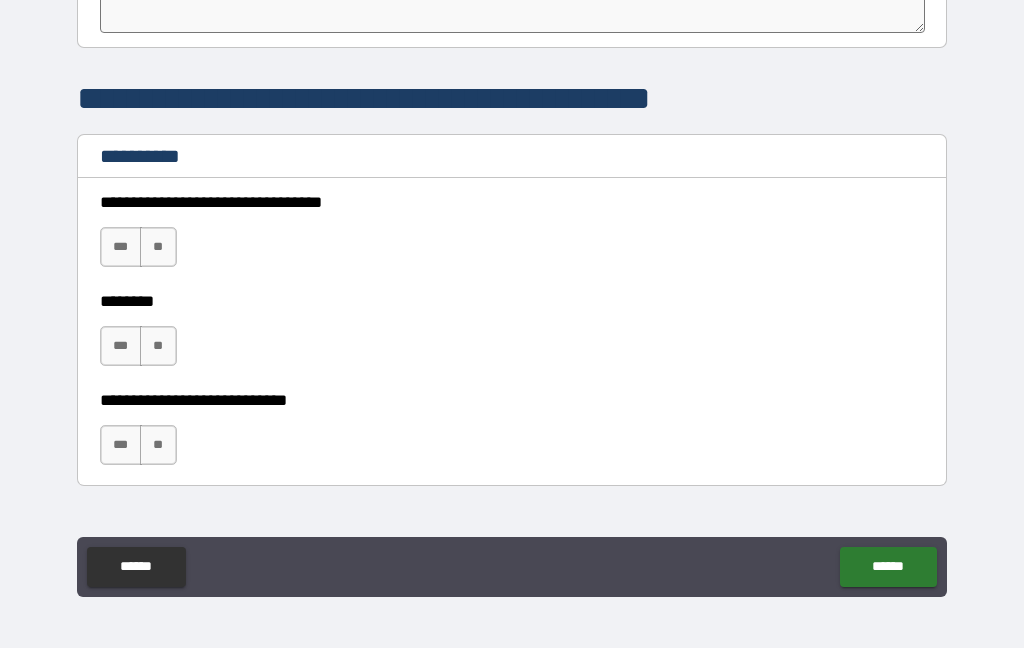 click on "**" at bounding box center (158, 247) 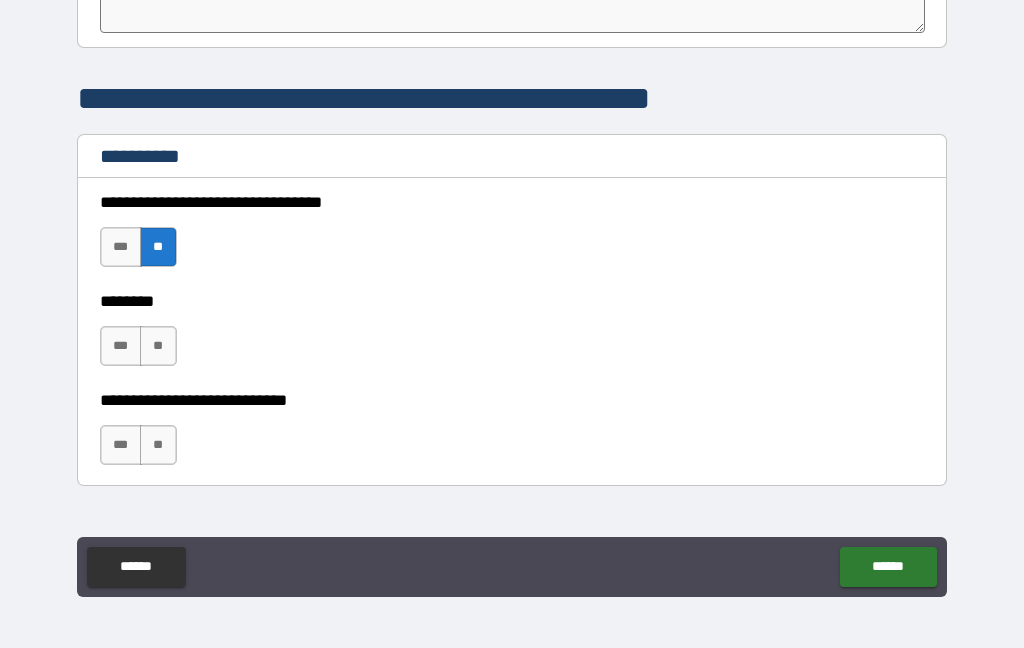 click on "**" at bounding box center [158, 346] 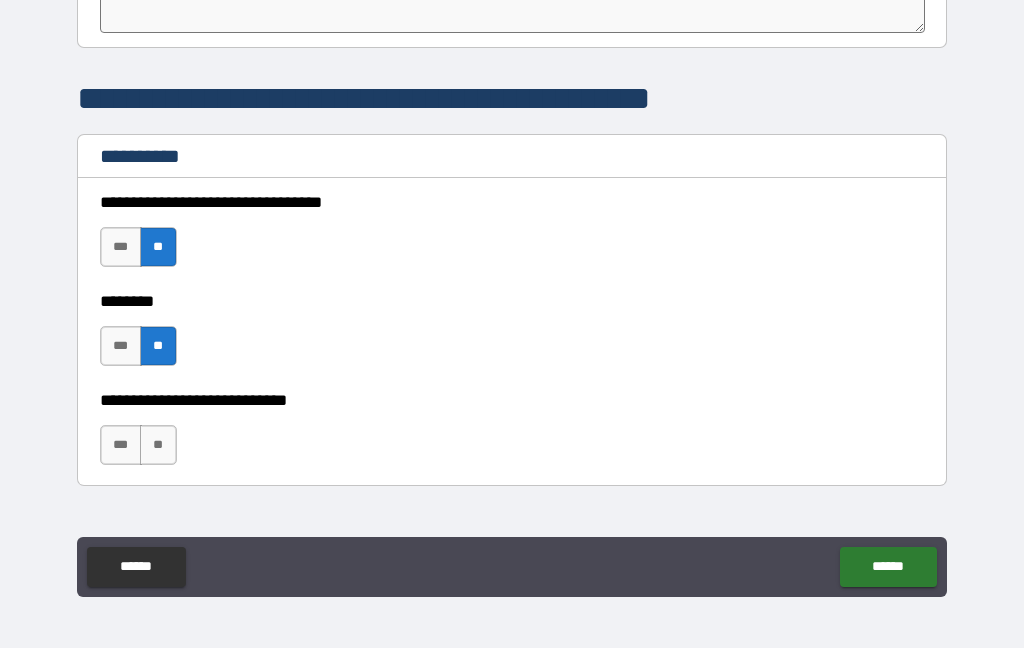 click on "**" at bounding box center [158, 445] 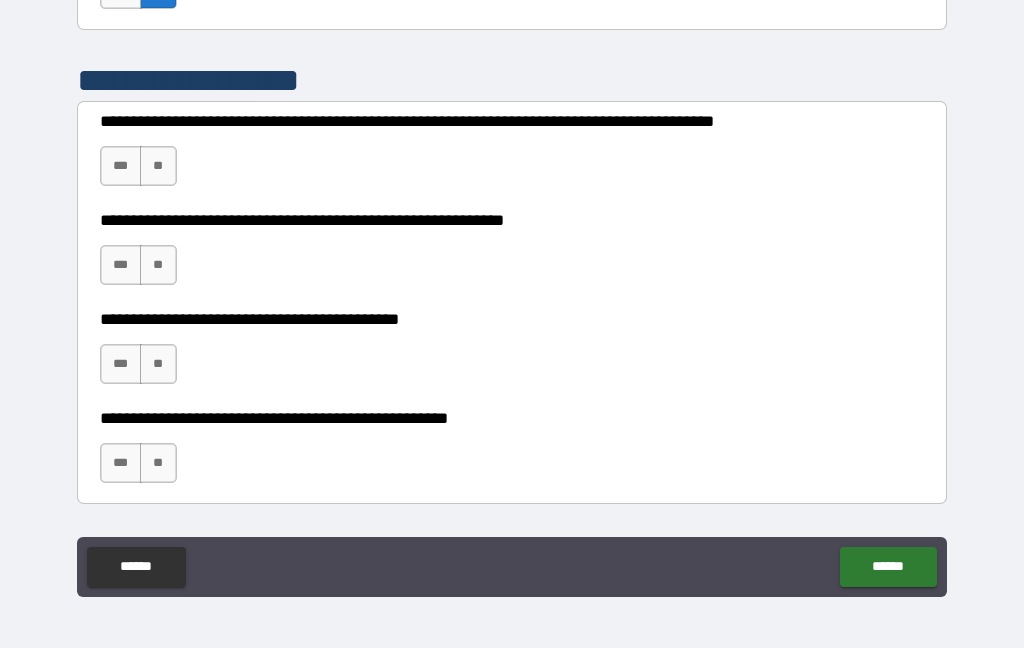 scroll, scrollTop: 12147, scrollLeft: 0, axis: vertical 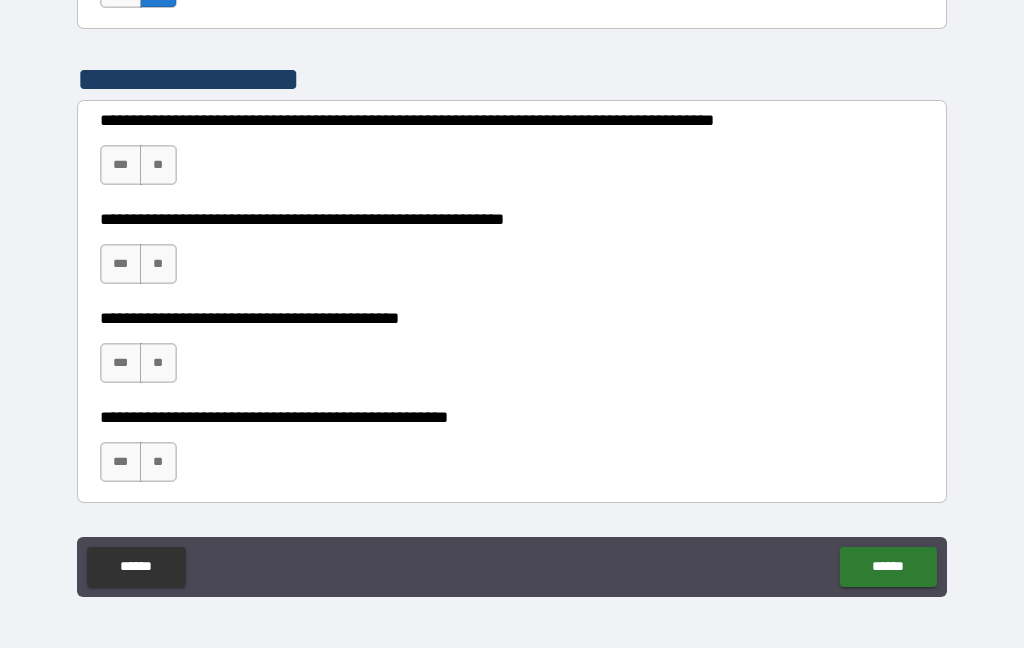 click on "**" at bounding box center [158, 165] 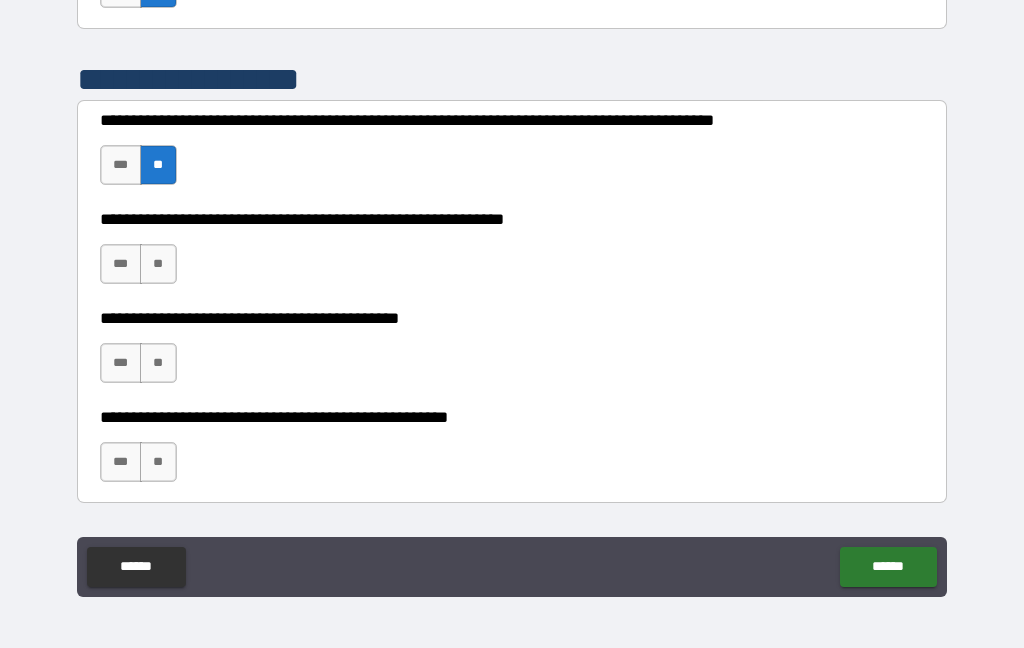 click on "**" at bounding box center [158, 264] 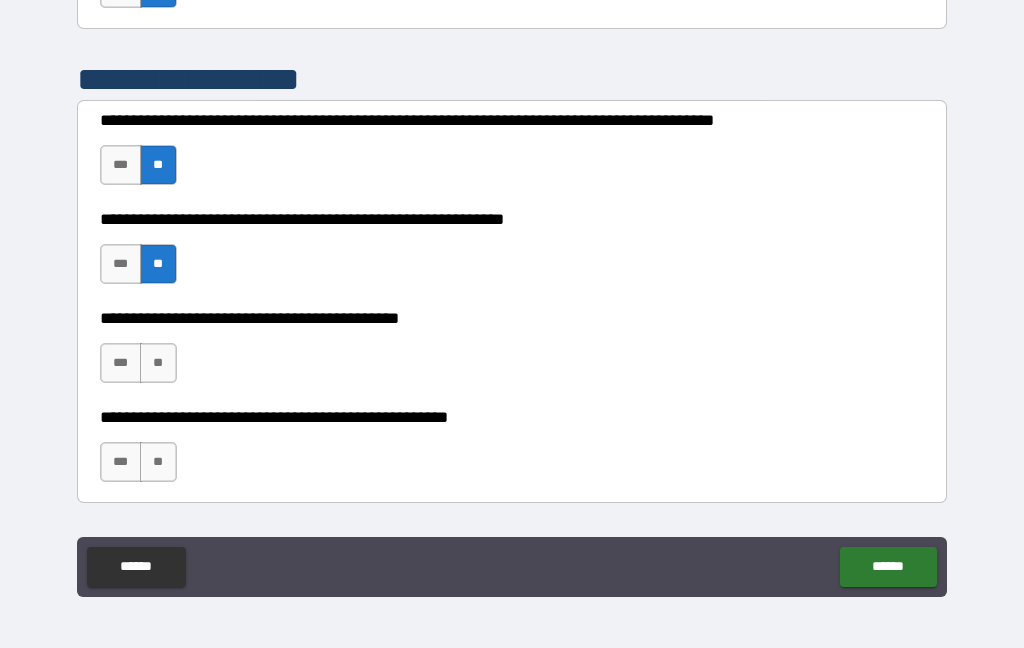click on "**" at bounding box center (158, 363) 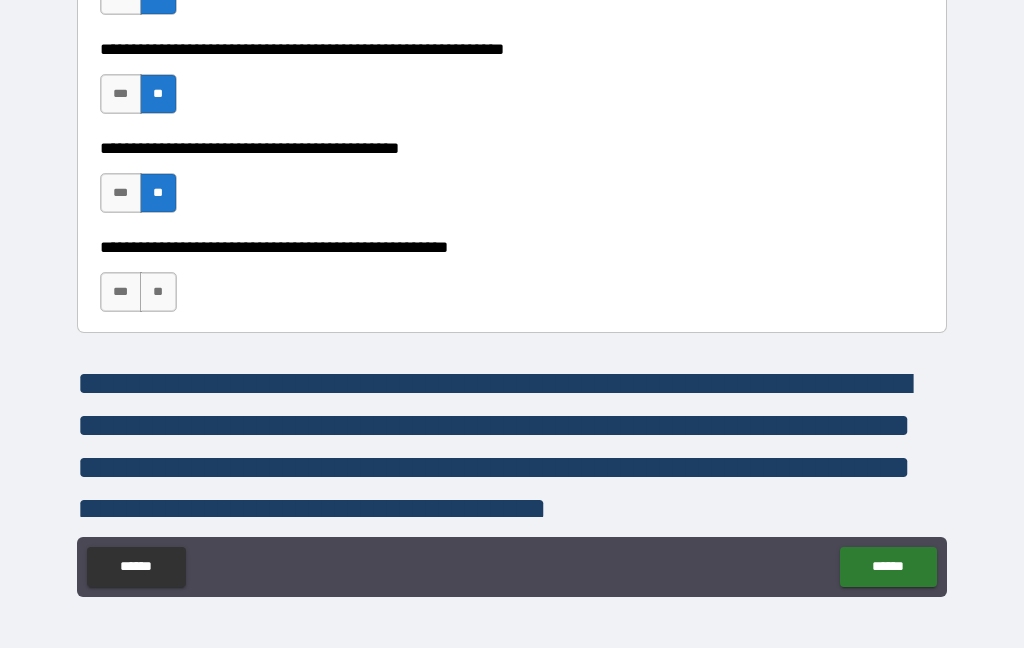 scroll, scrollTop: 12338, scrollLeft: 0, axis: vertical 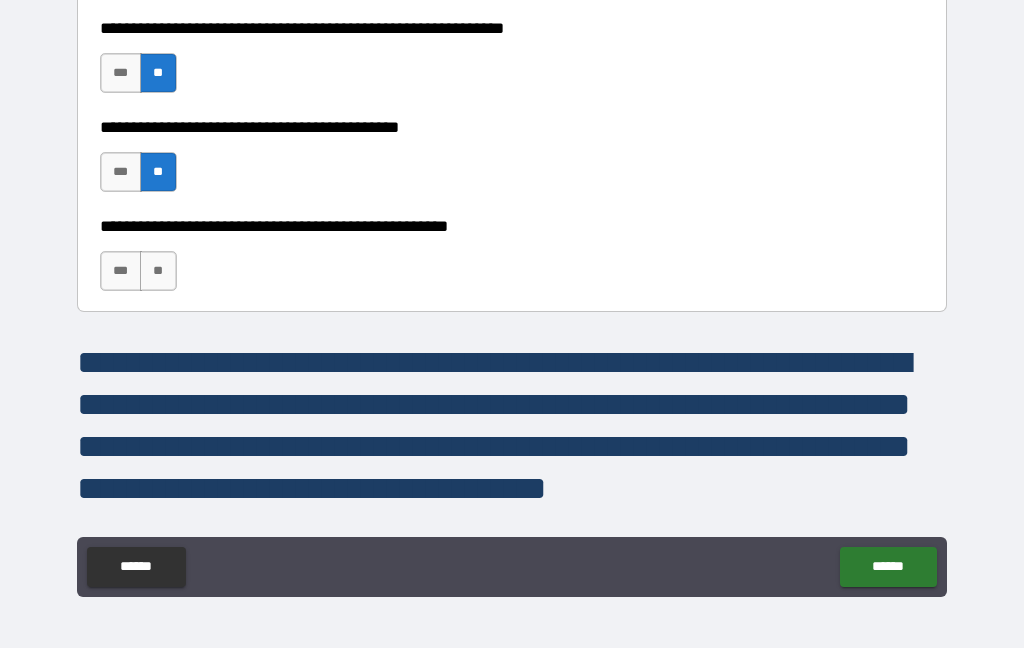click on "**" at bounding box center [158, 271] 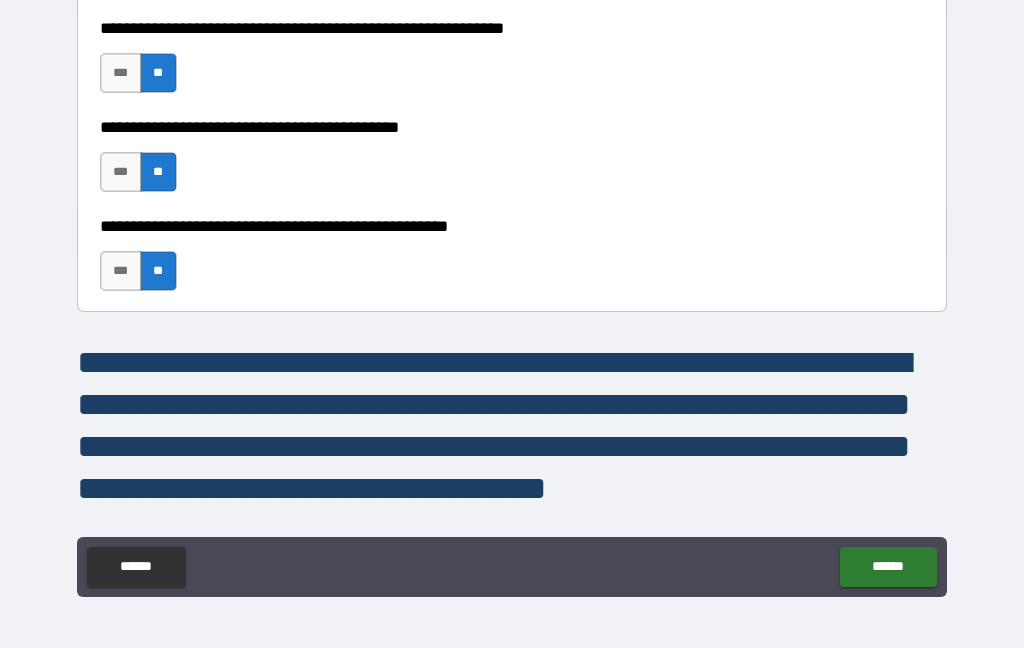 click on "***" at bounding box center (121, 271) 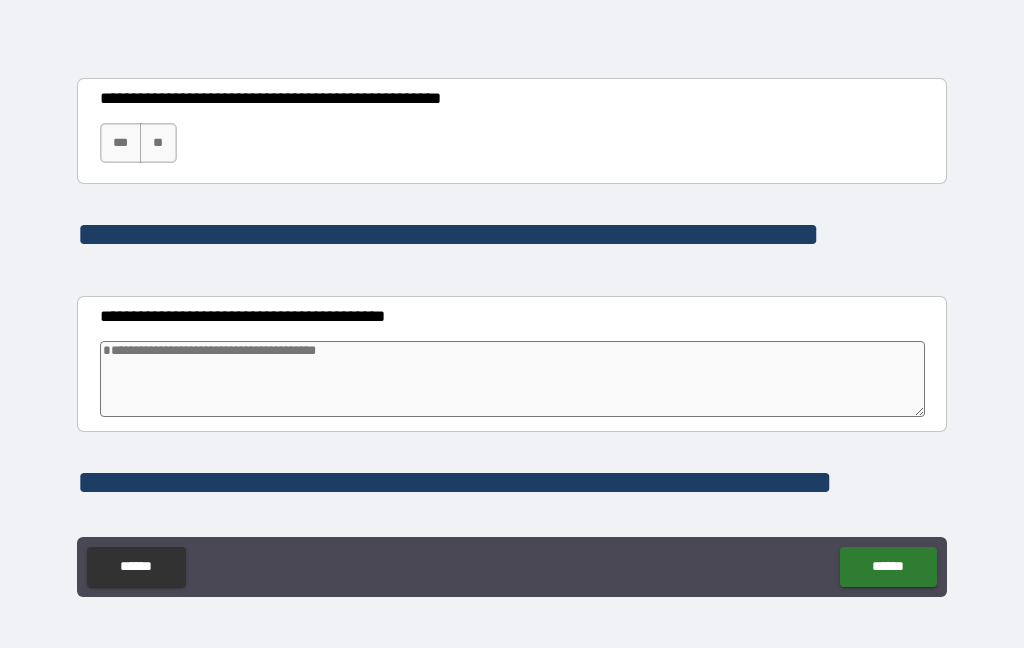 click on "**********" at bounding box center (512, 286) 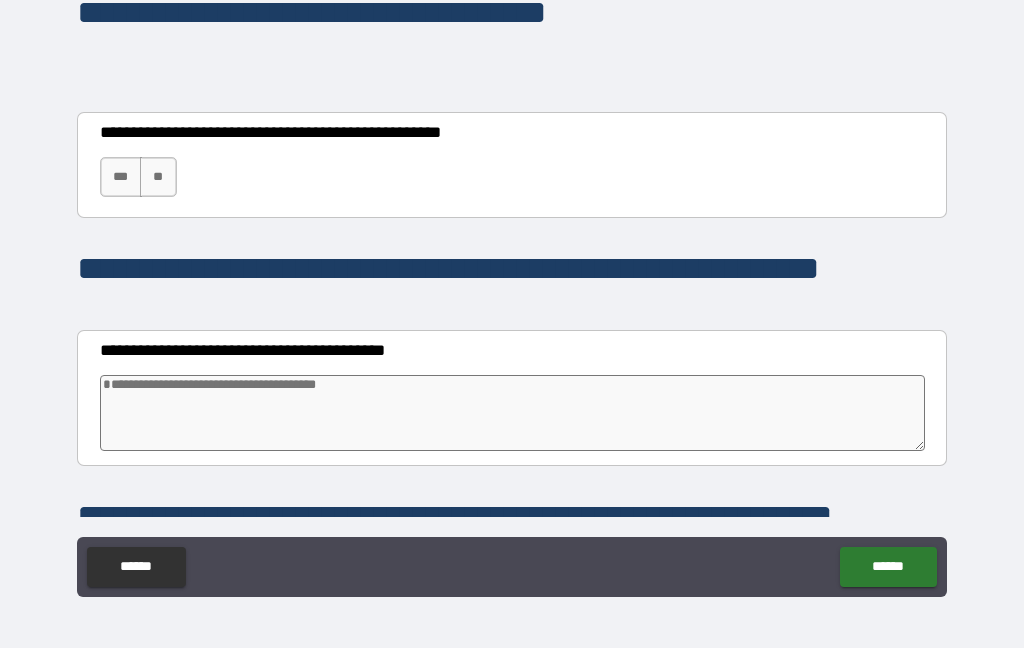 scroll, scrollTop: 12813, scrollLeft: 0, axis: vertical 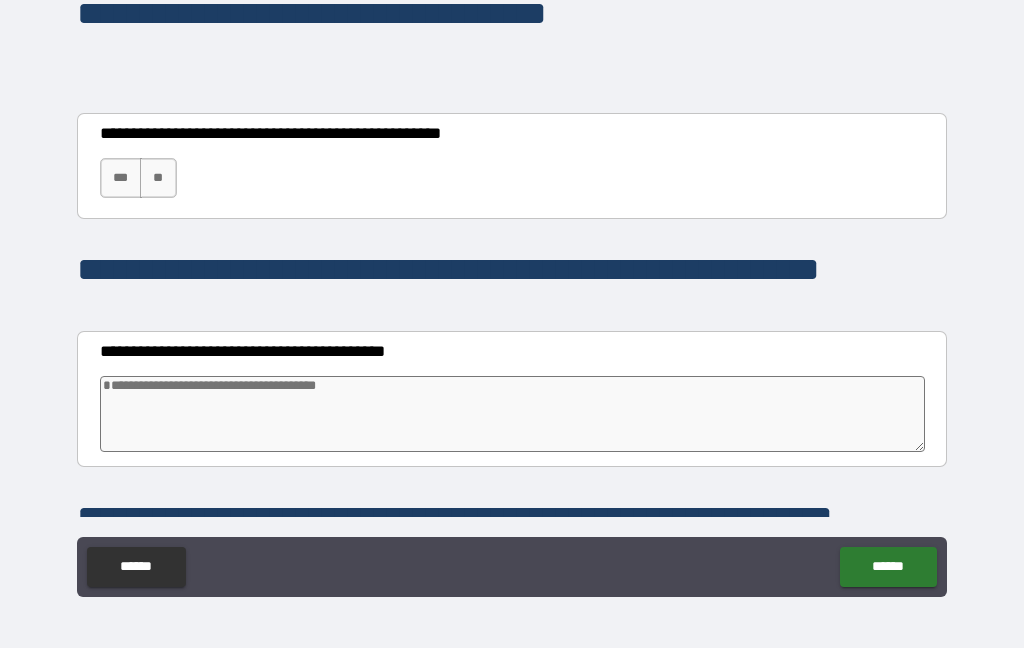 click on "***" at bounding box center (121, 178) 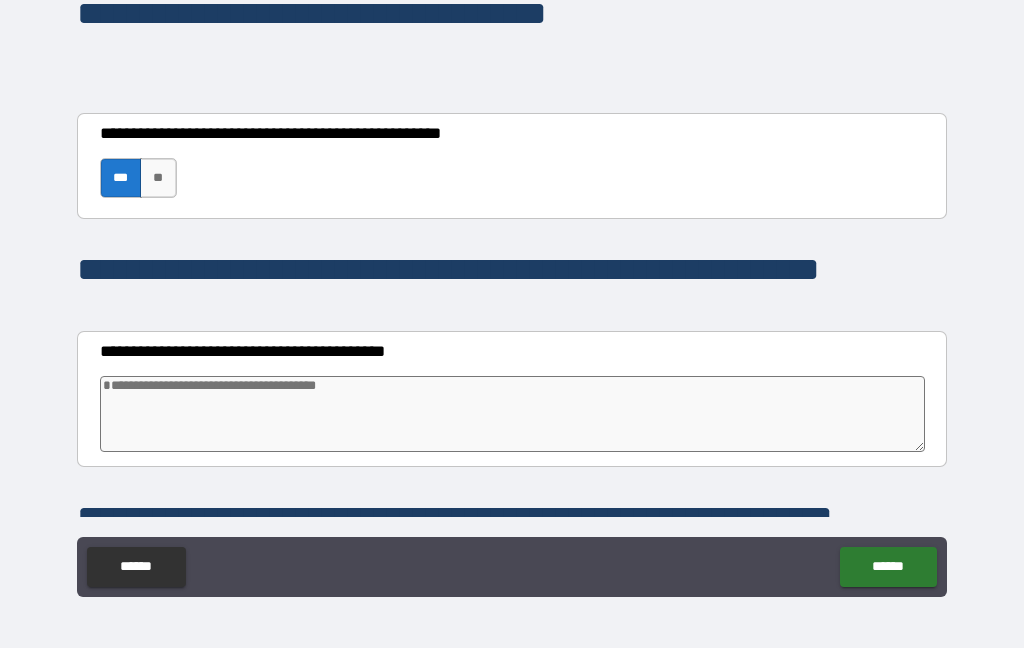 click at bounding box center [513, 414] 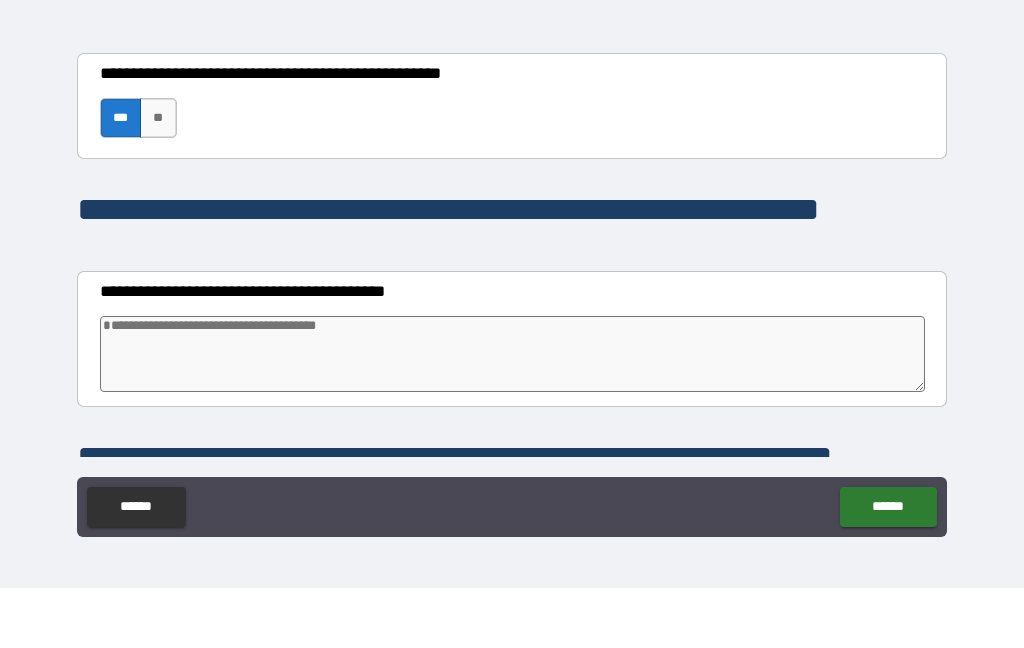 click on "**" at bounding box center [158, 178] 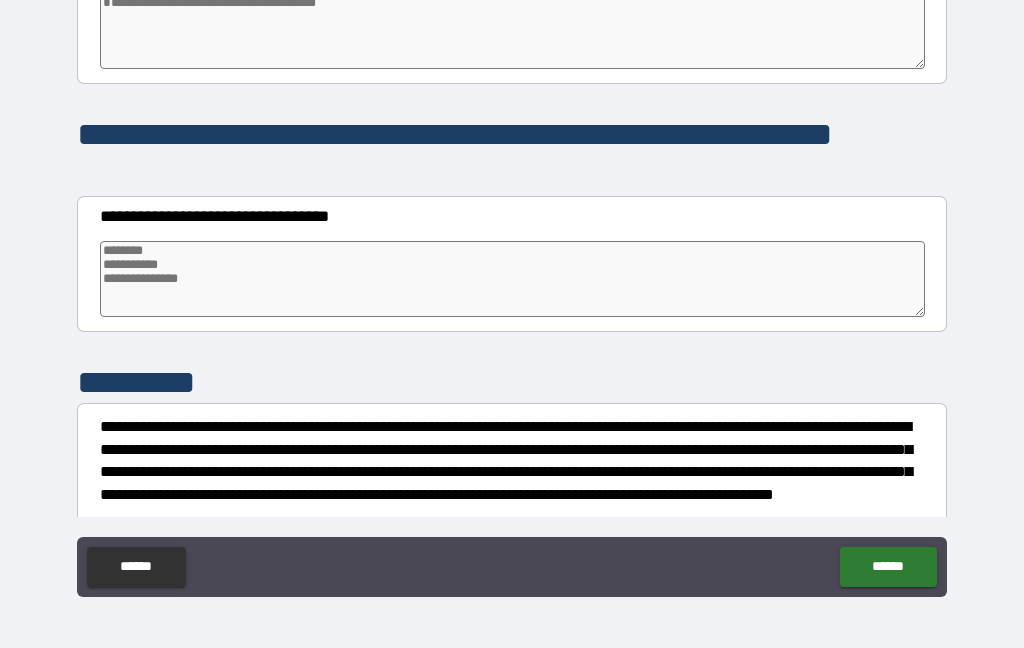 scroll, scrollTop: 13211, scrollLeft: 0, axis: vertical 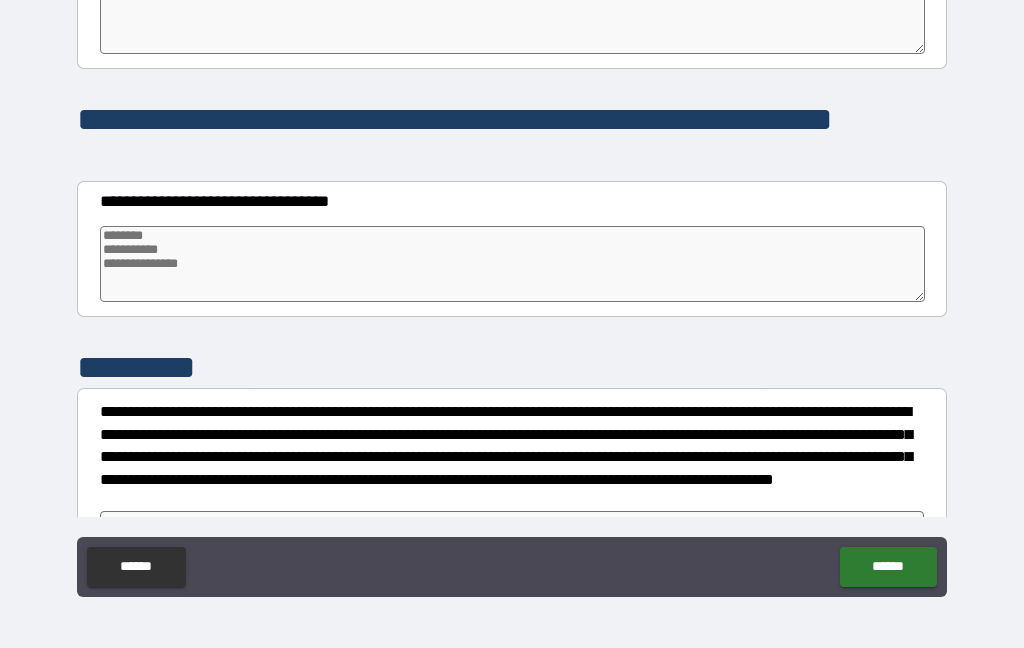 click at bounding box center (513, 264) 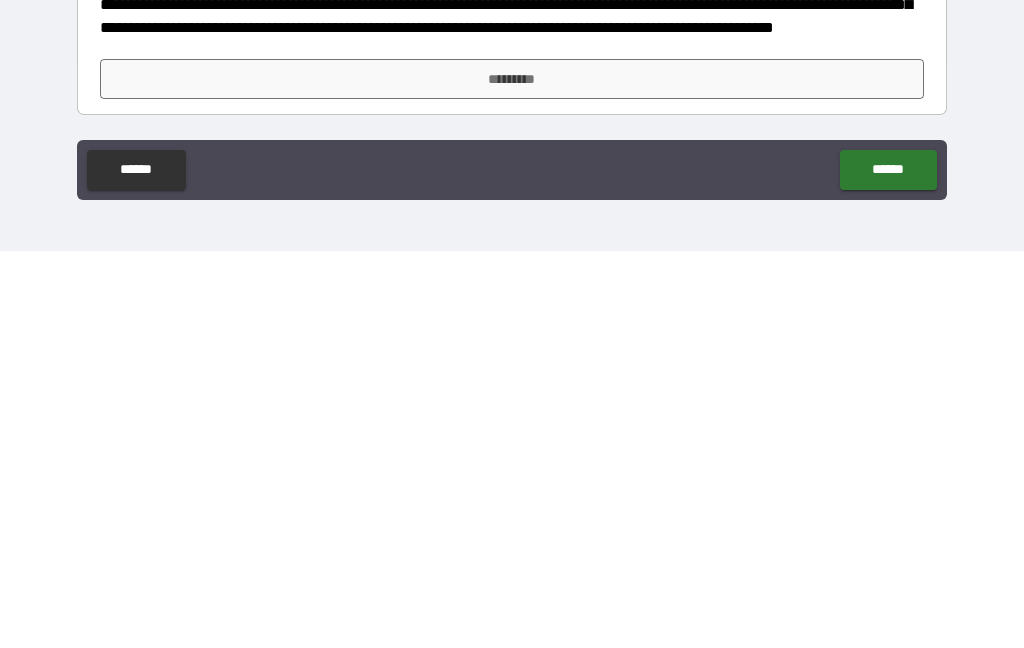 scroll, scrollTop: 13266, scrollLeft: 0, axis: vertical 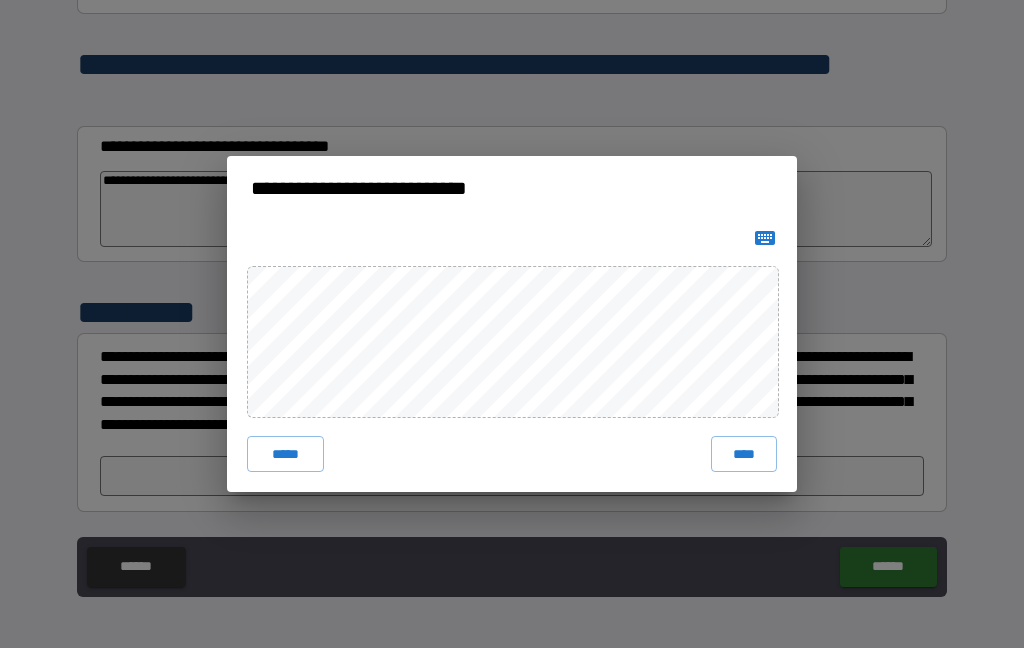 click on "****" at bounding box center [744, 454] 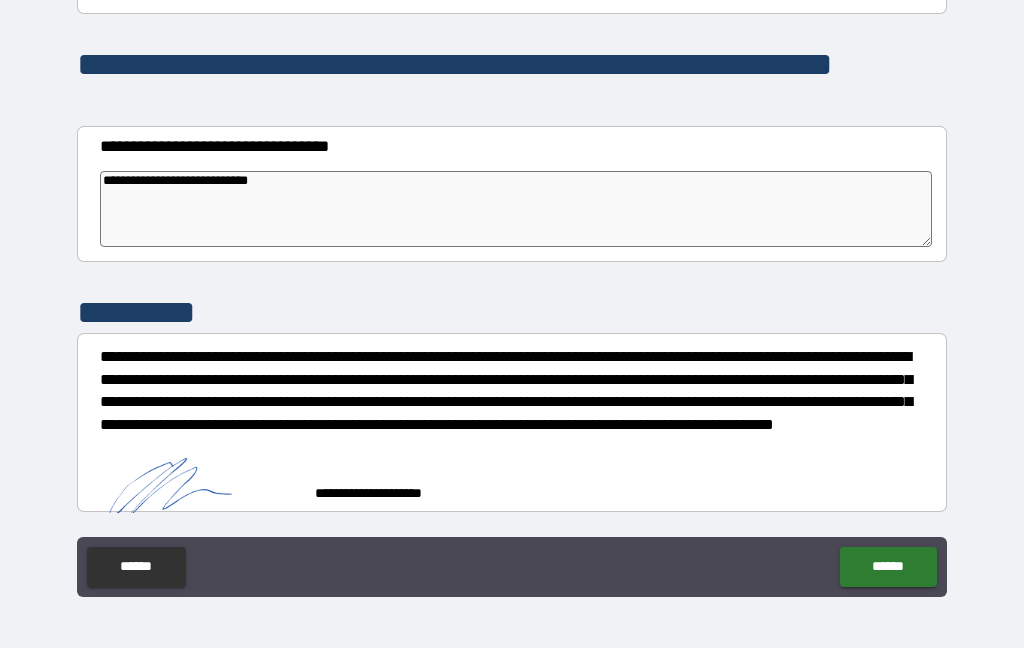 scroll, scrollTop: 13256, scrollLeft: 0, axis: vertical 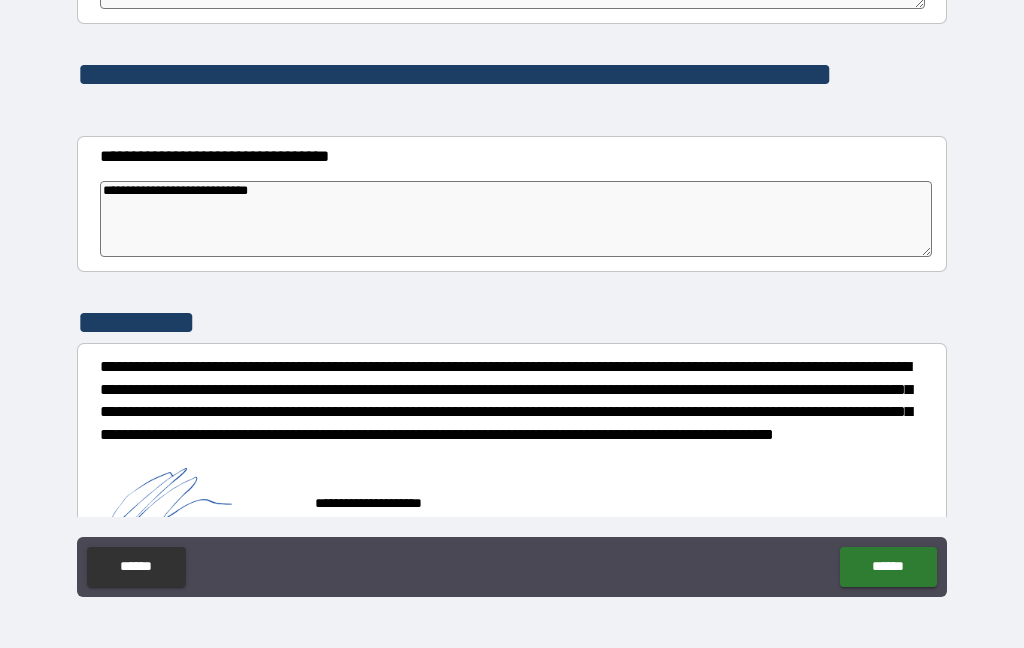 click on "******" at bounding box center [888, 567] 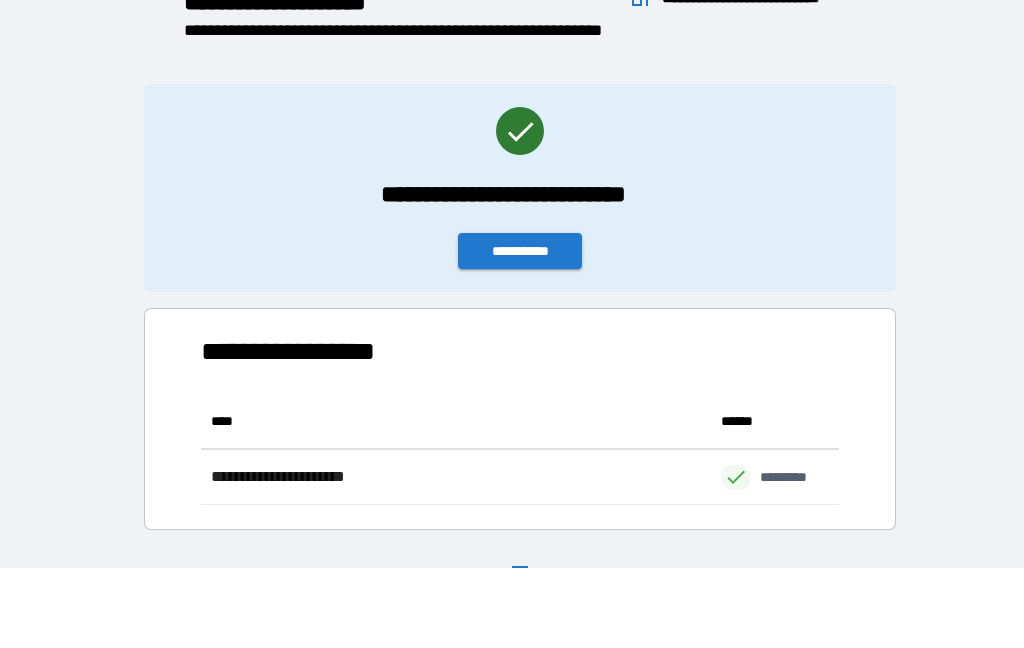 scroll, scrollTop: 111, scrollLeft: 638, axis: both 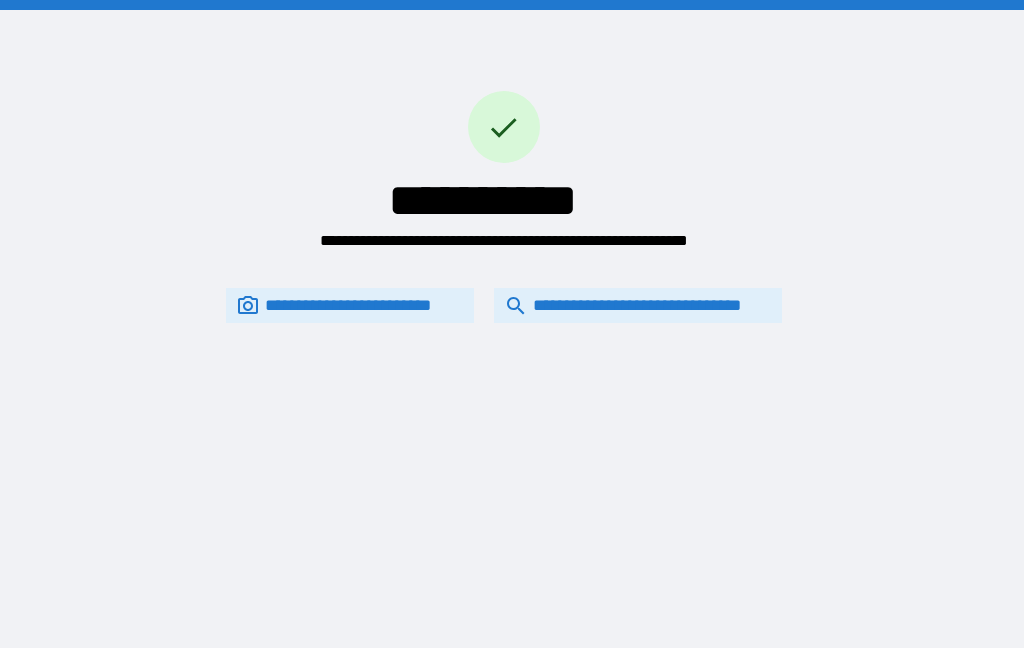 click on "**********" at bounding box center [638, 305] 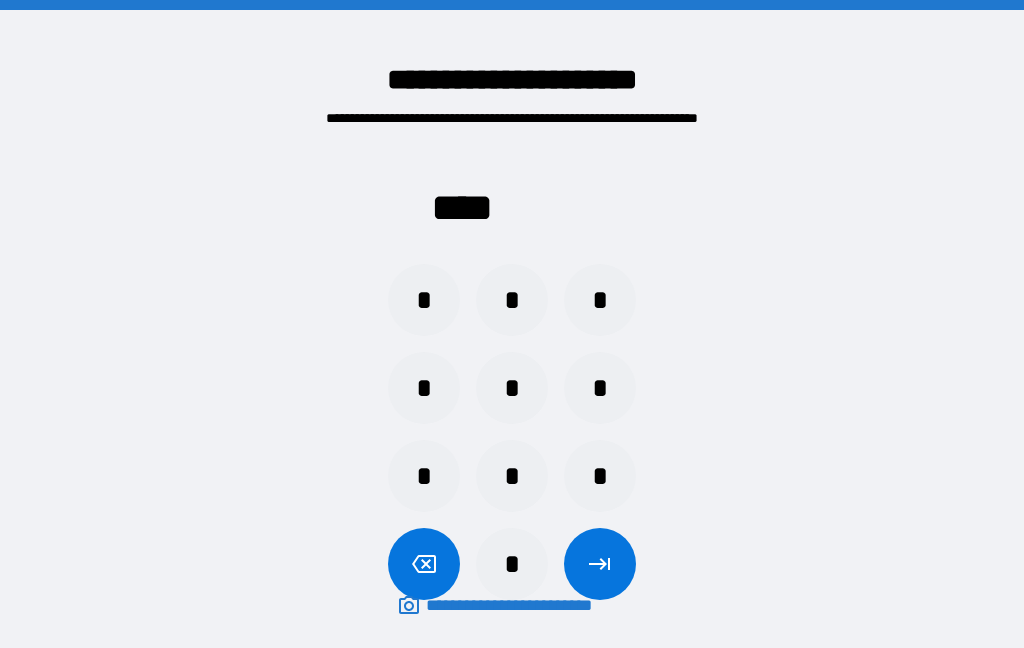 click on "*" at bounding box center [600, 476] 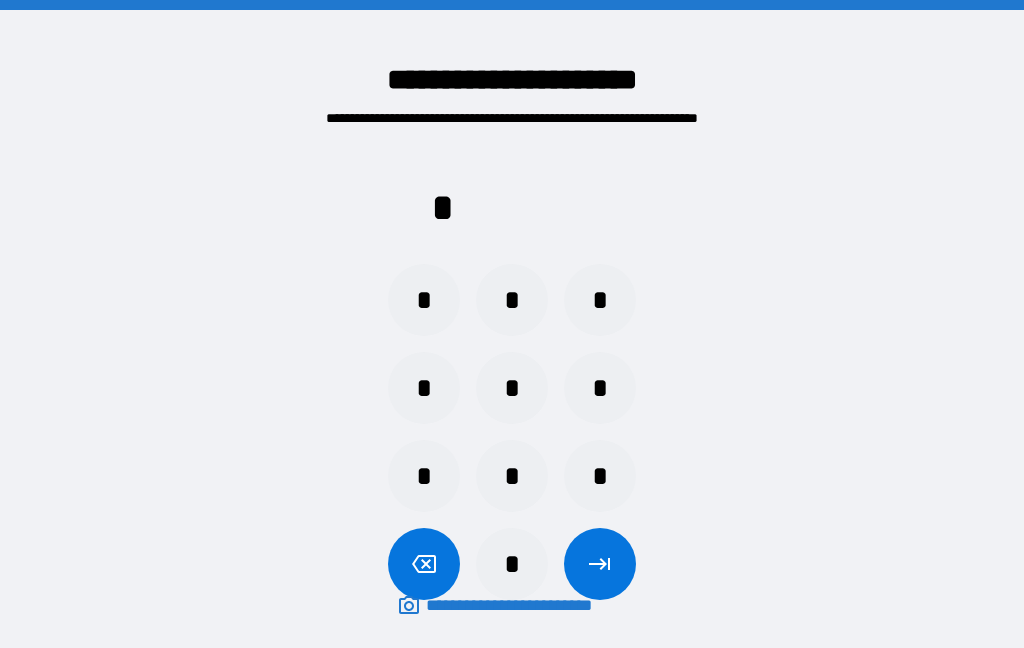 click on "*" at bounding box center [424, 388] 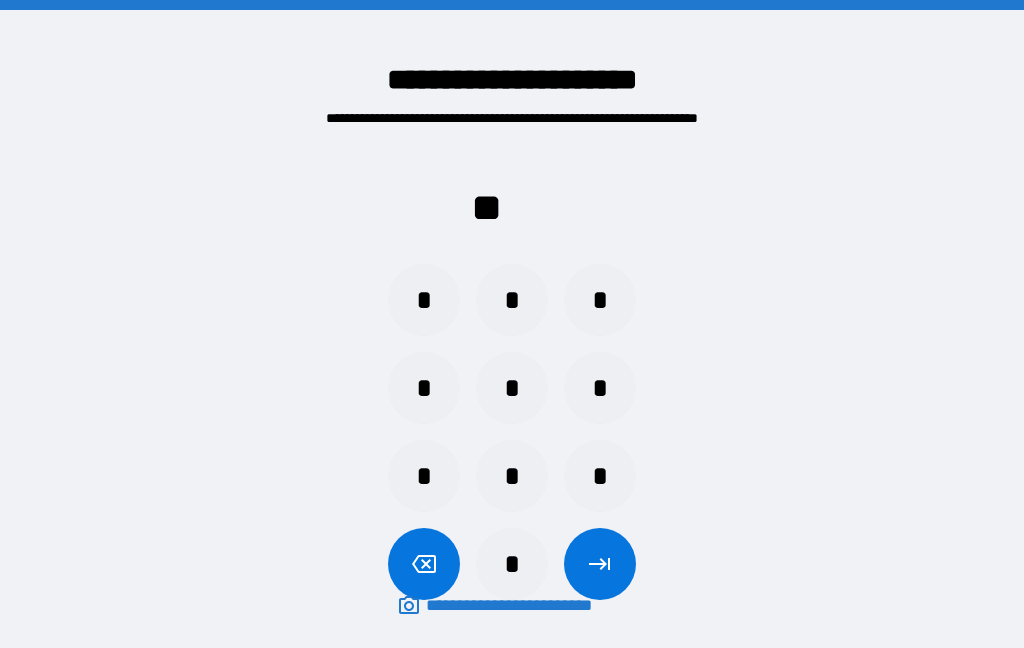 click on "*" at bounding box center [600, 476] 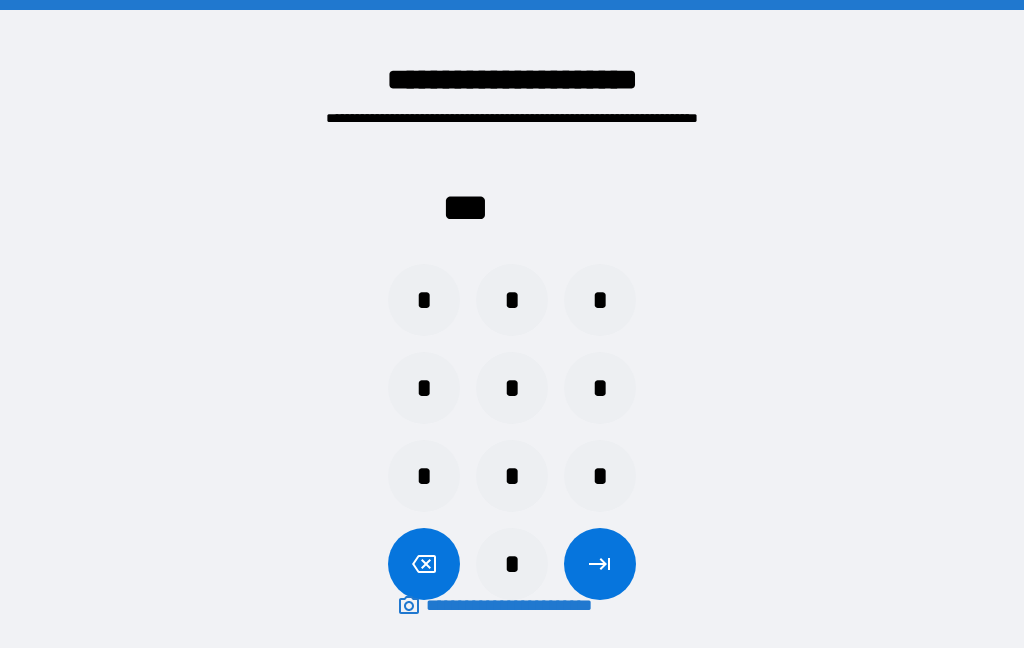 click on "*" at bounding box center [512, 388] 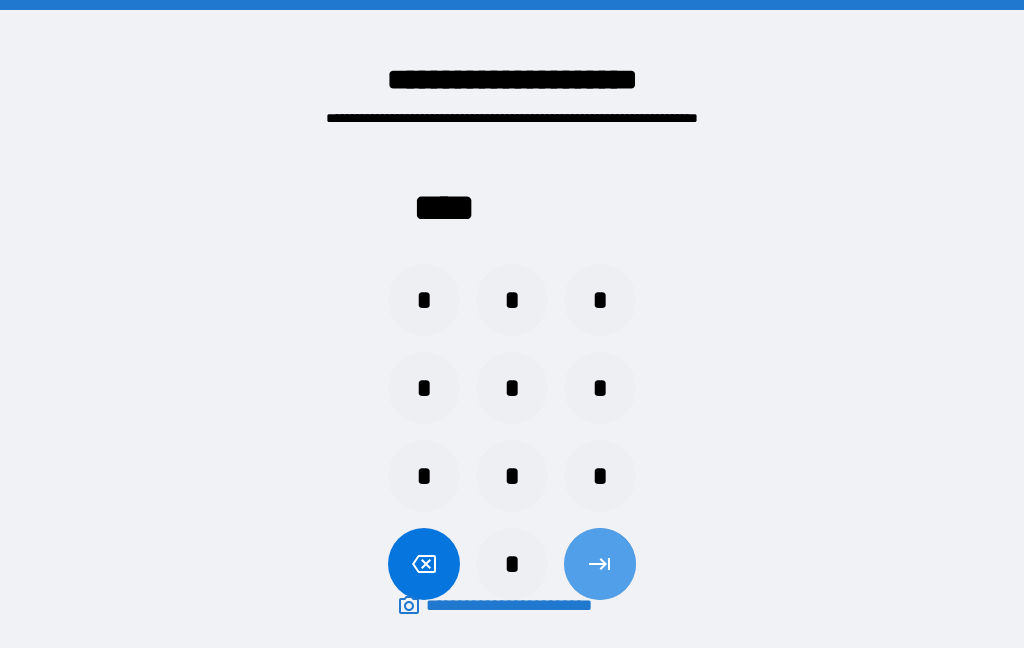 click at bounding box center (600, 564) 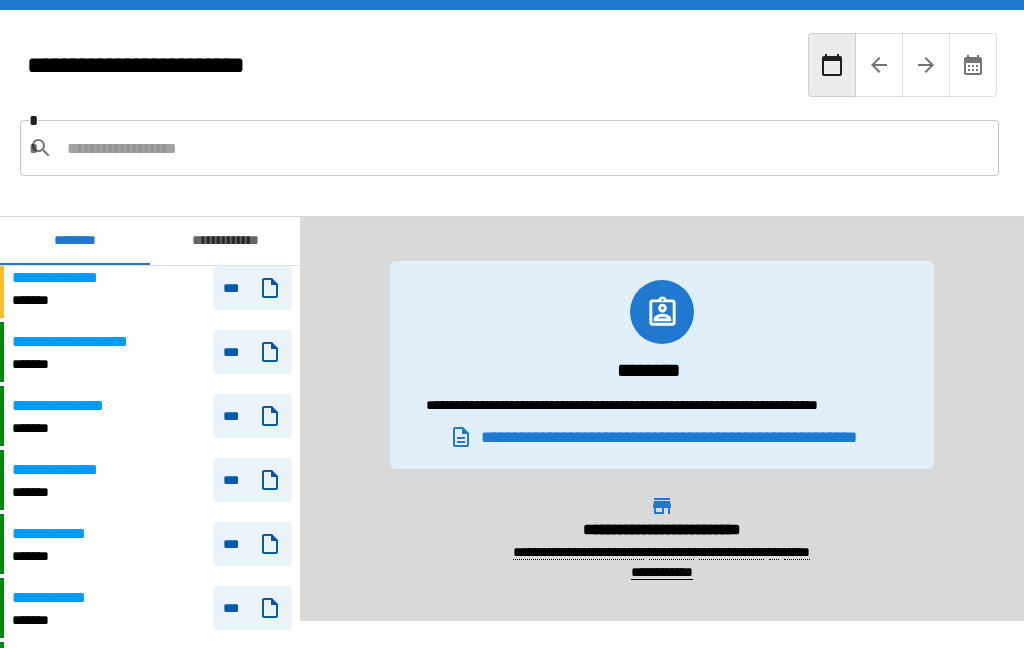 scroll, scrollTop: 405, scrollLeft: 0, axis: vertical 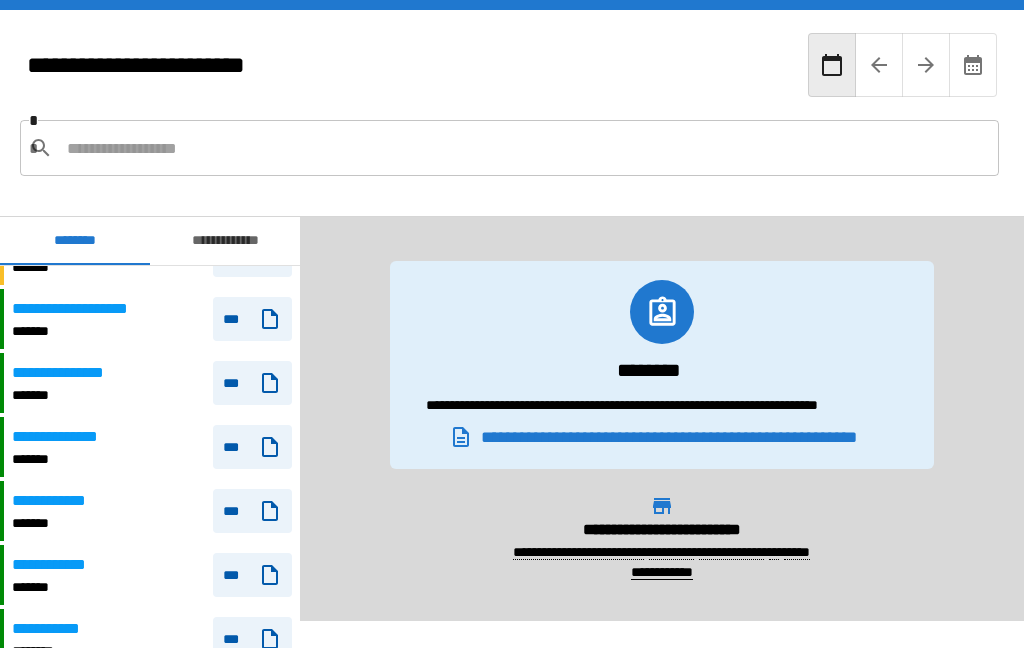 click on "**********" at bounding box center (152, 383) 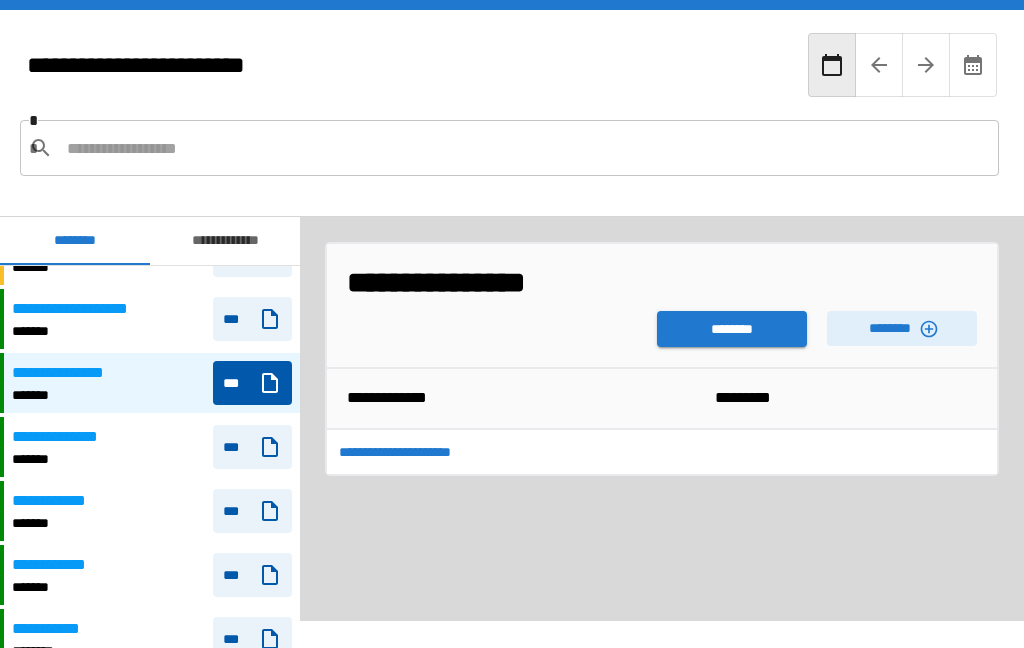 click on "********" at bounding box center [732, 329] 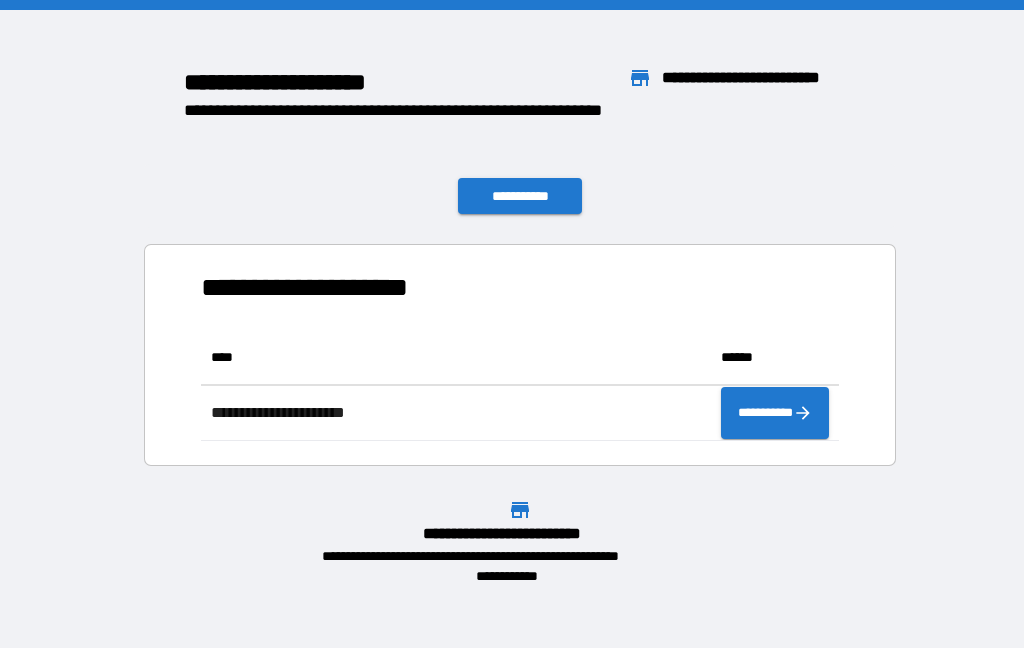scroll, scrollTop: 111, scrollLeft: 638, axis: both 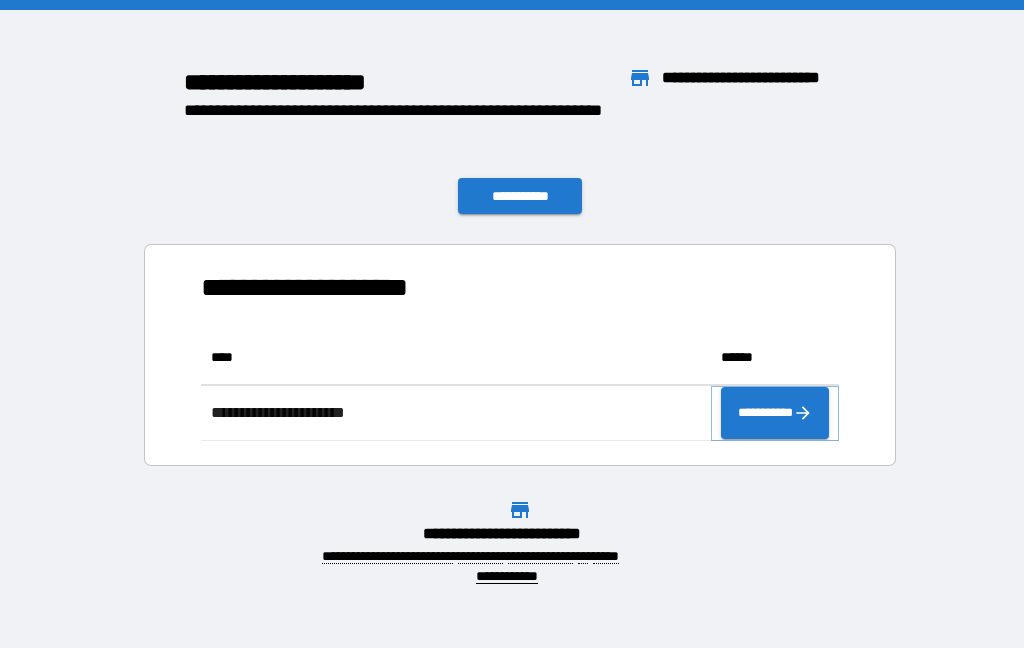 click on "**********" at bounding box center (775, 413) 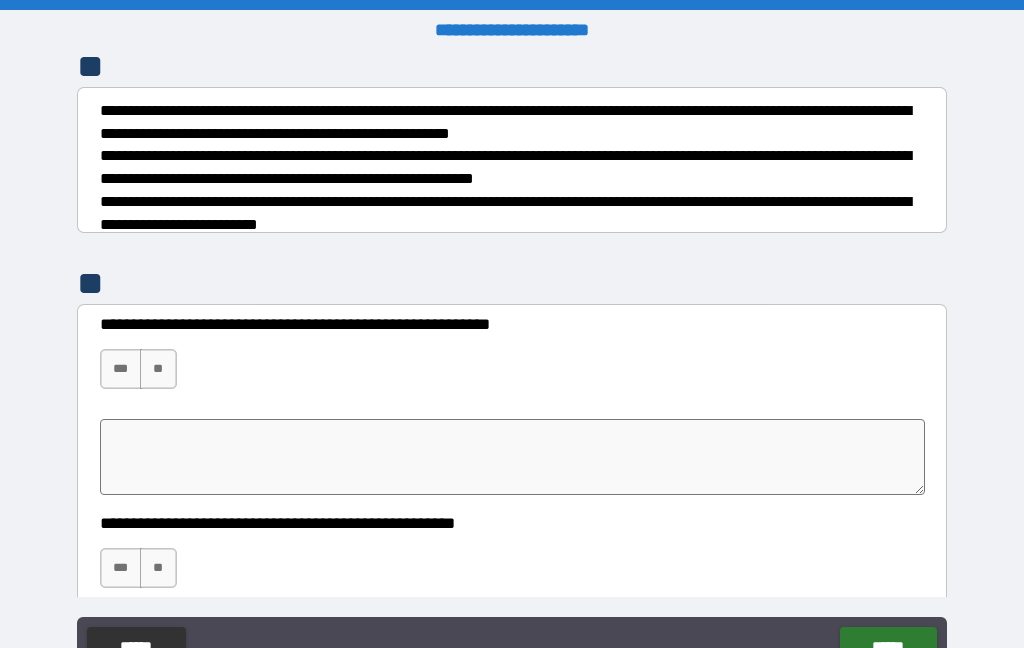scroll, scrollTop: 287, scrollLeft: 0, axis: vertical 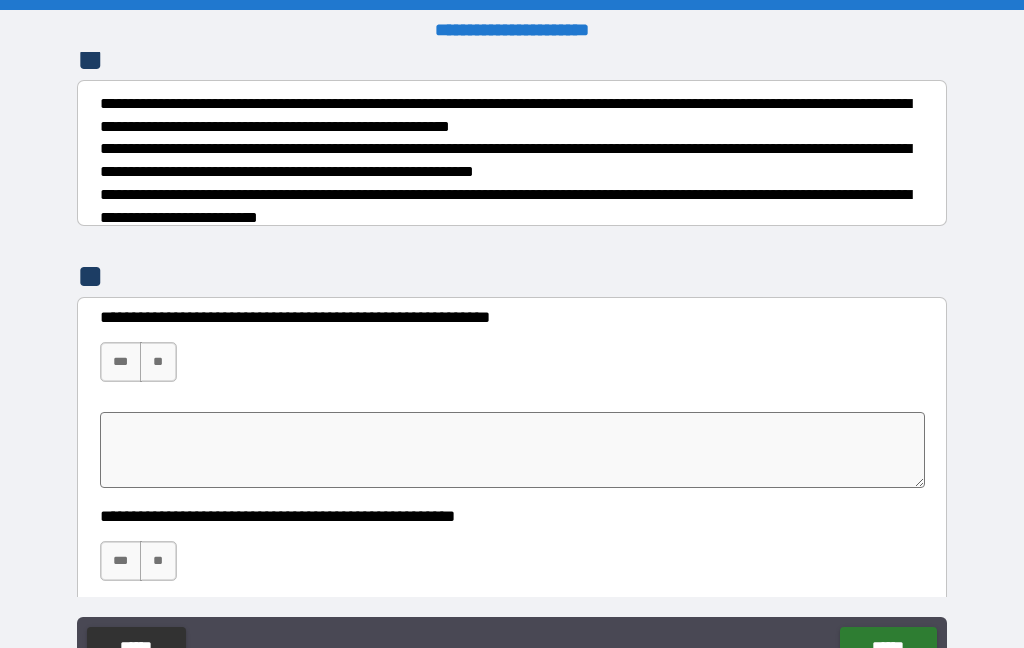click on "***" at bounding box center (121, 362) 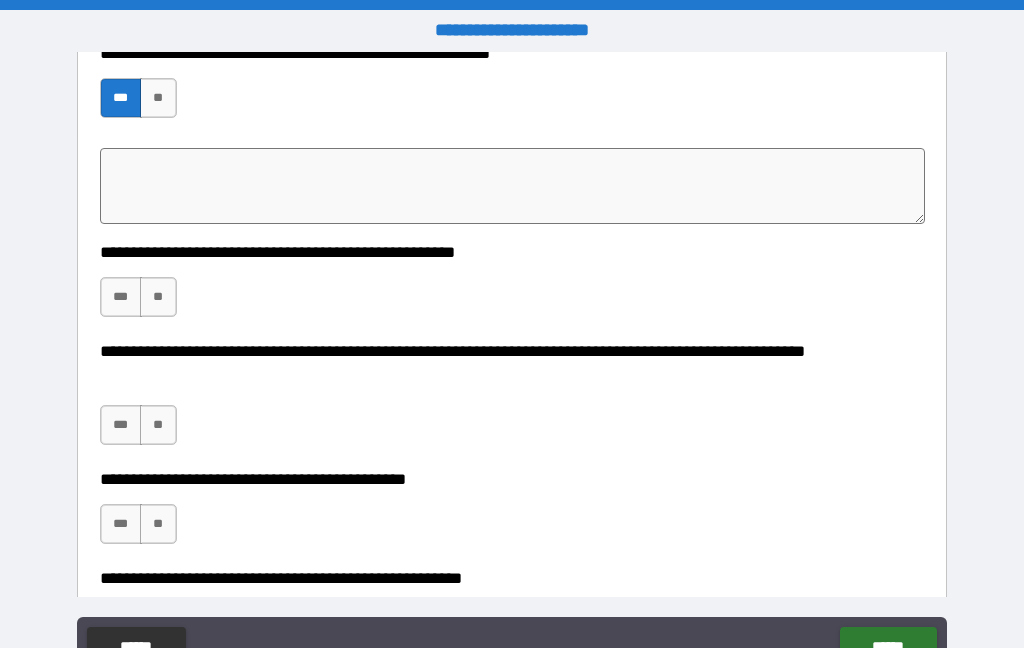scroll, scrollTop: 566, scrollLeft: 0, axis: vertical 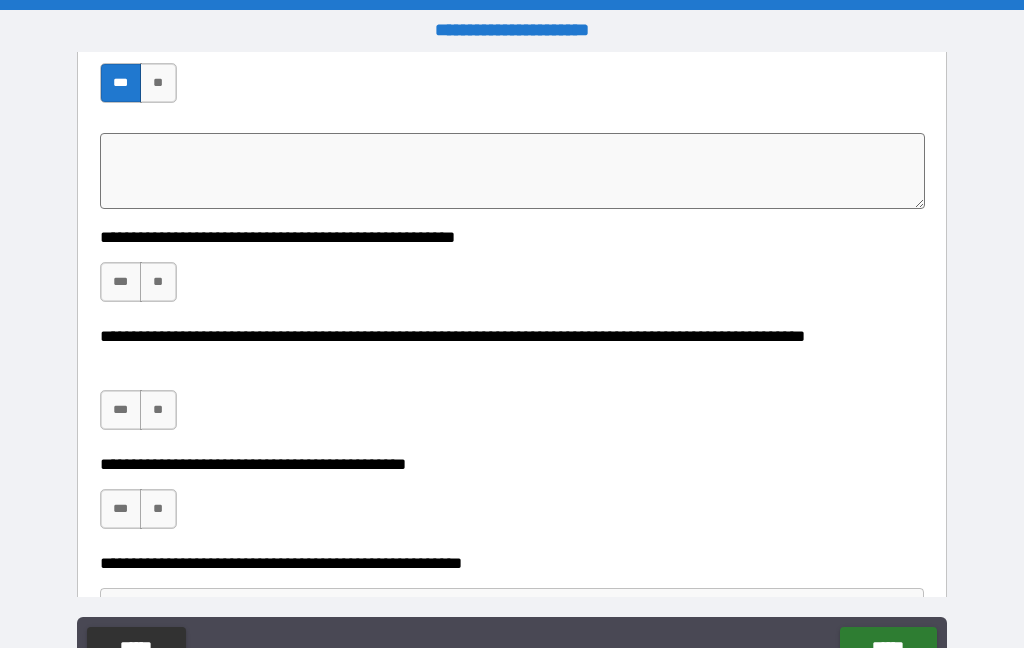 click on "**" at bounding box center (158, 282) 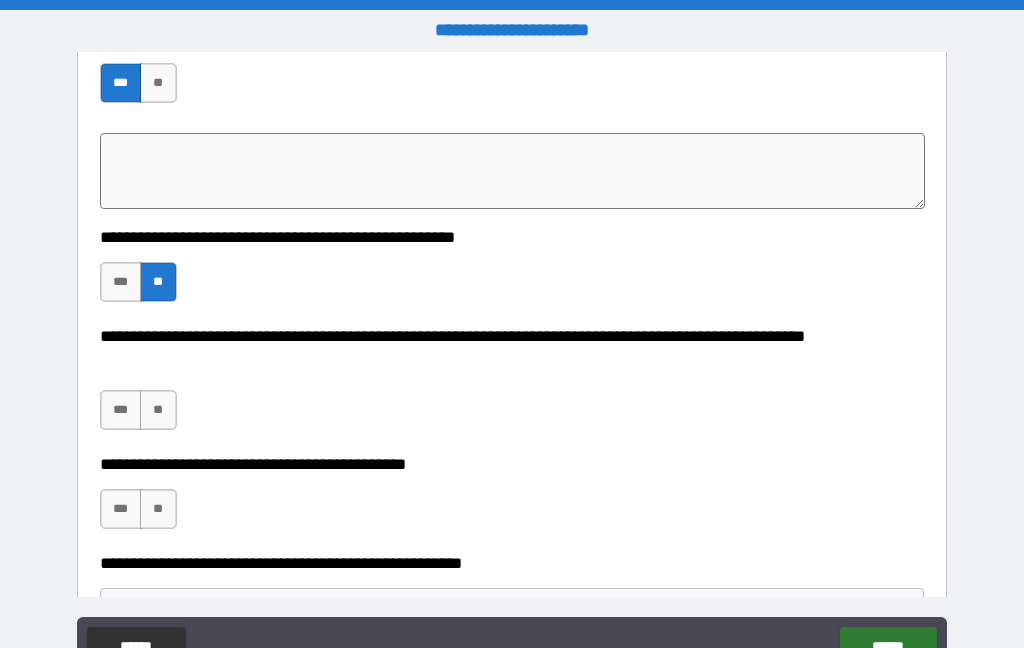click on "**" at bounding box center [158, 410] 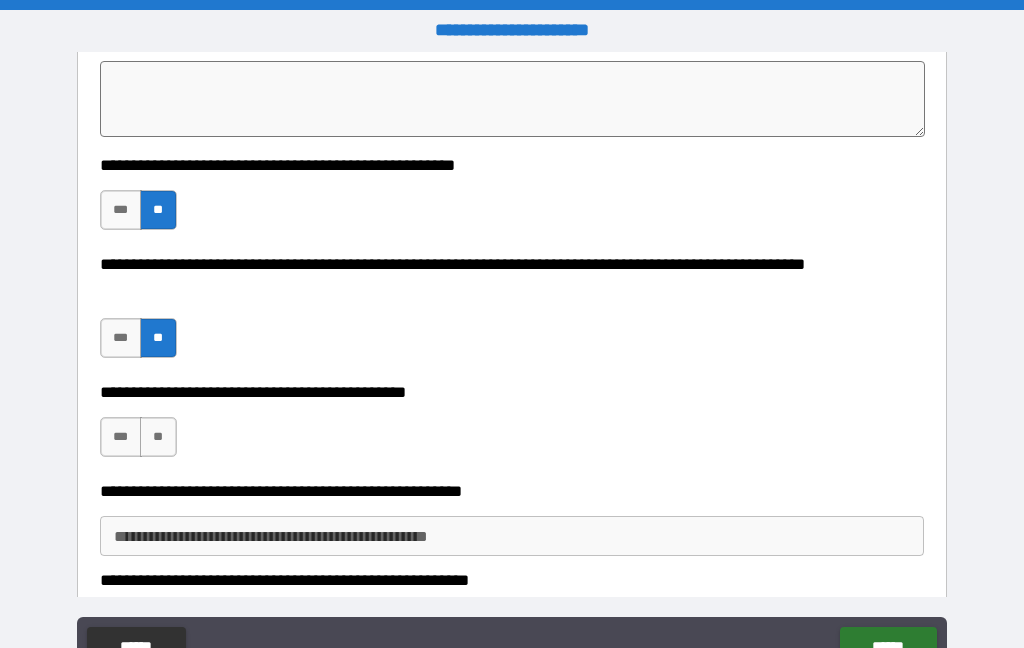 scroll, scrollTop: 639, scrollLeft: 0, axis: vertical 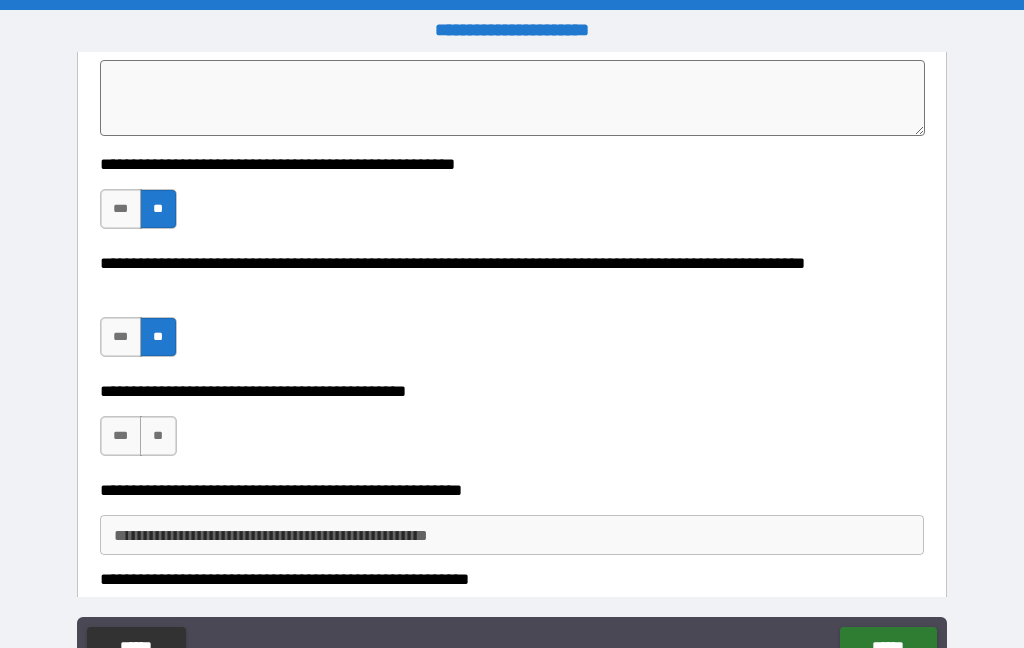 click on "**" at bounding box center [158, 436] 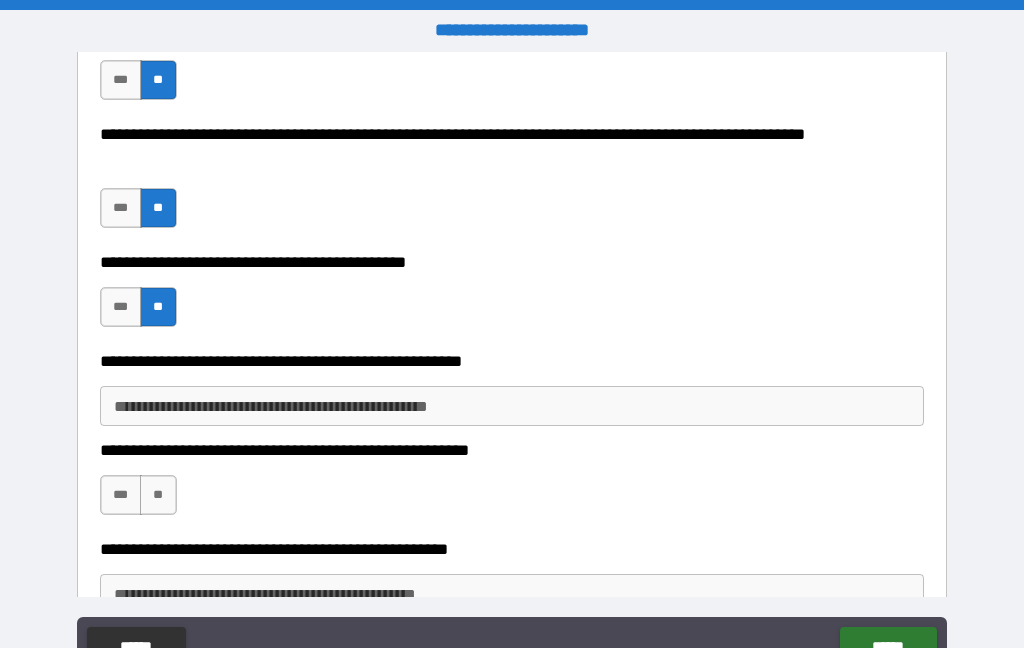 scroll, scrollTop: 773, scrollLeft: 0, axis: vertical 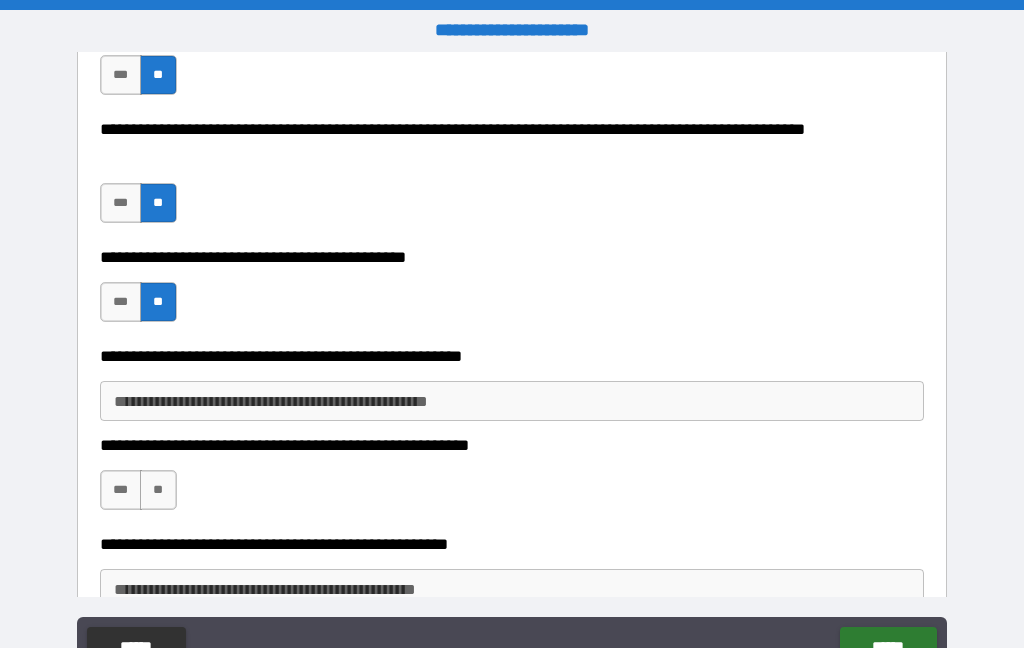 click on "**********" at bounding box center (512, 401) 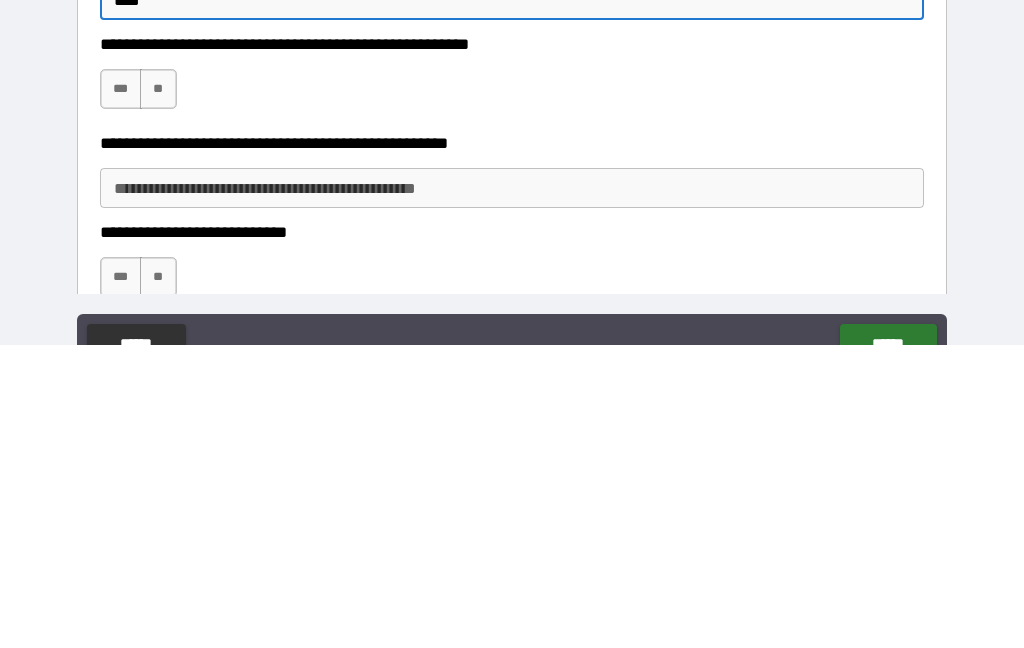 scroll, scrollTop: 879, scrollLeft: 0, axis: vertical 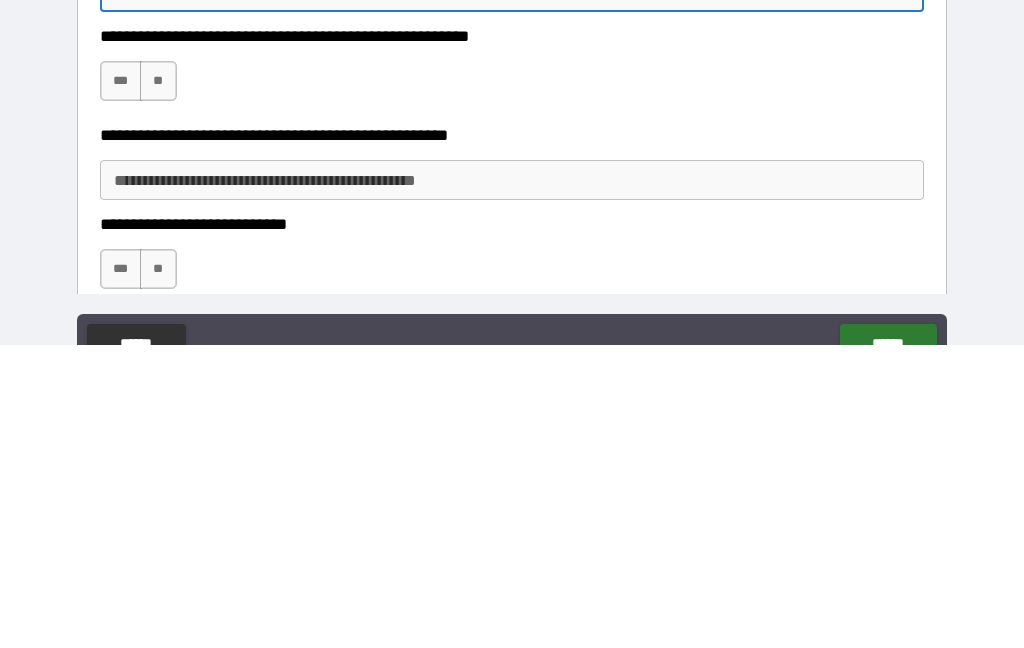 click on "**" at bounding box center [158, 384] 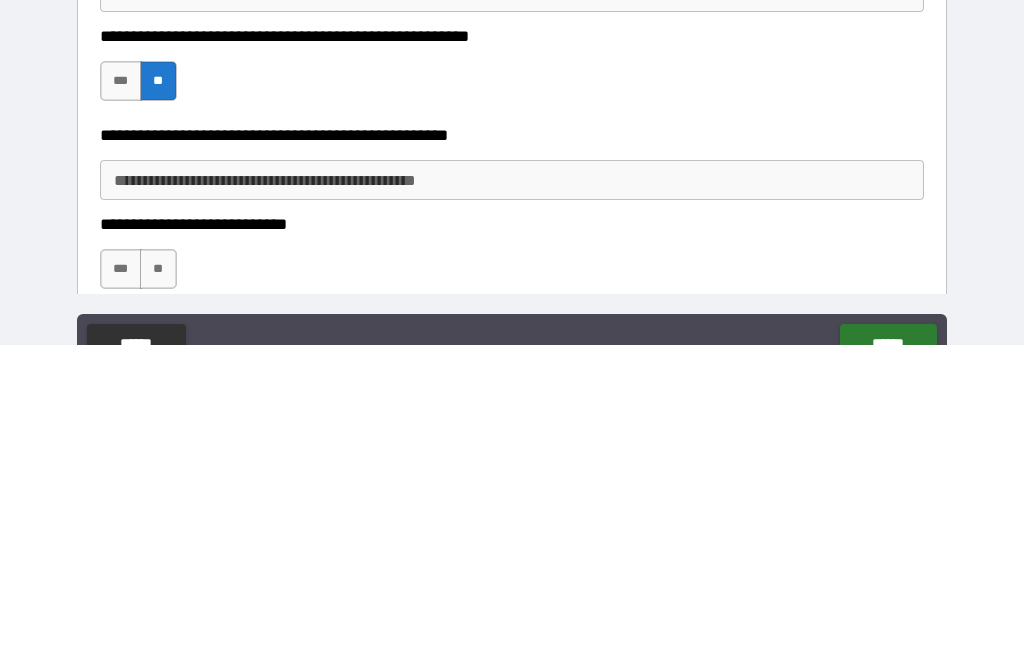 scroll, scrollTop: 80, scrollLeft: 0, axis: vertical 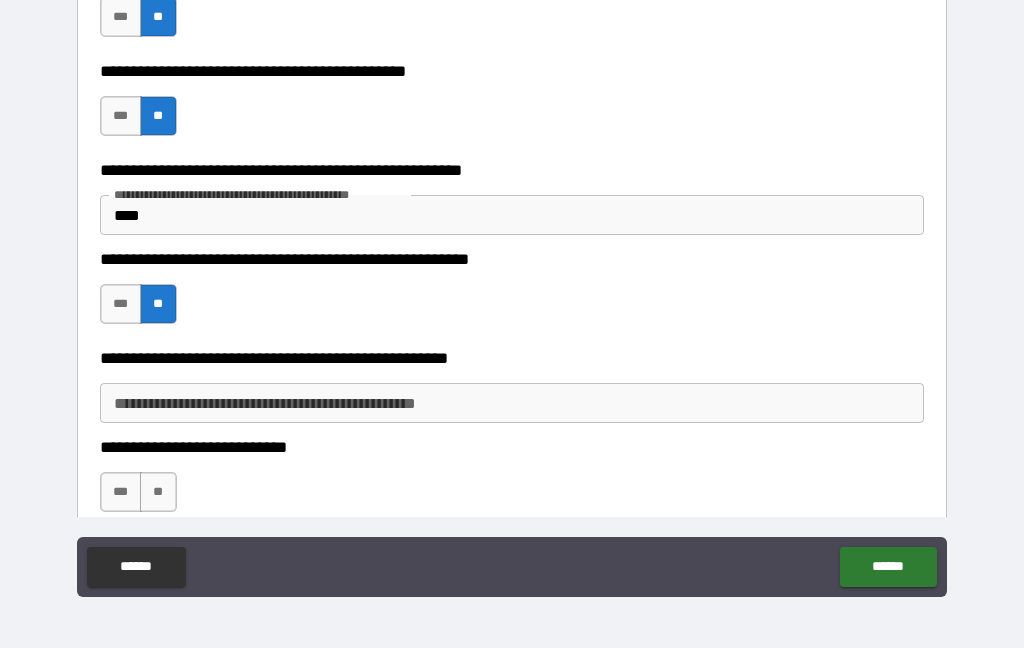 click on "**********" at bounding box center [512, 403] 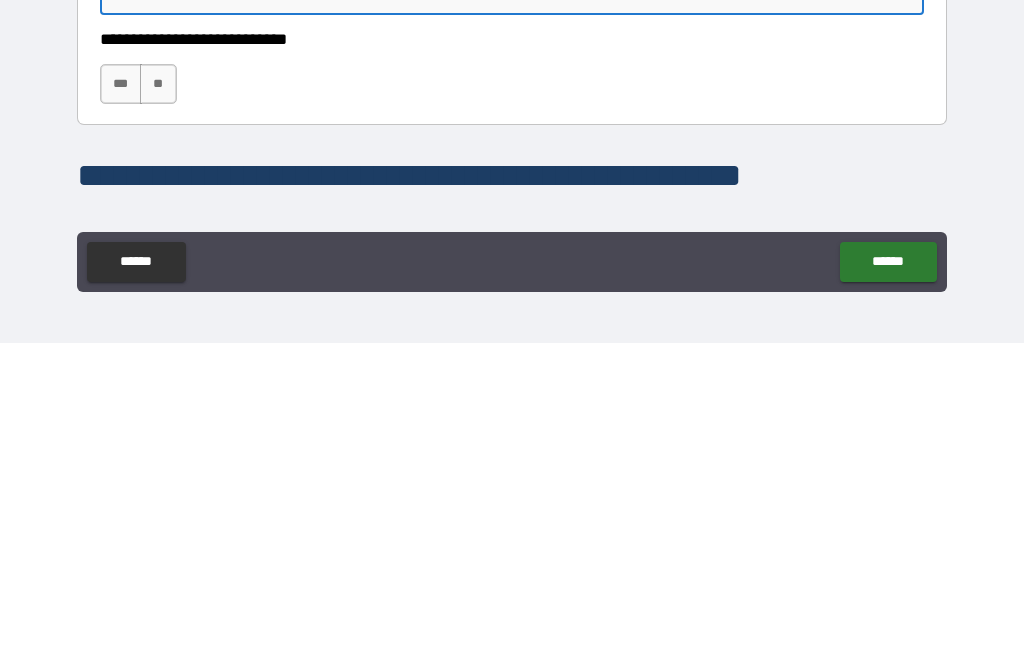 scroll, scrollTop: 990, scrollLeft: 0, axis: vertical 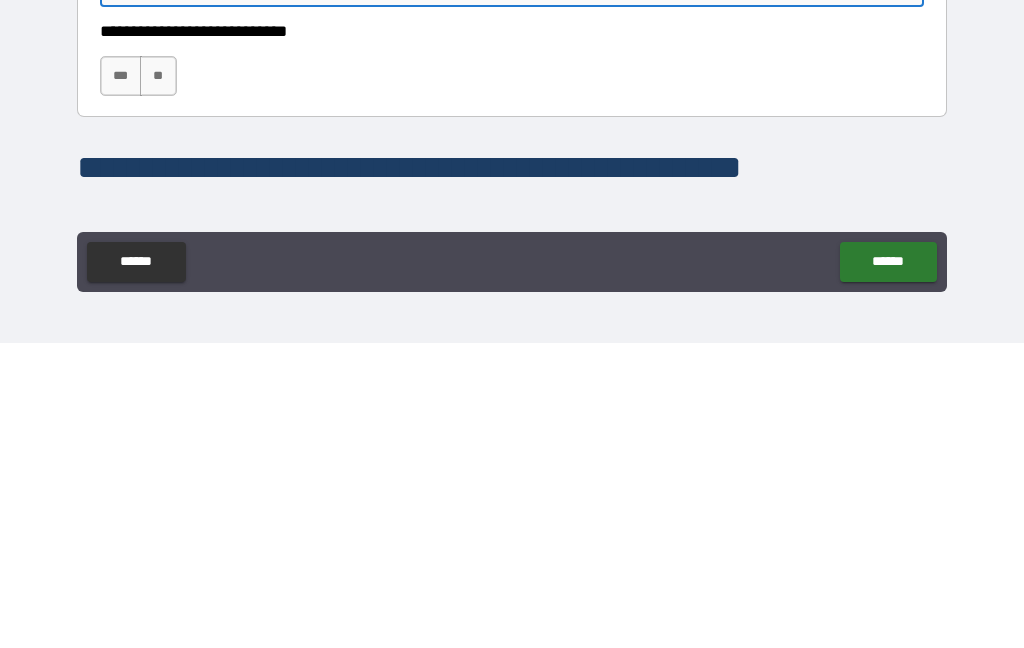 click on "***" at bounding box center [121, 381] 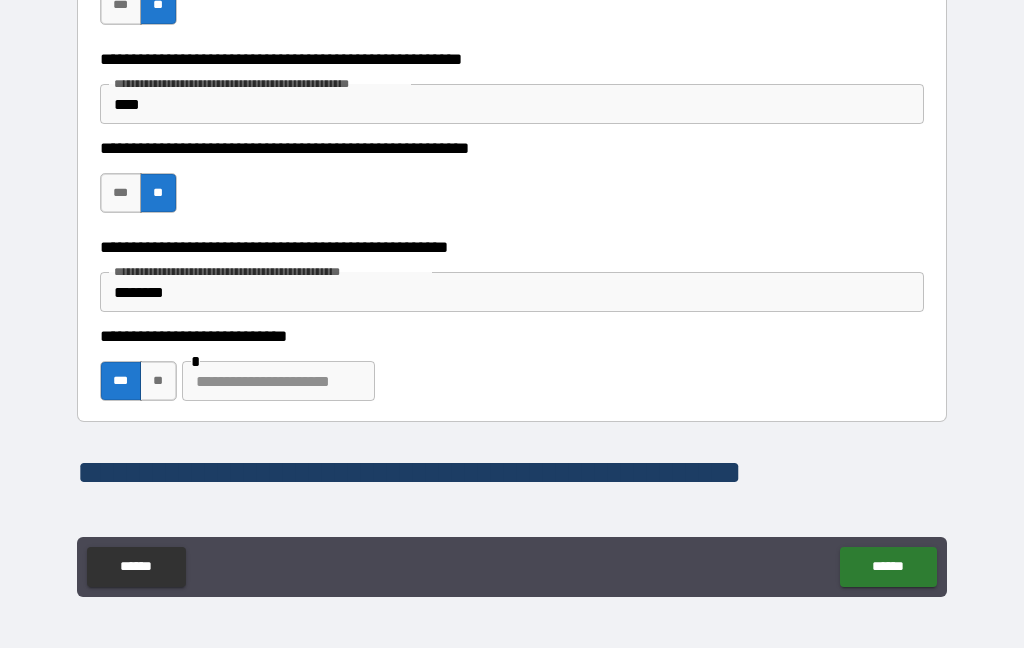 click at bounding box center (278, 381) 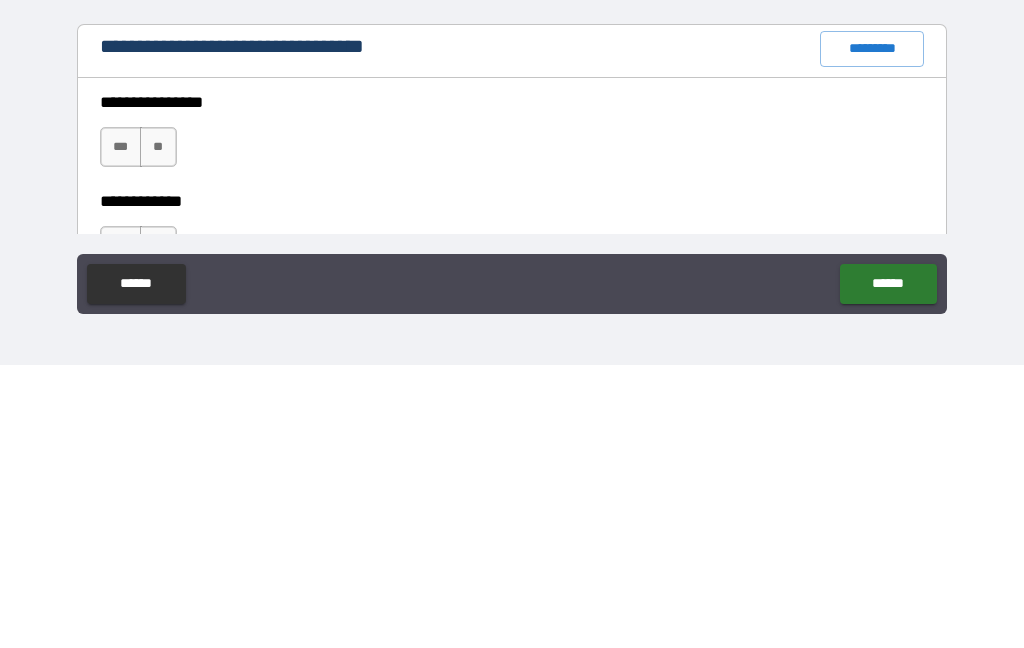 scroll, scrollTop: 1237, scrollLeft: 0, axis: vertical 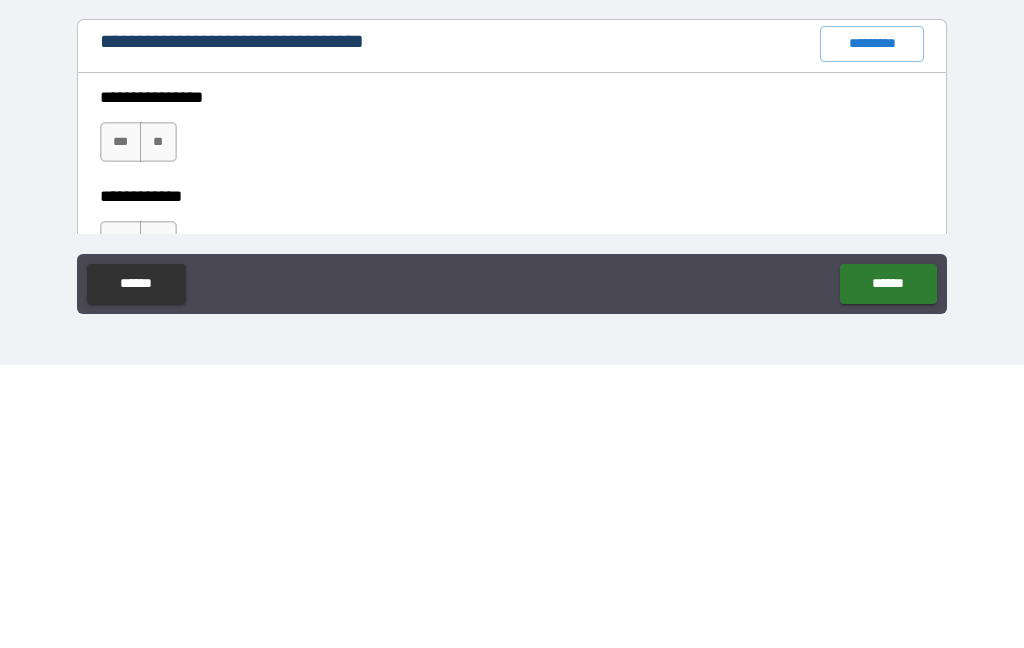 click on "*********" at bounding box center (872, 327) 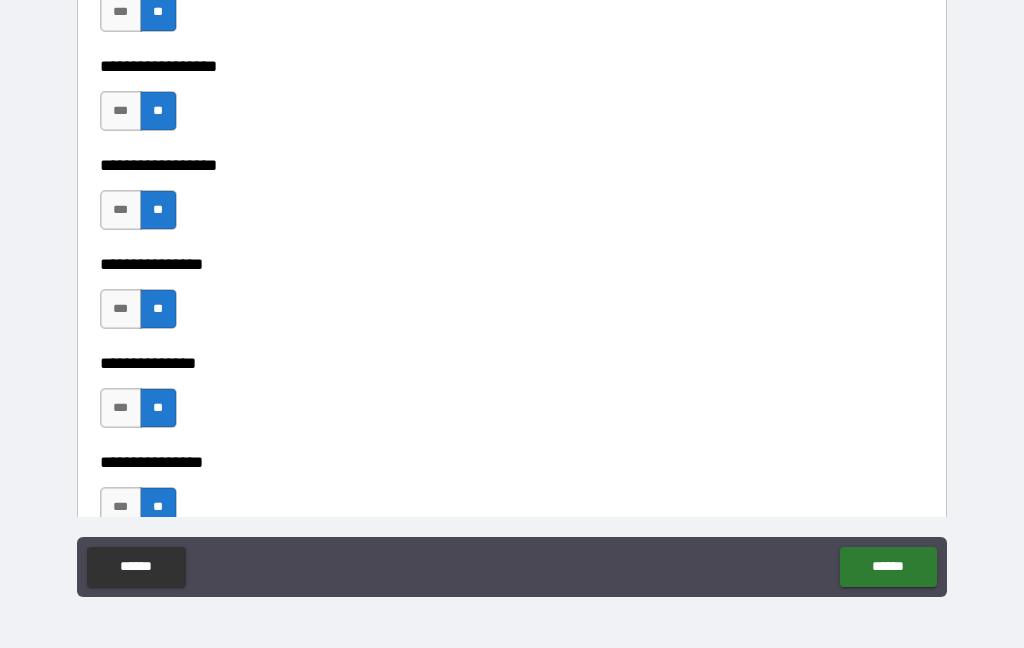 scroll, scrollTop: 1751, scrollLeft: 0, axis: vertical 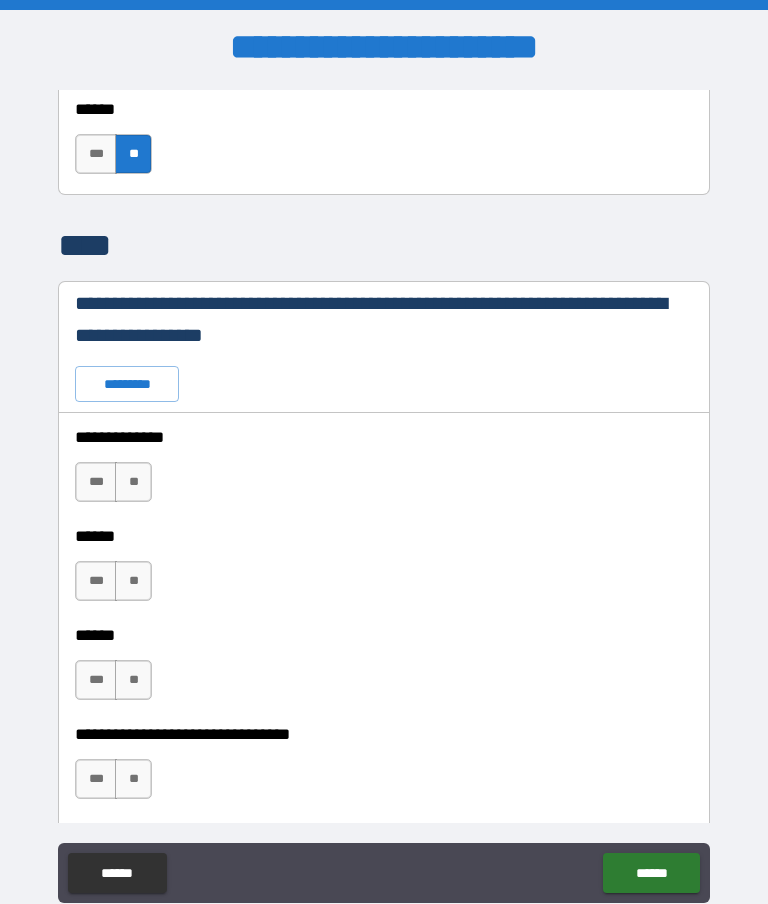 click on "*********" at bounding box center [127, 384] 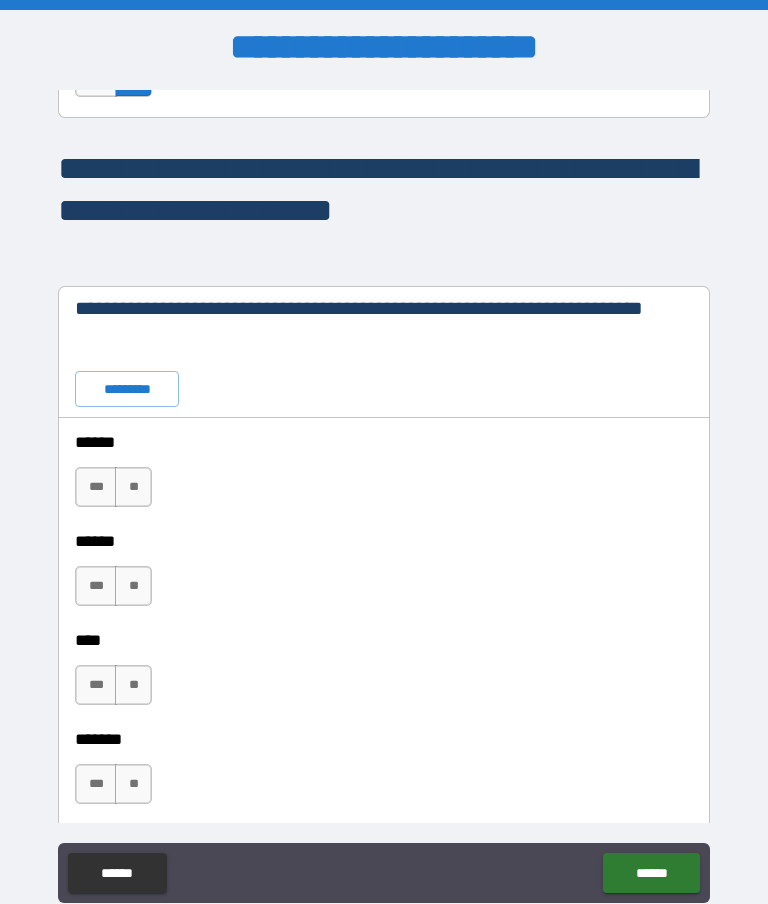 scroll, scrollTop: 8887, scrollLeft: 0, axis: vertical 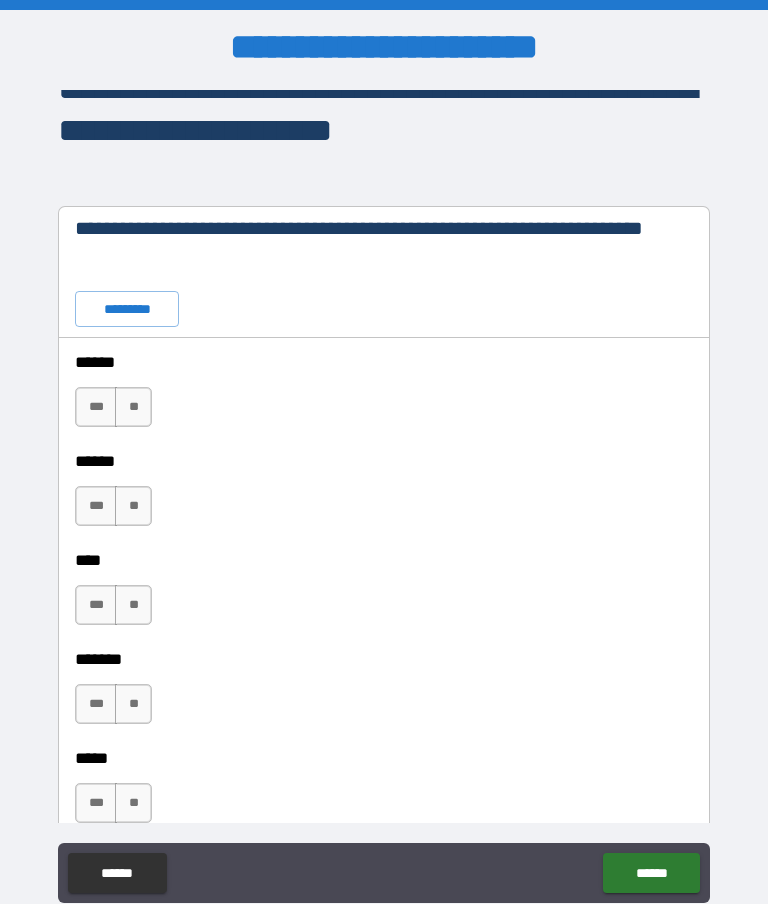 click on "*********" at bounding box center (127, 309) 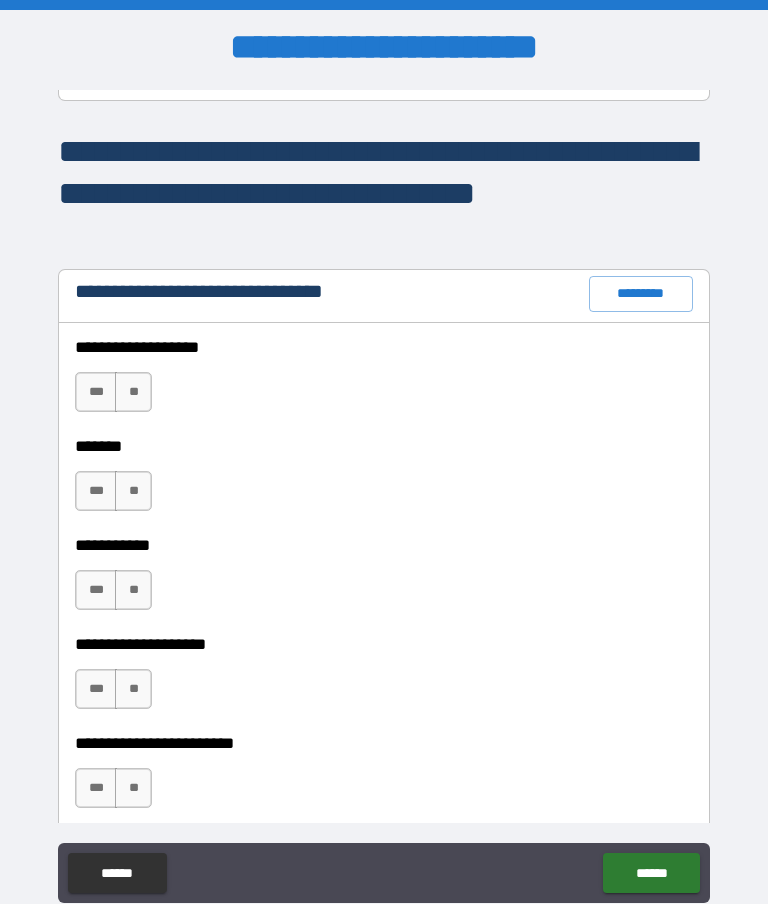 scroll, scrollTop: 10126, scrollLeft: 0, axis: vertical 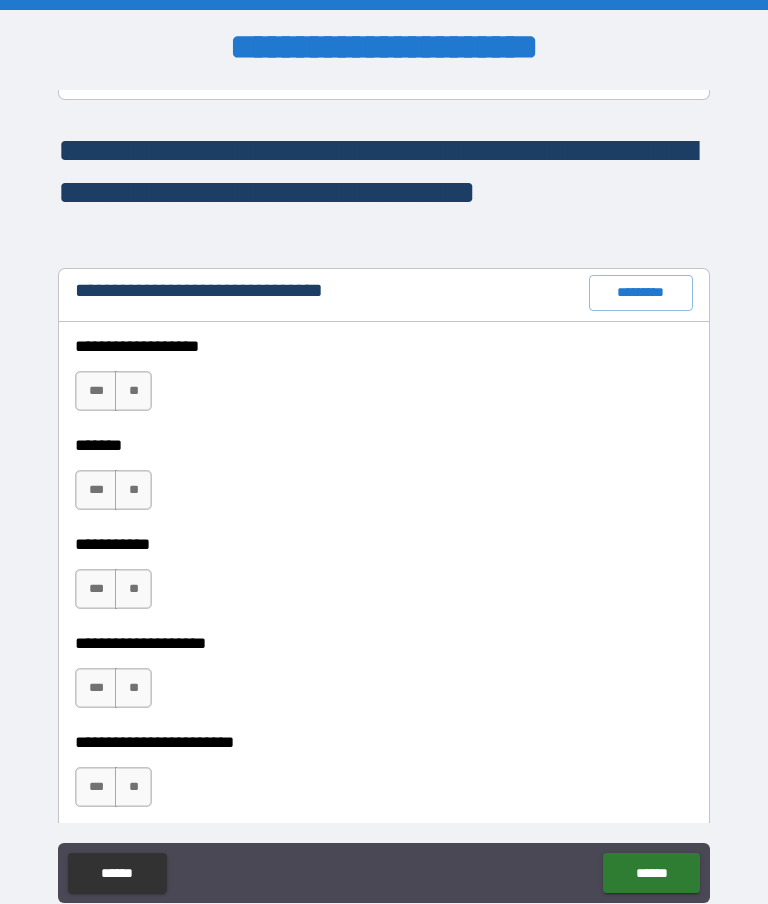click on "**" at bounding box center [133, 391] 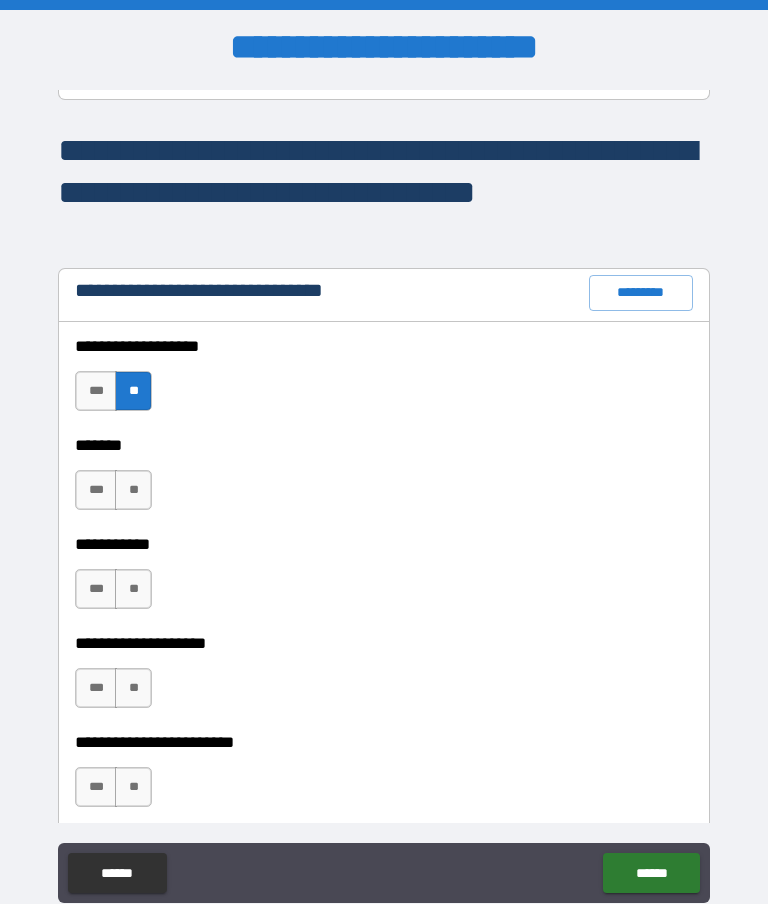 click on "**" at bounding box center (133, 490) 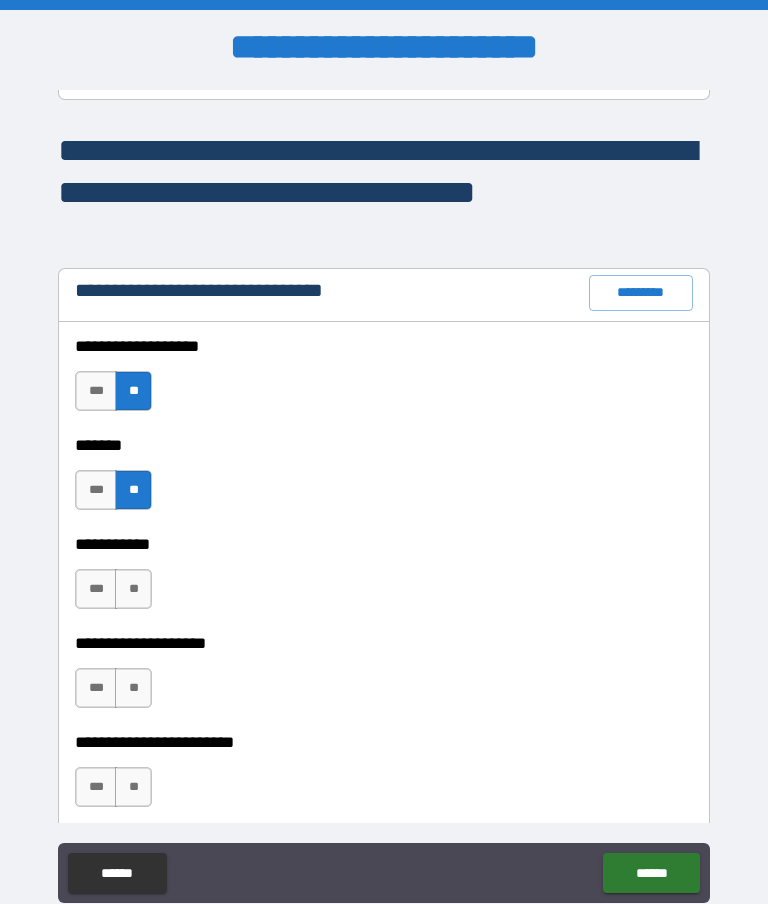 click on "**" at bounding box center [133, 589] 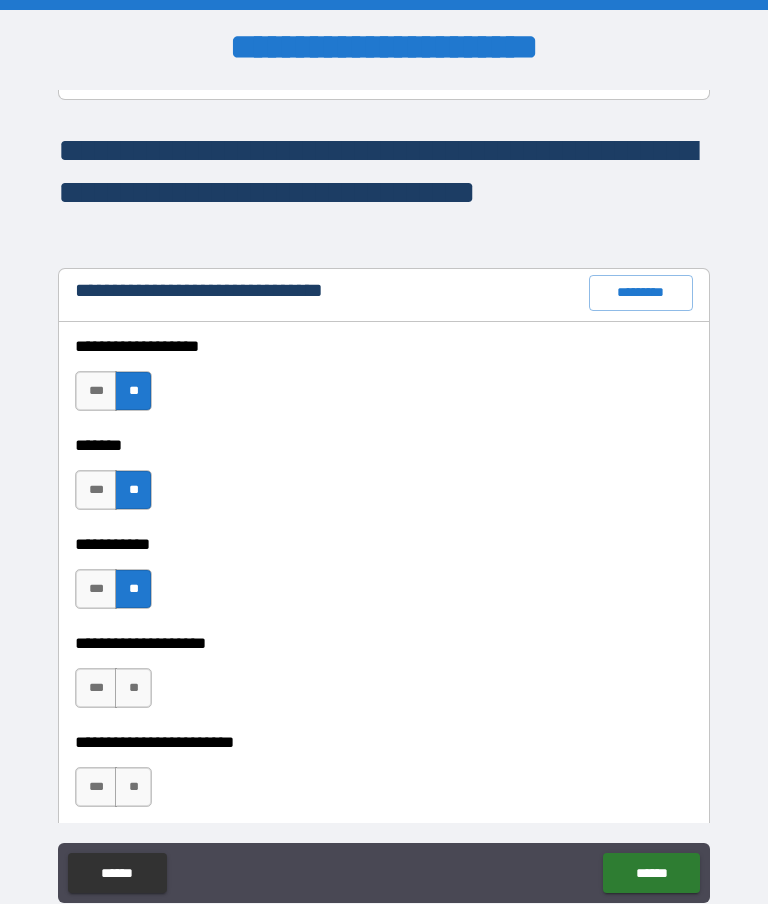 click on "**" at bounding box center (133, 688) 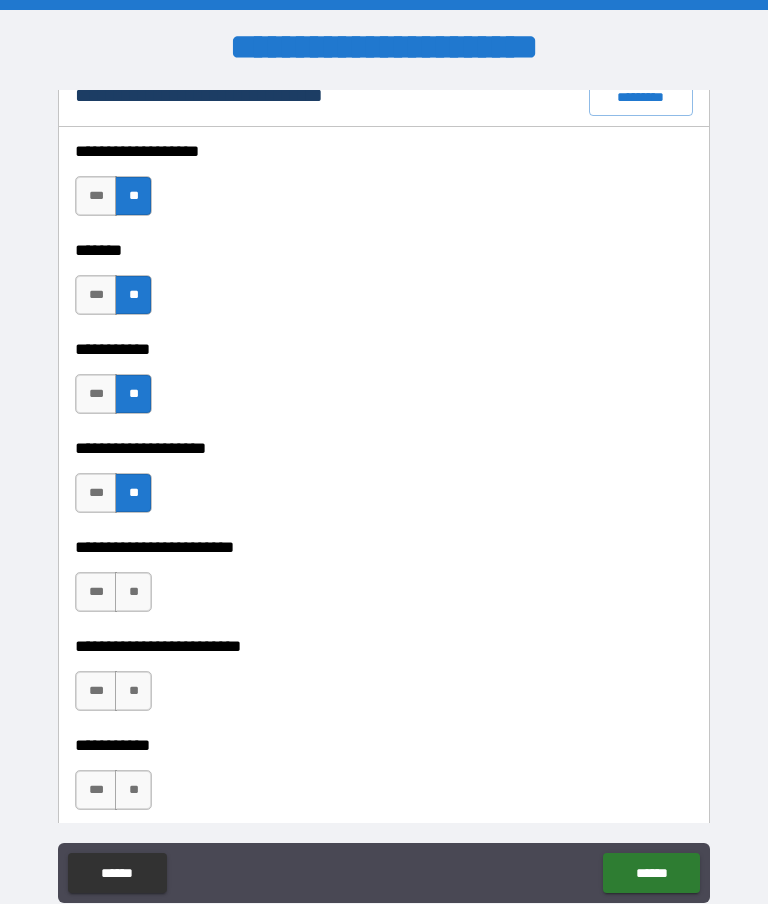 scroll, scrollTop: 10323, scrollLeft: 0, axis: vertical 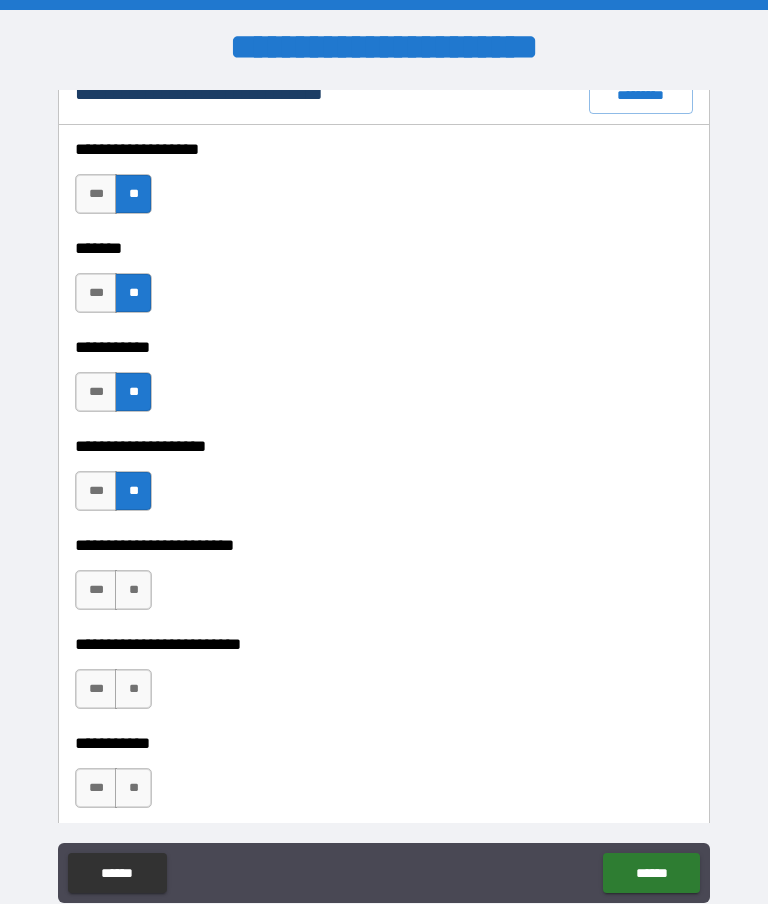 click on "**" at bounding box center (133, 590) 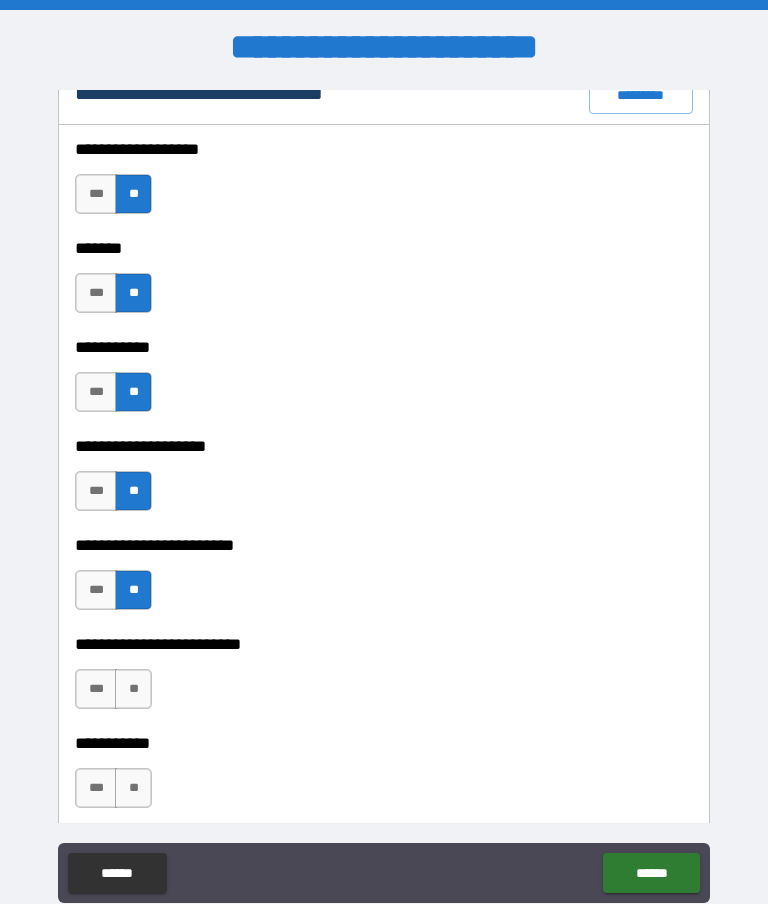 scroll, scrollTop: 10326, scrollLeft: 0, axis: vertical 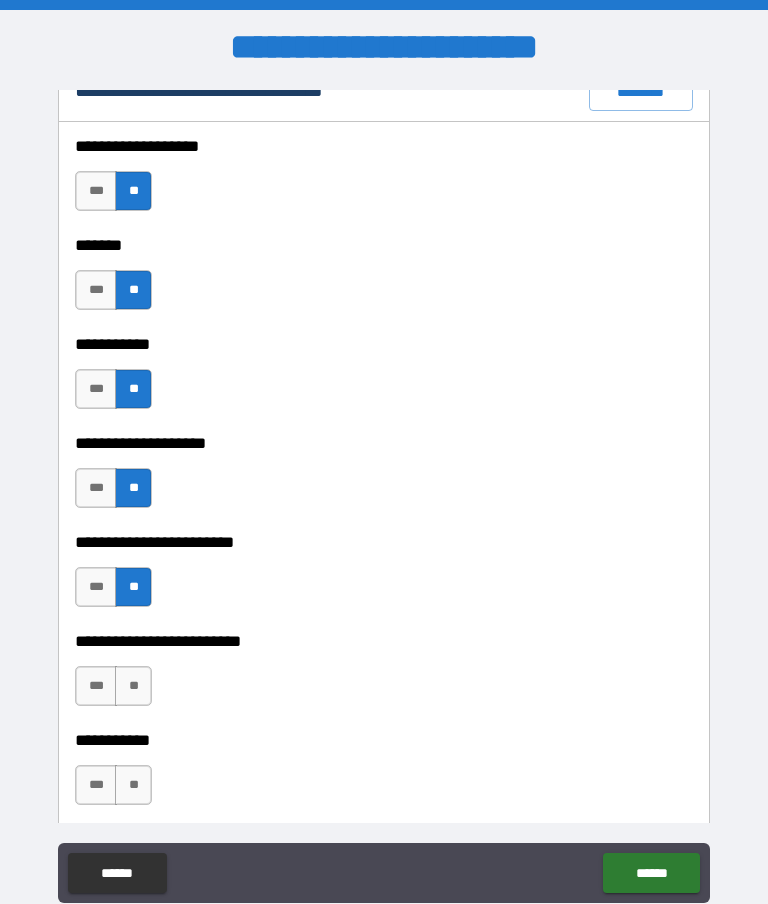 click on "**" at bounding box center [133, 686] 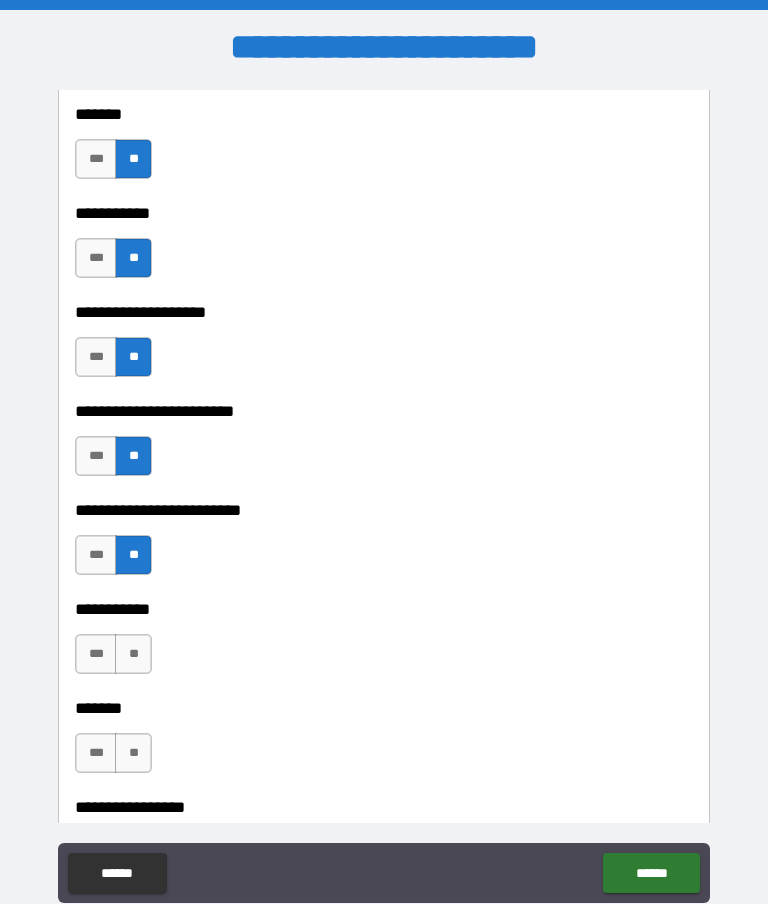 scroll, scrollTop: 10482, scrollLeft: 0, axis: vertical 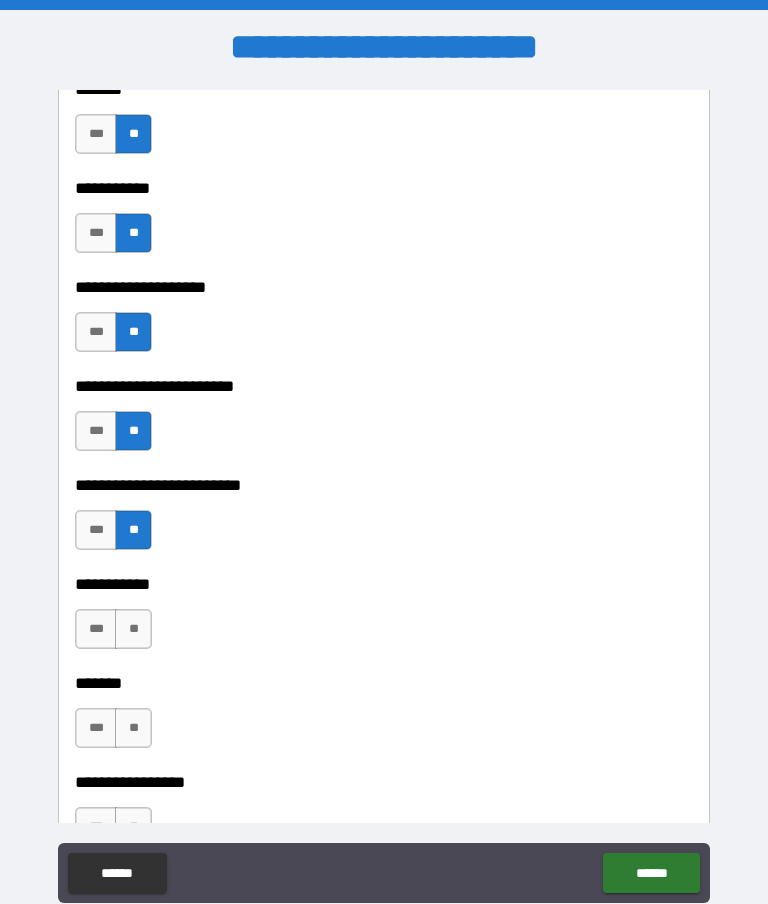 click on "***" at bounding box center [96, 629] 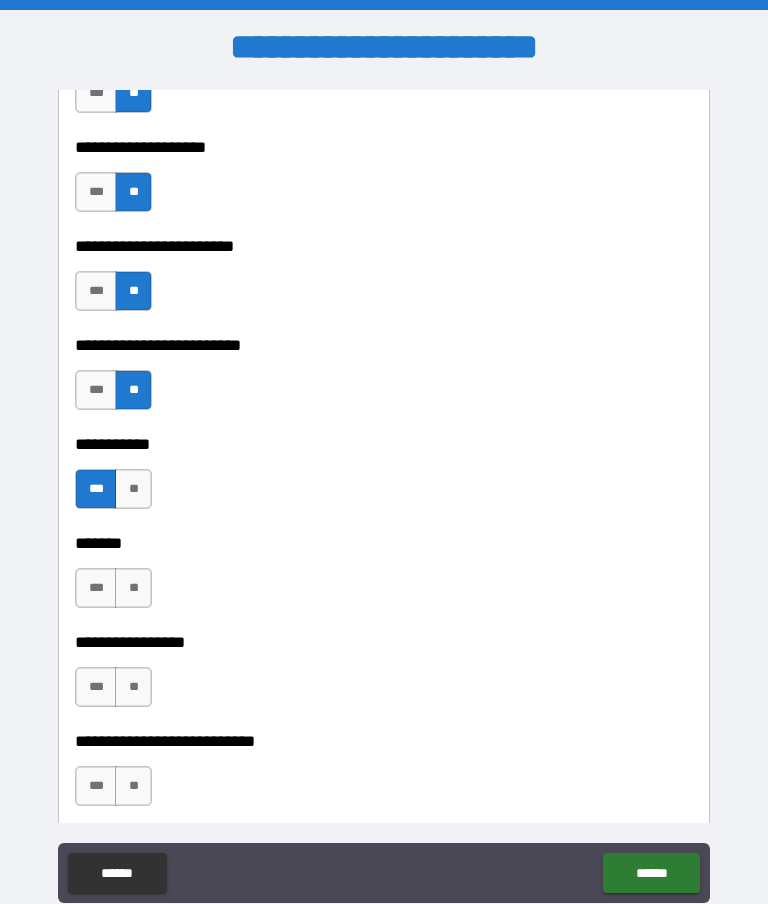 scroll, scrollTop: 10628, scrollLeft: 0, axis: vertical 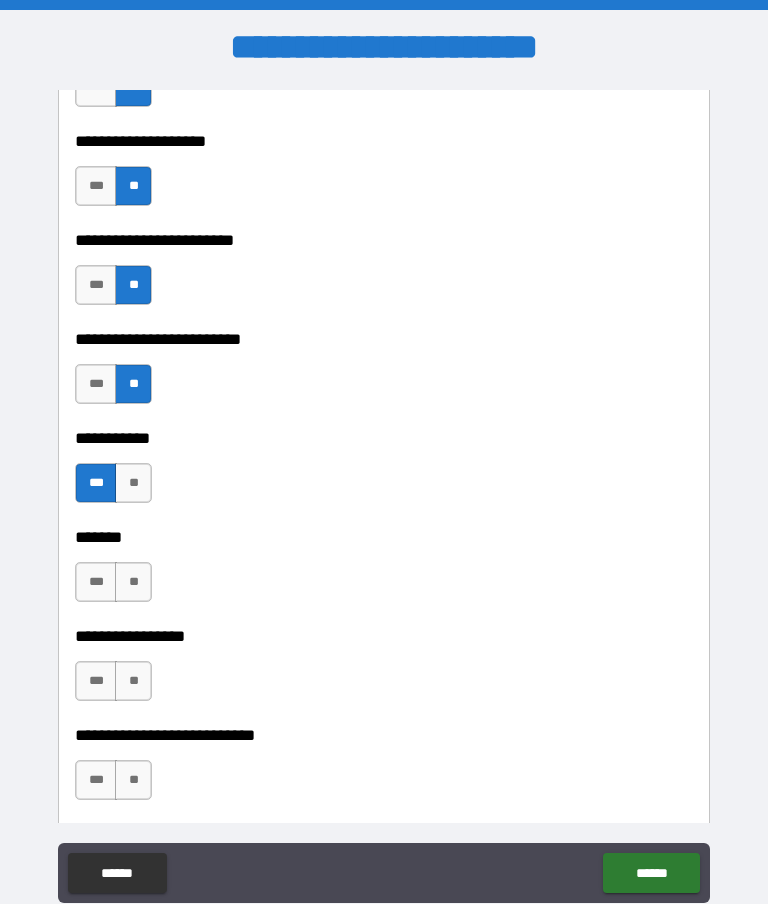 click on "**" at bounding box center (133, 582) 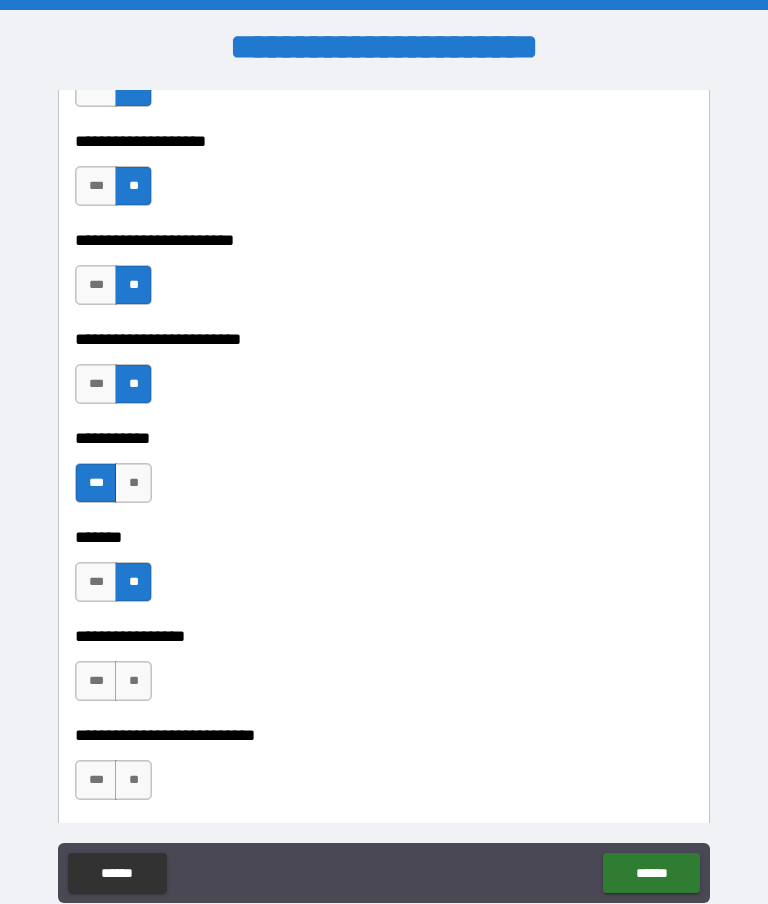 click on "**" at bounding box center (133, 681) 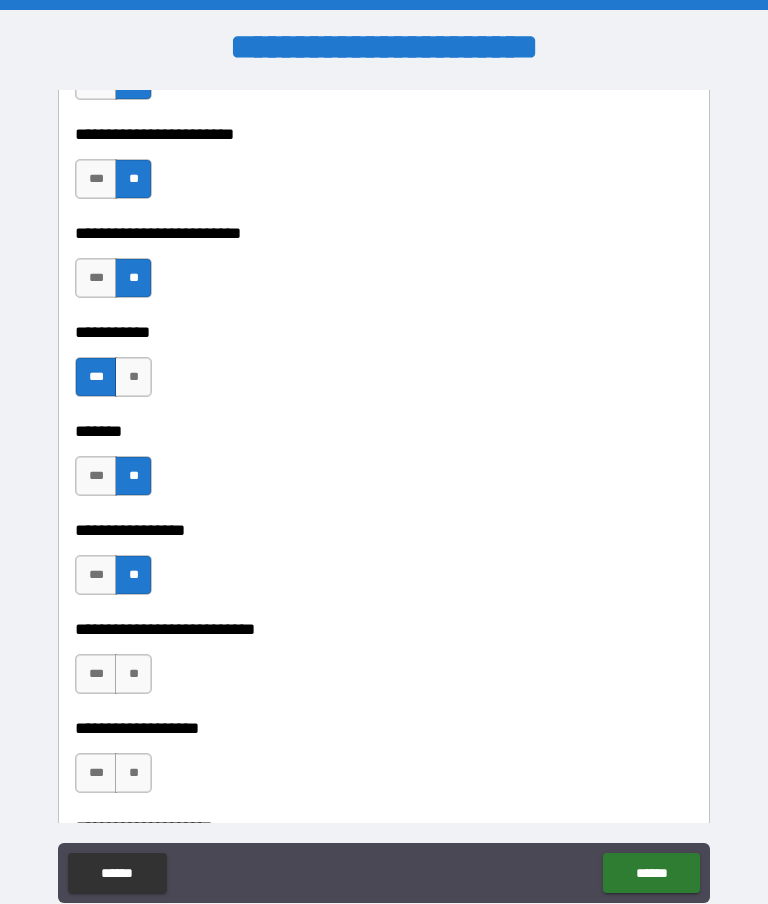 click on "**" at bounding box center [133, 674] 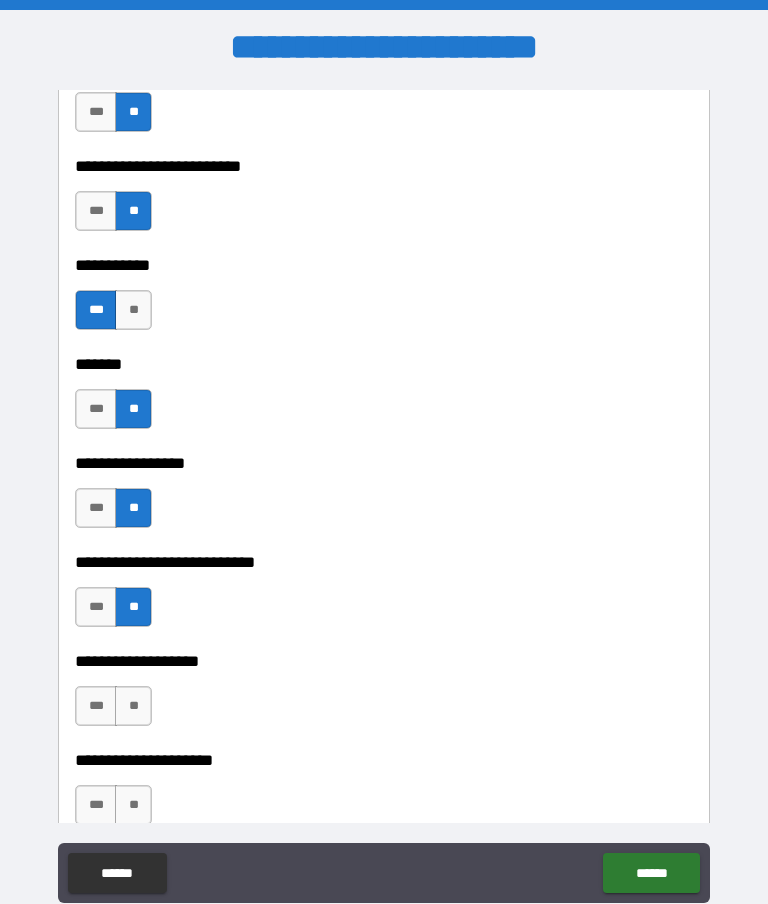 scroll, scrollTop: 10828, scrollLeft: 0, axis: vertical 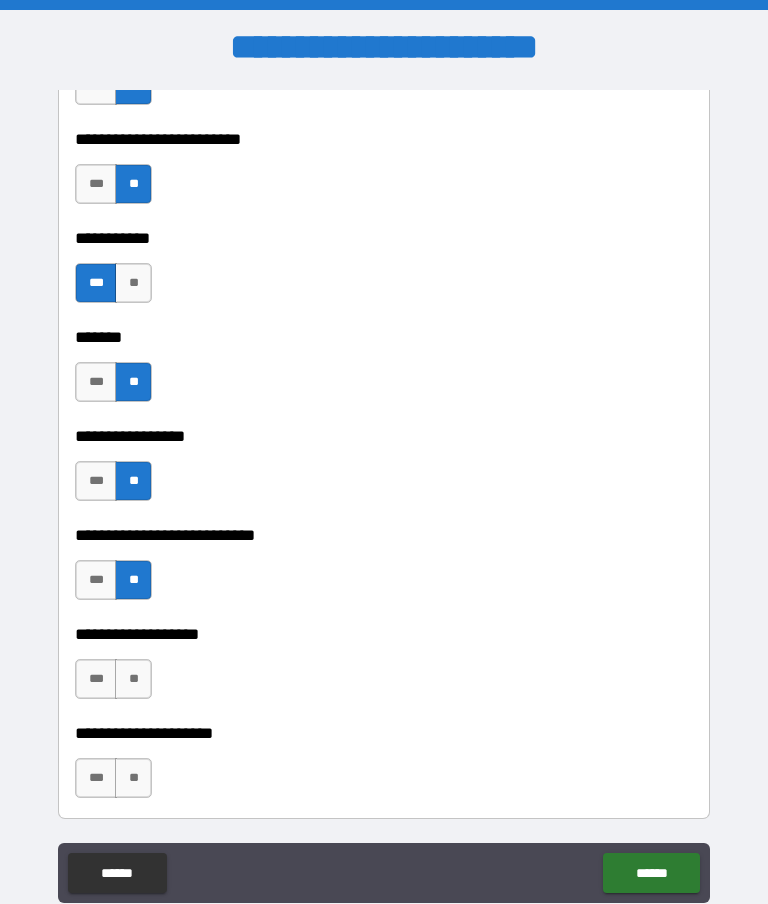 click on "**" at bounding box center (133, 679) 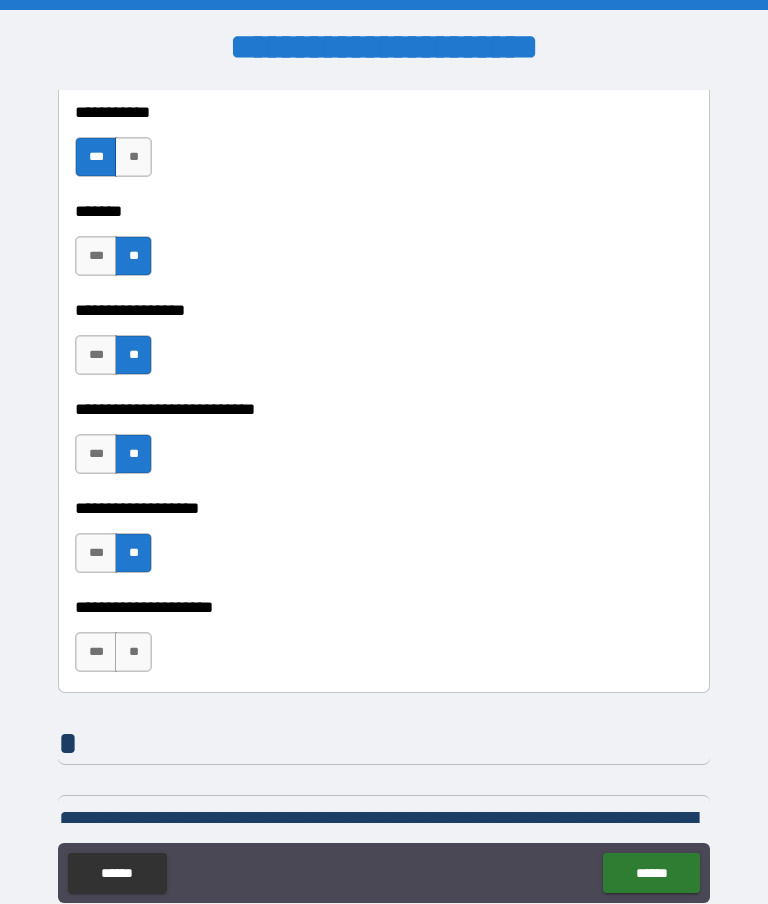 click on "**" at bounding box center (133, 652) 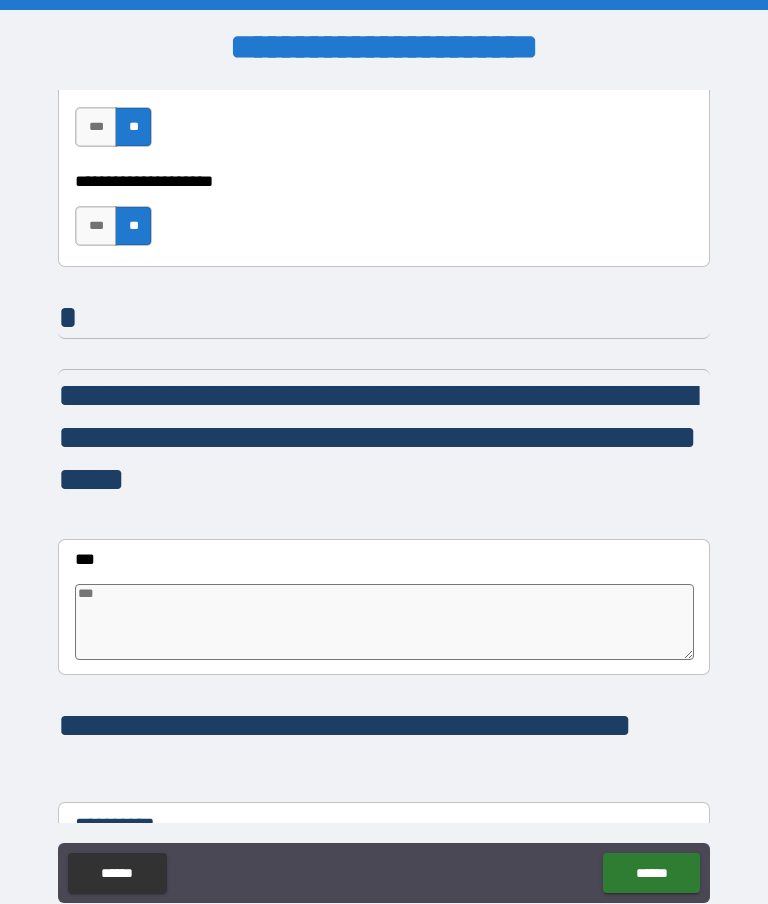 scroll, scrollTop: 11386, scrollLeft: 0, axis: vertical 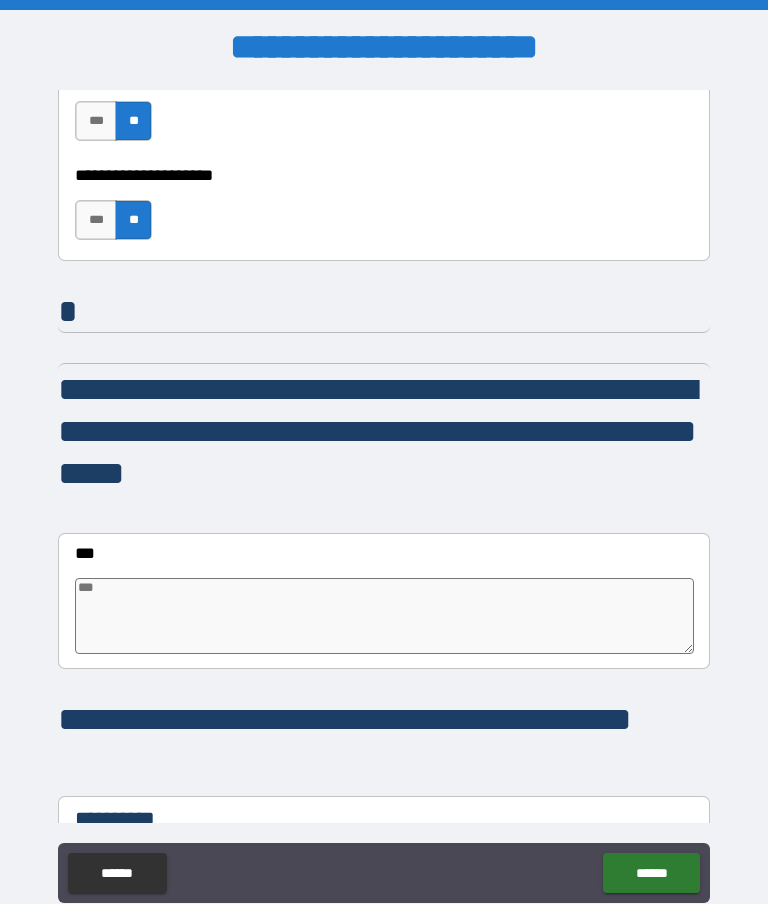 click at bounding box center [384, 616] 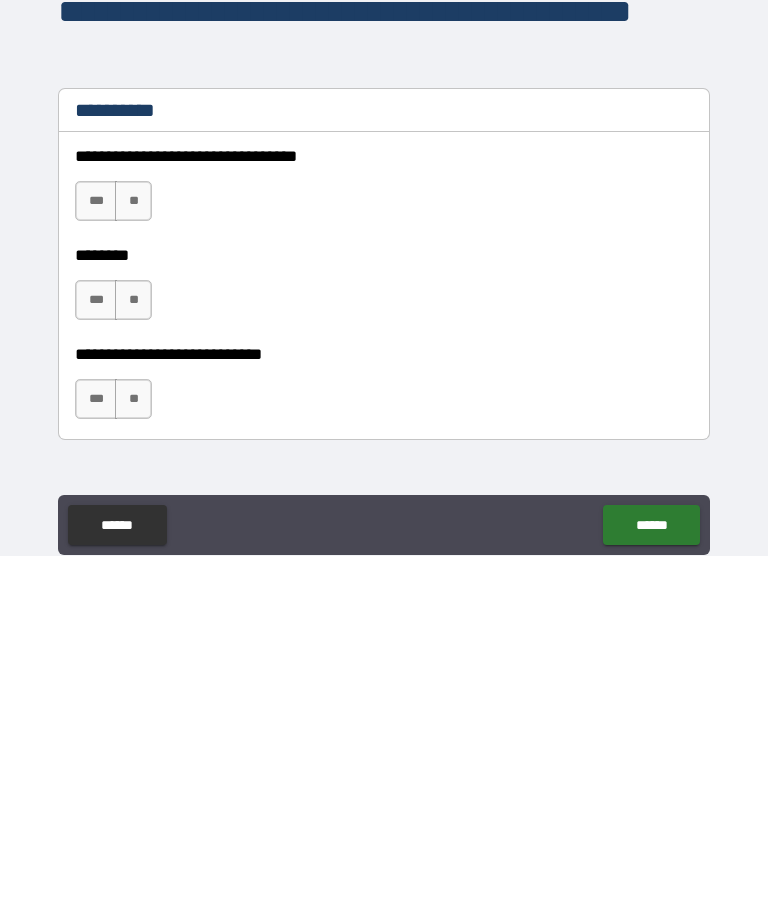 scroll, scrollTop: 11756, scrollLeft: 0, axis: vertical 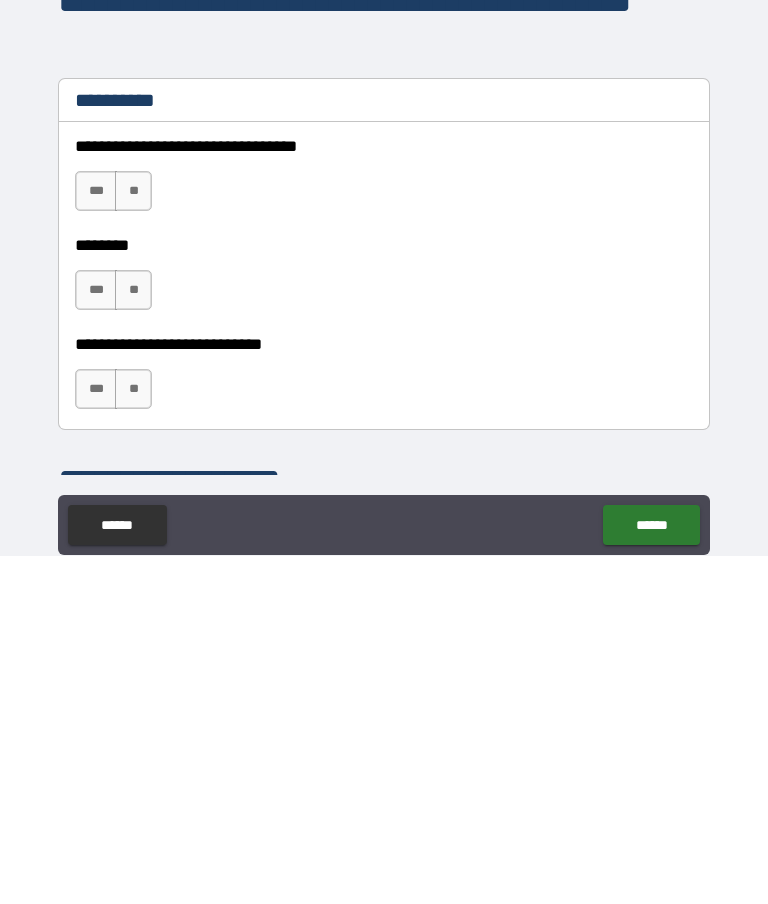 click on "**" at bounding box center [133, 539] 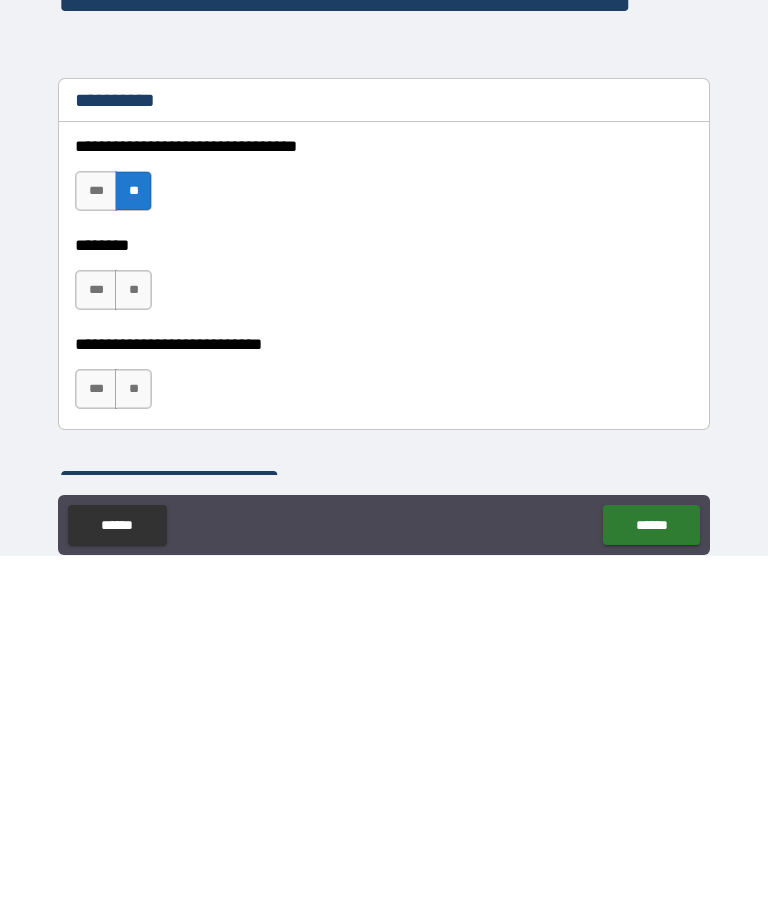 scroll, scrollTop: 80, scrollLeft: 0, axis: vertical 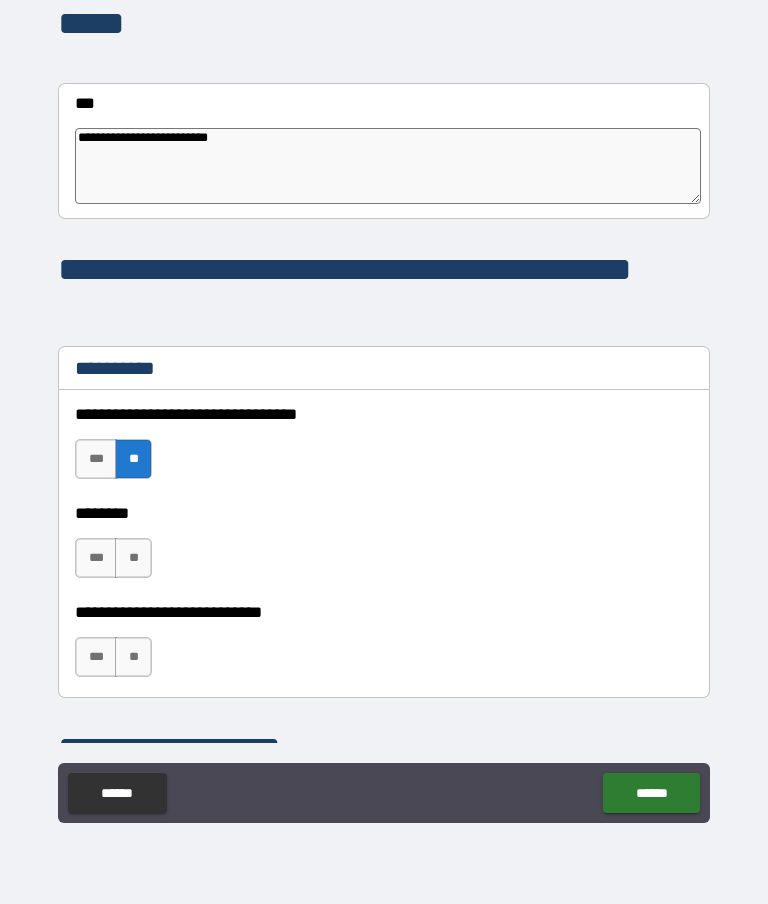 click on "**" at bounding box center [133, 558] 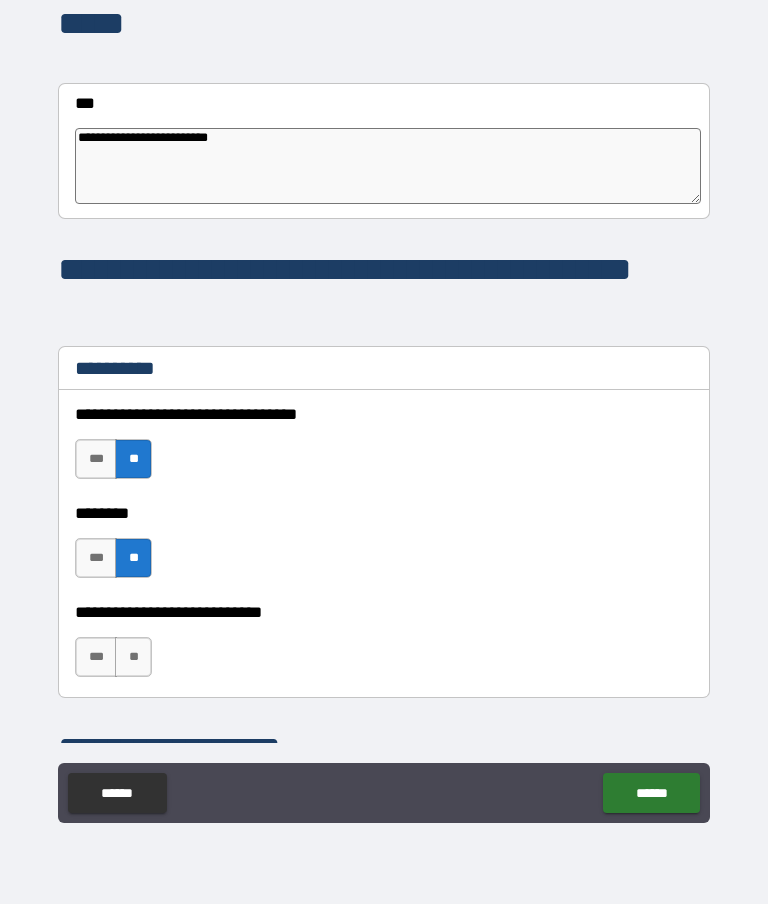 click on "**" at bounding box center (133, 657) 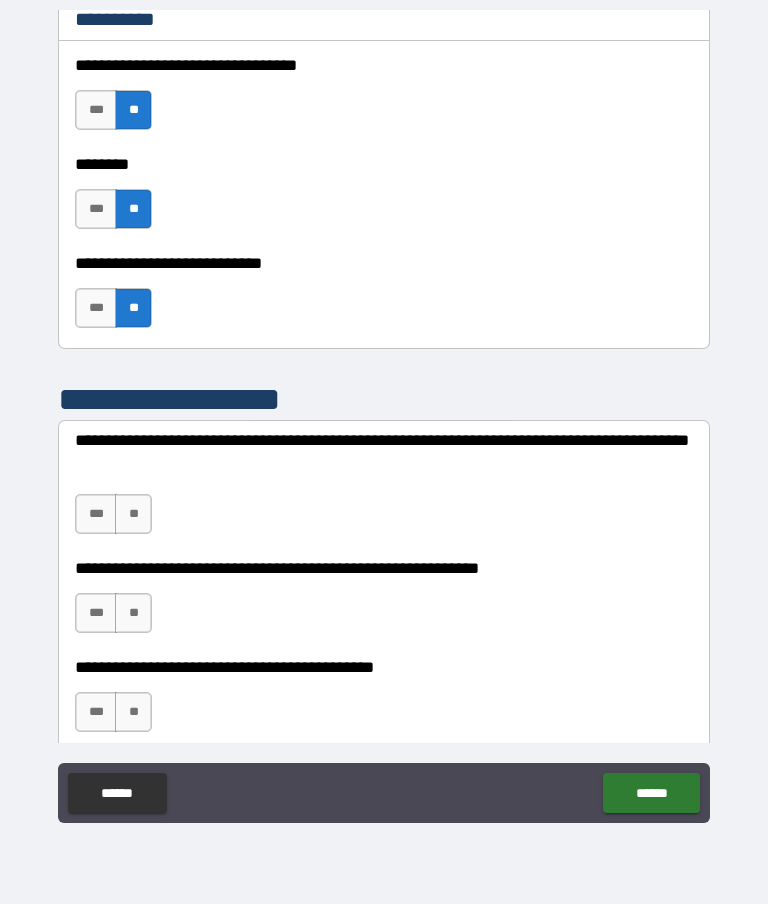 scroll, scrollTop: 12155, scrollLeft: 0, axis: vertical 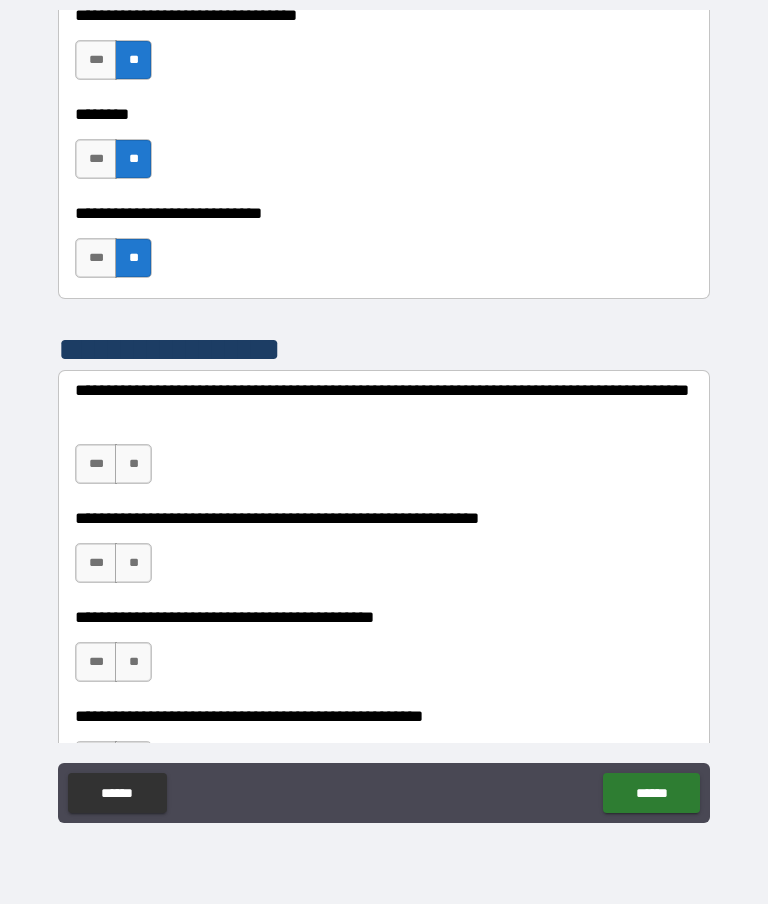 click on "**" at bounding box center (133, 464) 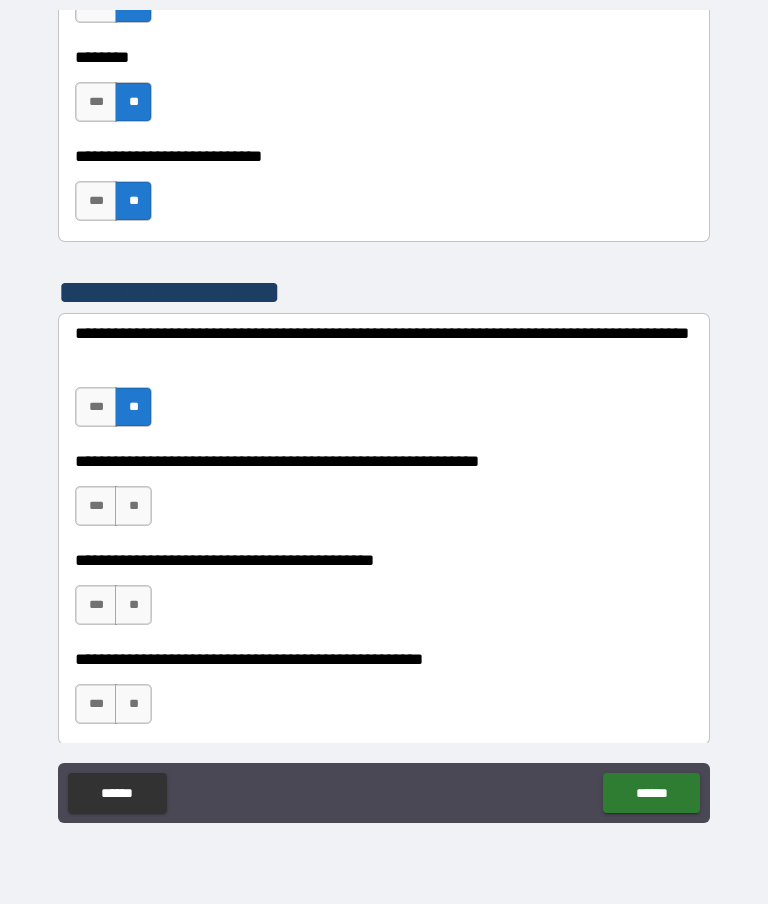 scroll, scrollTop: 12216, scrollLeft: 0, axis: vertical 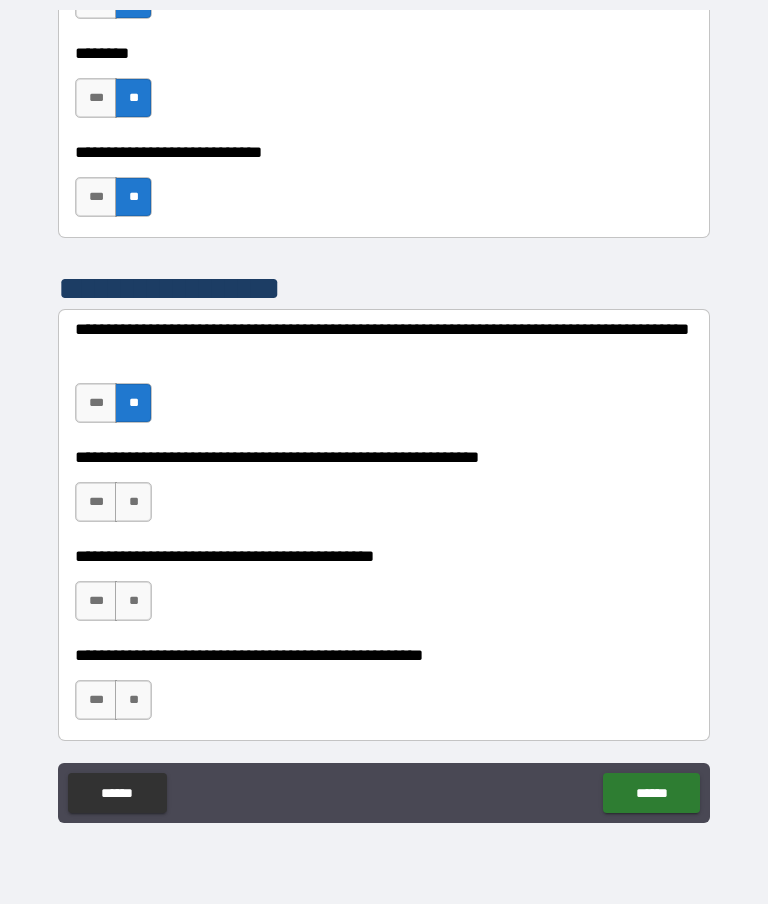 click on "**" at bounding box center [133, 601] 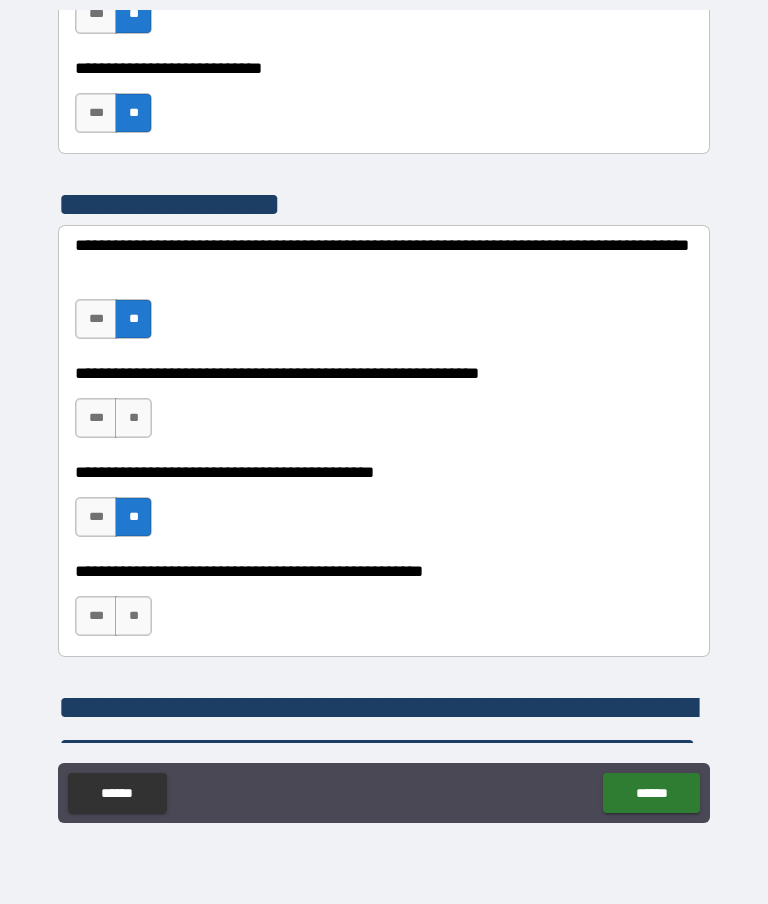 scroll, scrollTop: 12300, scrollLeft: 0, axis: vertical 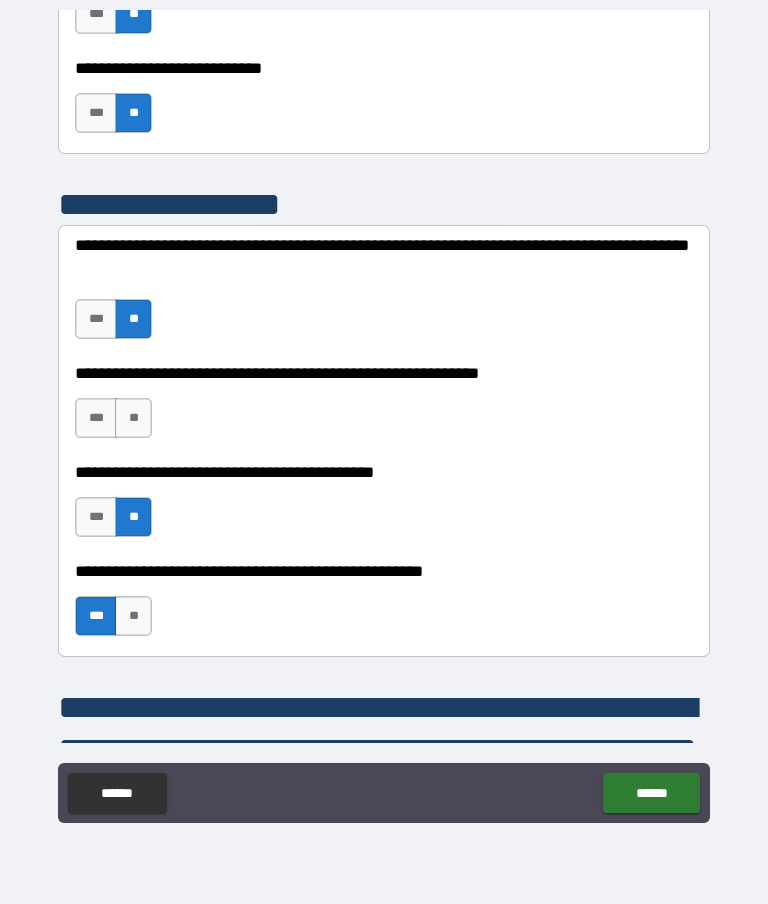 click on "**" at bounding box center (133, 616) 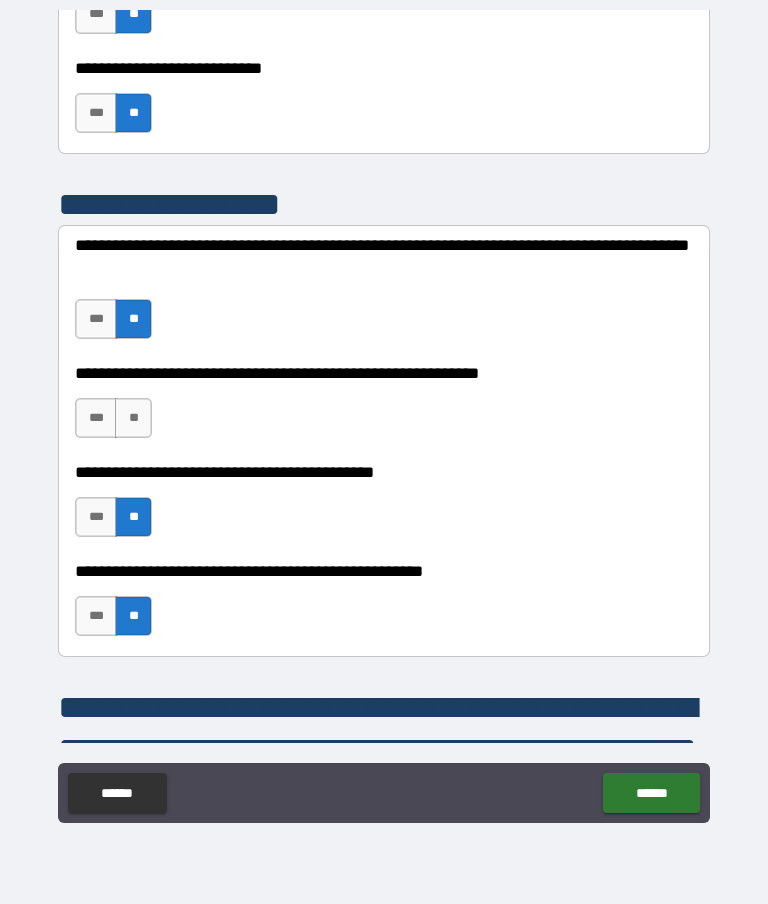 click on "**" at bounding box center (133, 418) 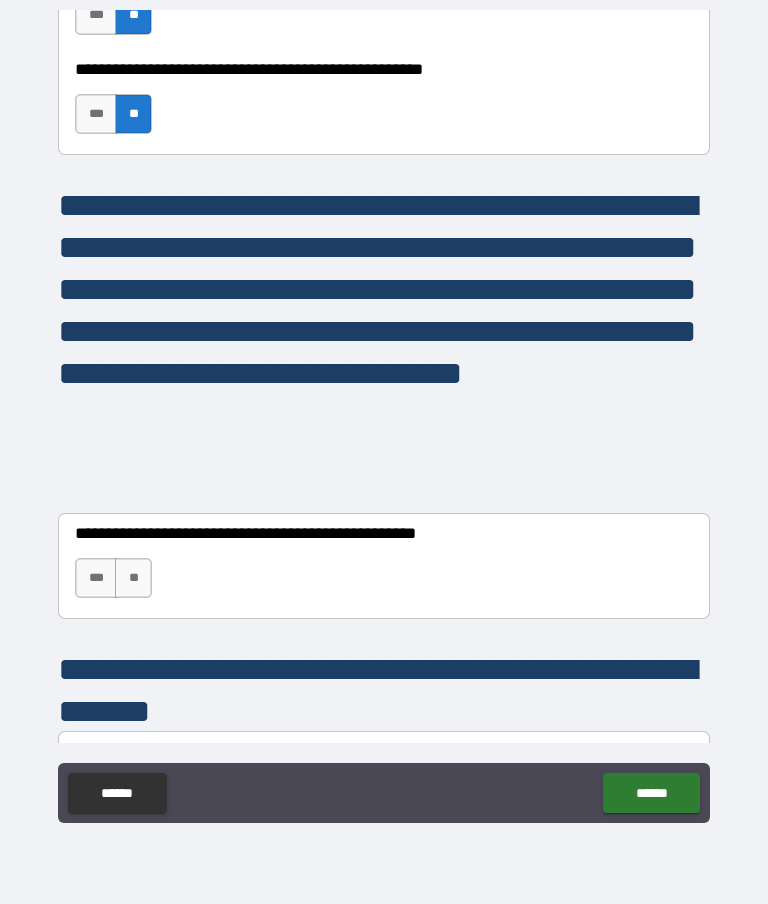 scroll, scrollTop: 12806, scrollLeft: 0, axis: vertical 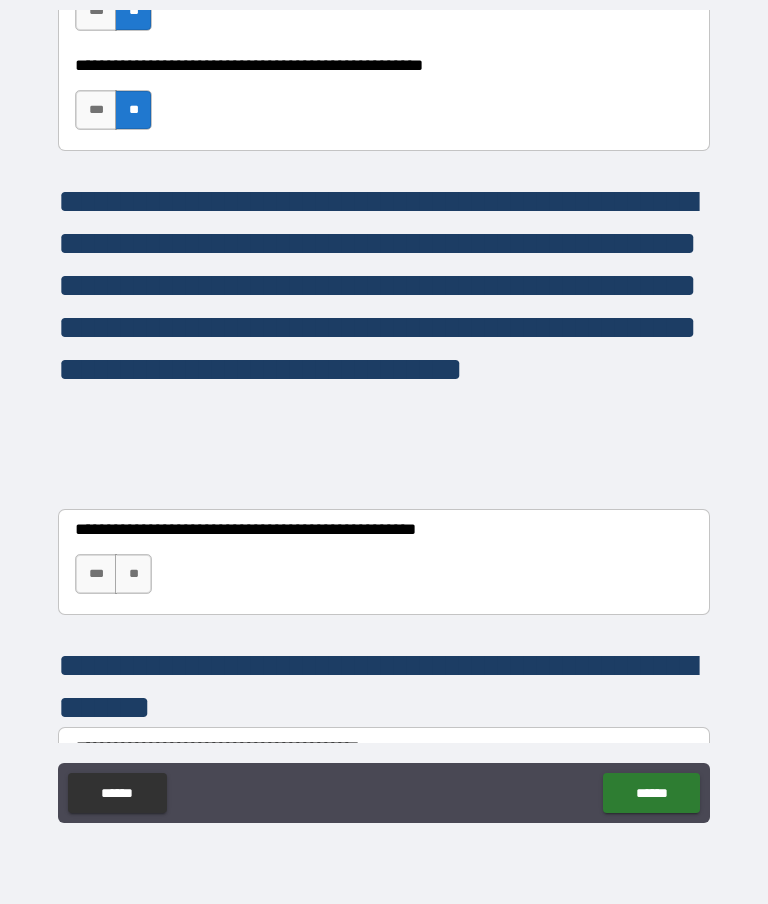 click on "***" at bounding box center (96, 574) 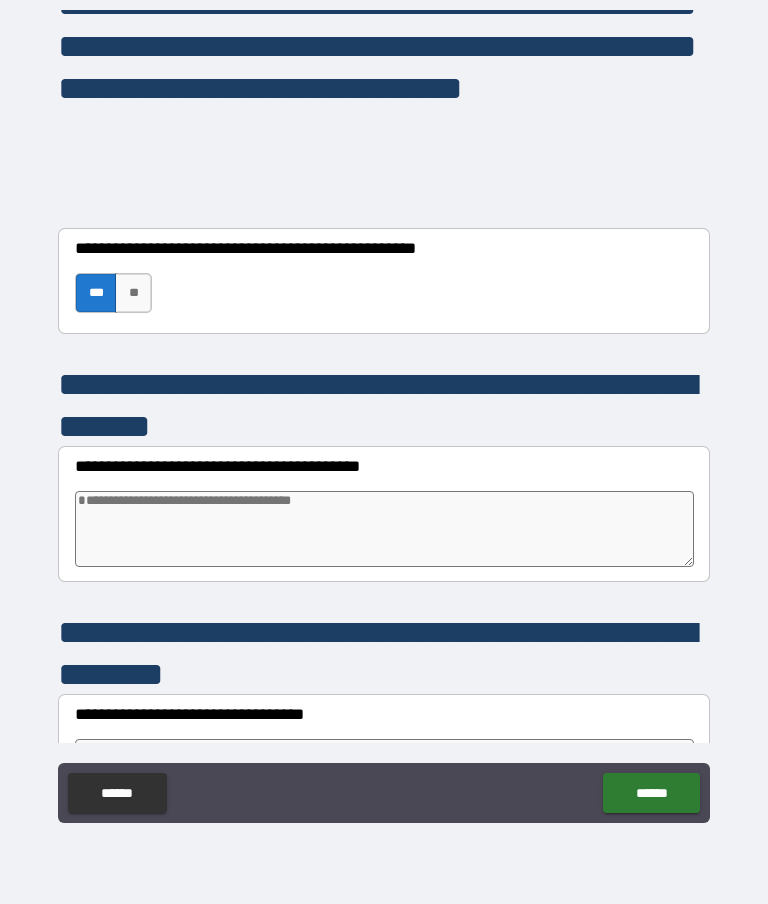 scroll, scrollTop: 13110, scrollLeft: 0, axis: vertical 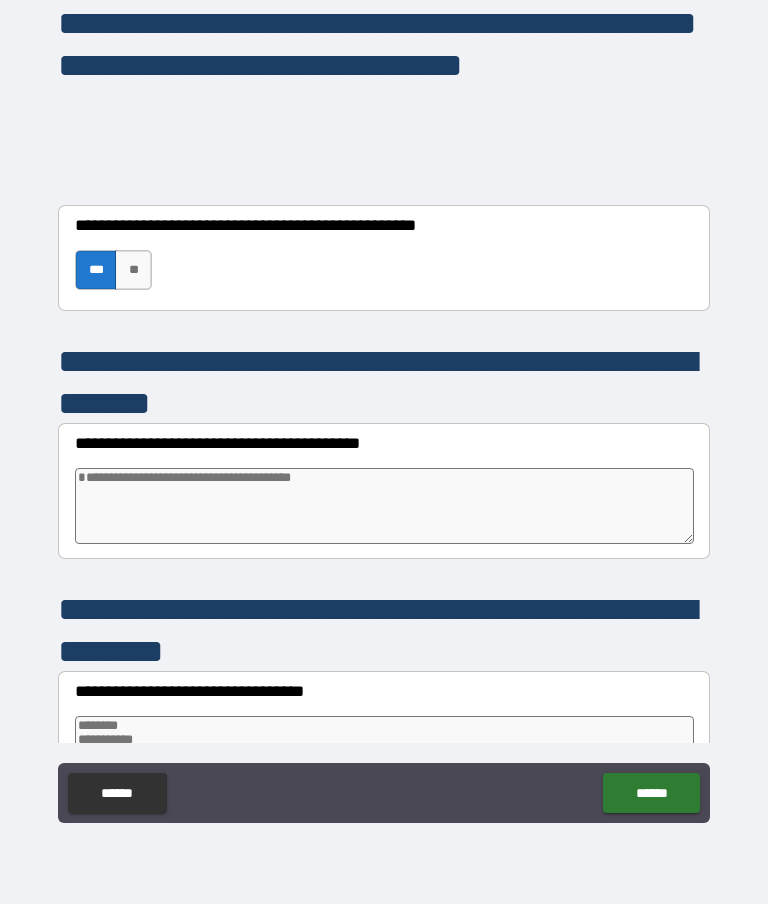 click at bounding box center [384, 506] 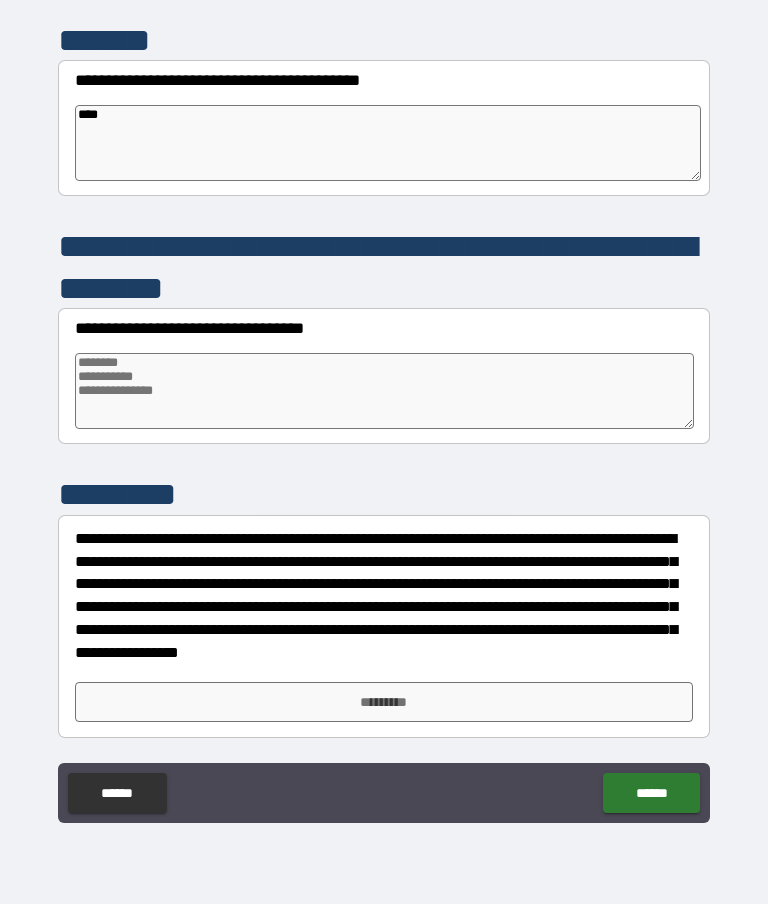 scroll, scrollTop: 13473, scrollLeft: 0, axis: vertical 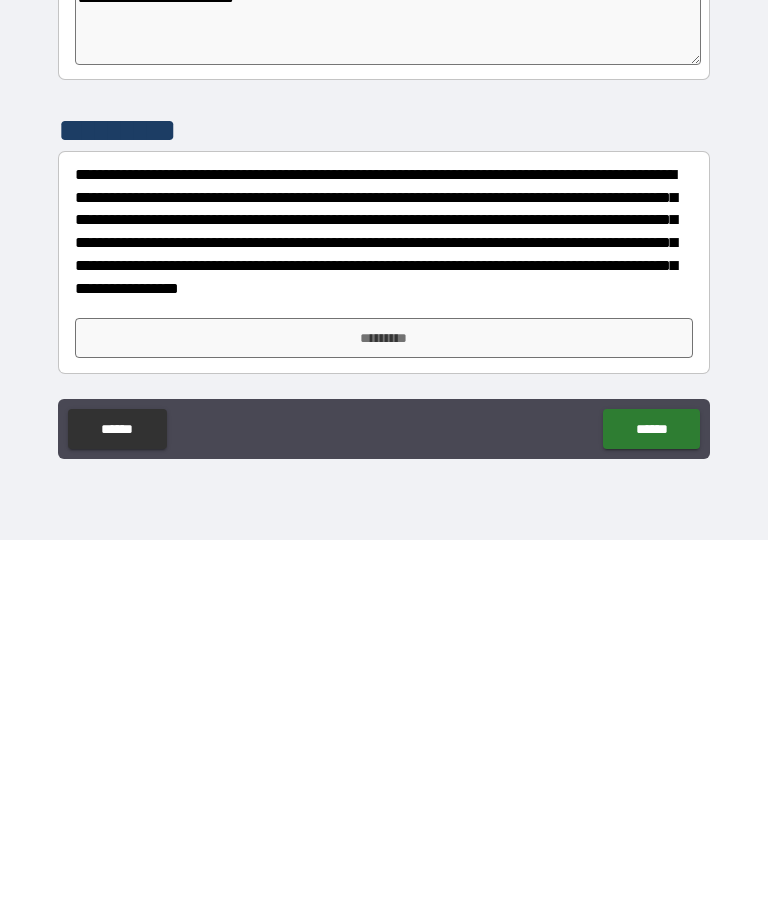 click on "*********" at bounding box center (384, 702) 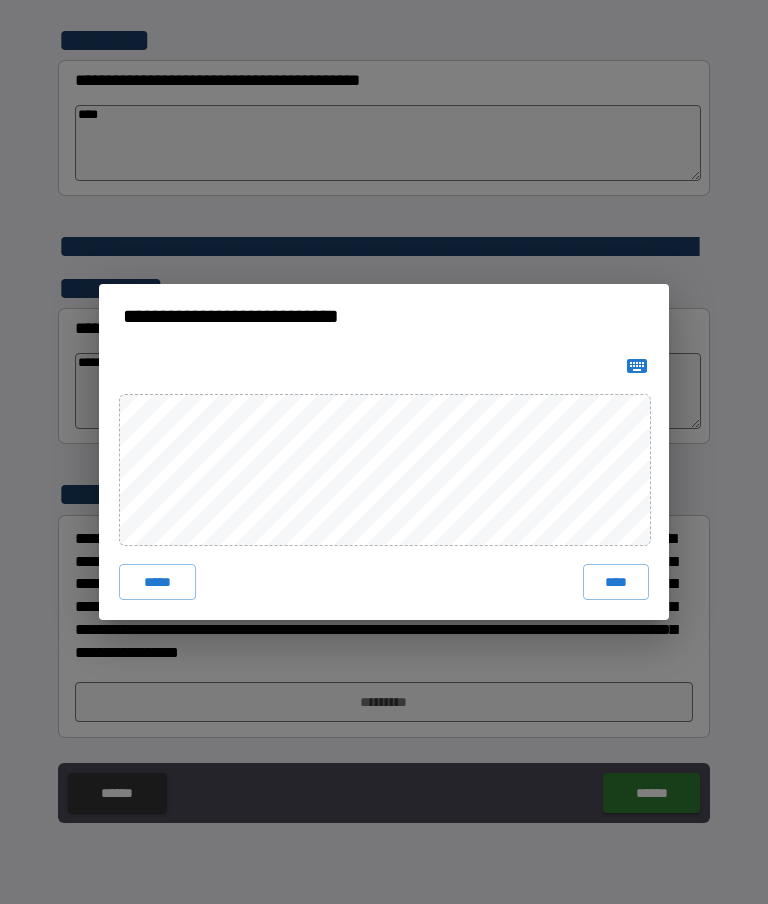 click on "****" at bounding box center [616, 582] 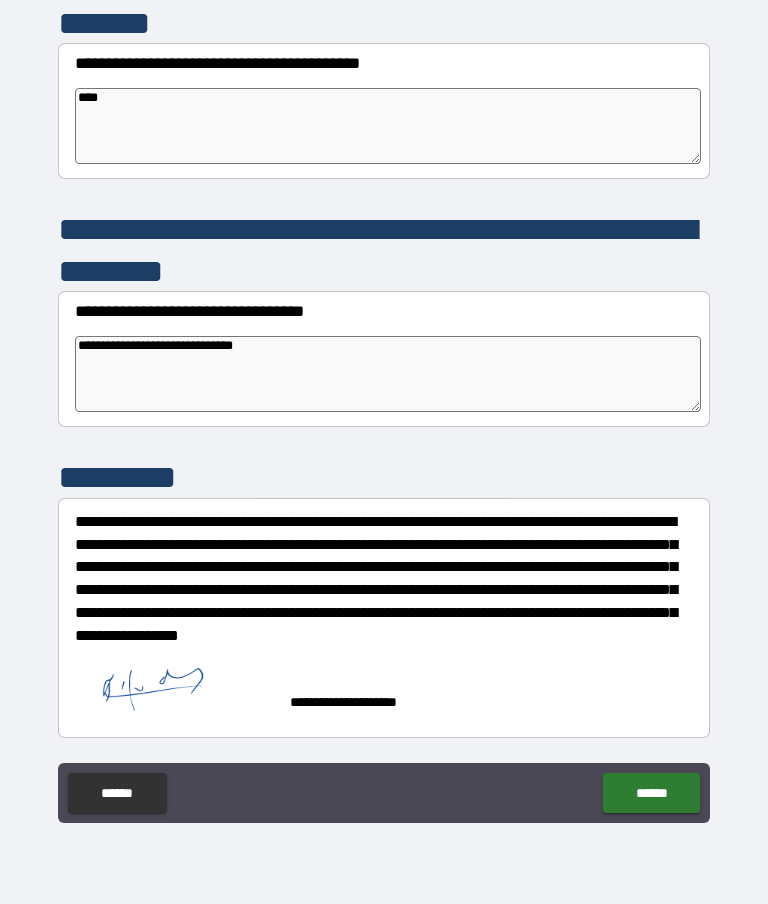 scroll, scrollTop: 13490, scrollLeft: 0, axis: vertical 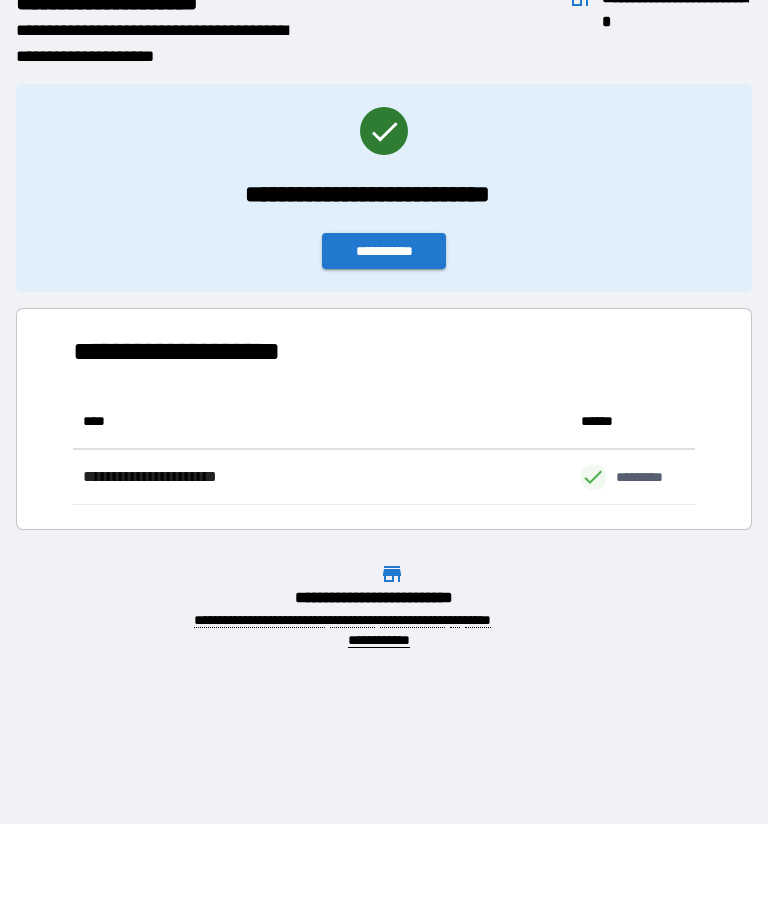 click on "**********" at bounding box center [384, 251] 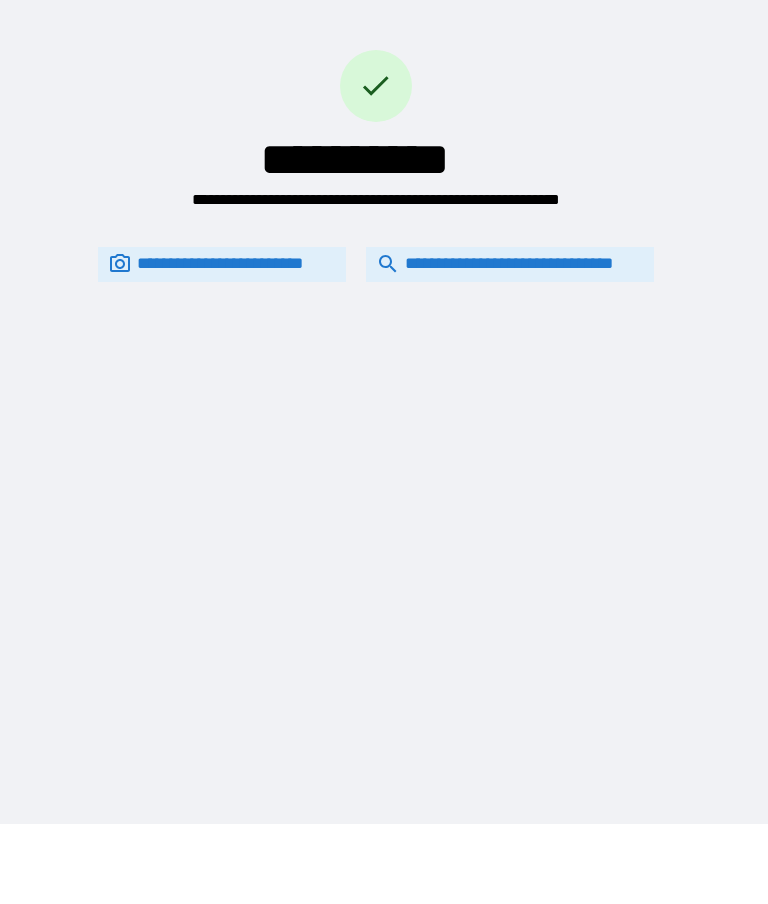 click on "**********" at bounding box center (384, 372) 